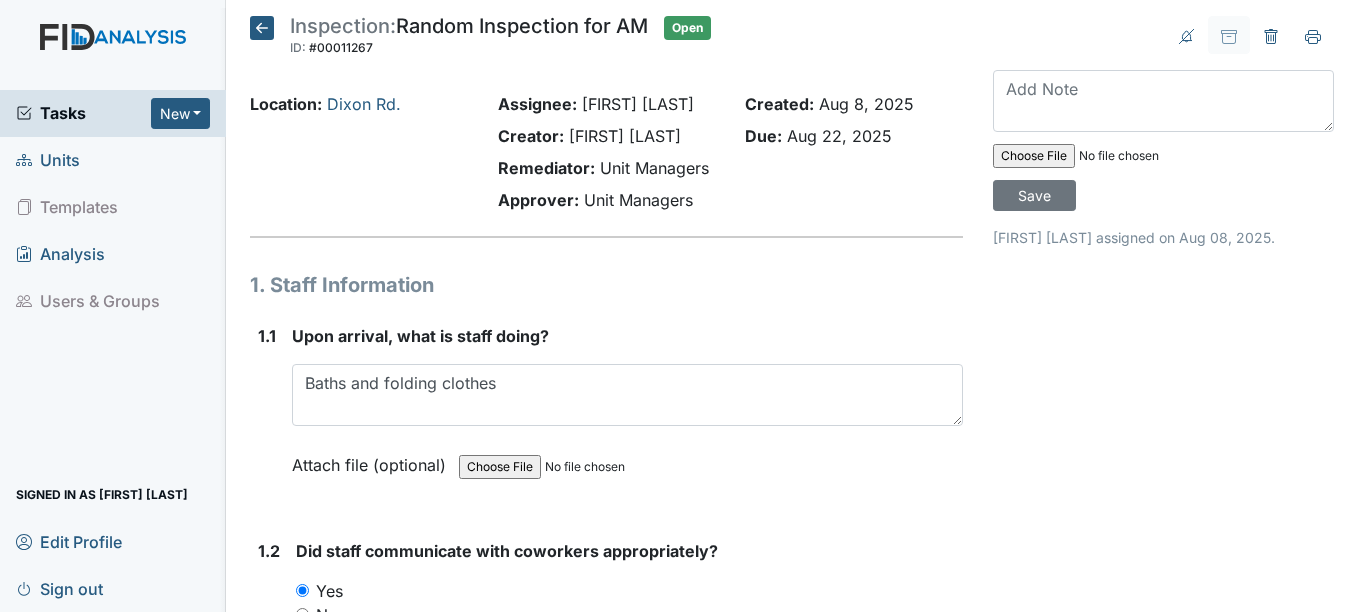 scroll, scrollTop: 0, scrollLeft: 0, axis: both 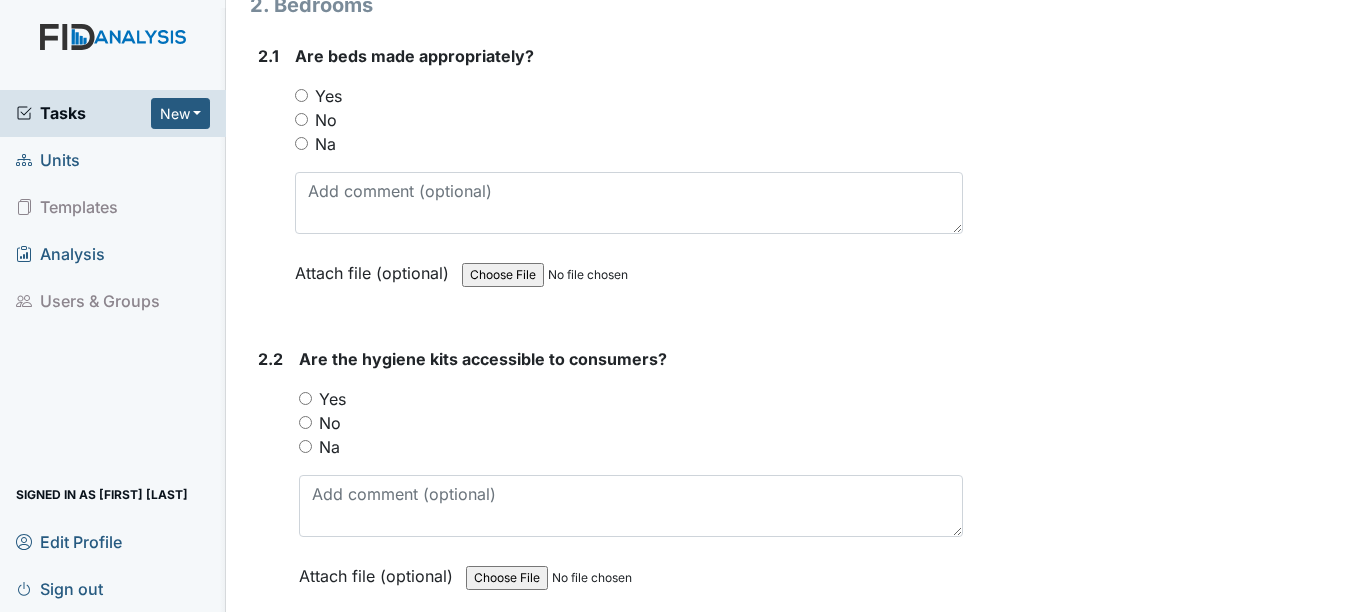 click on "Yes" at bounding box center (301, 95) 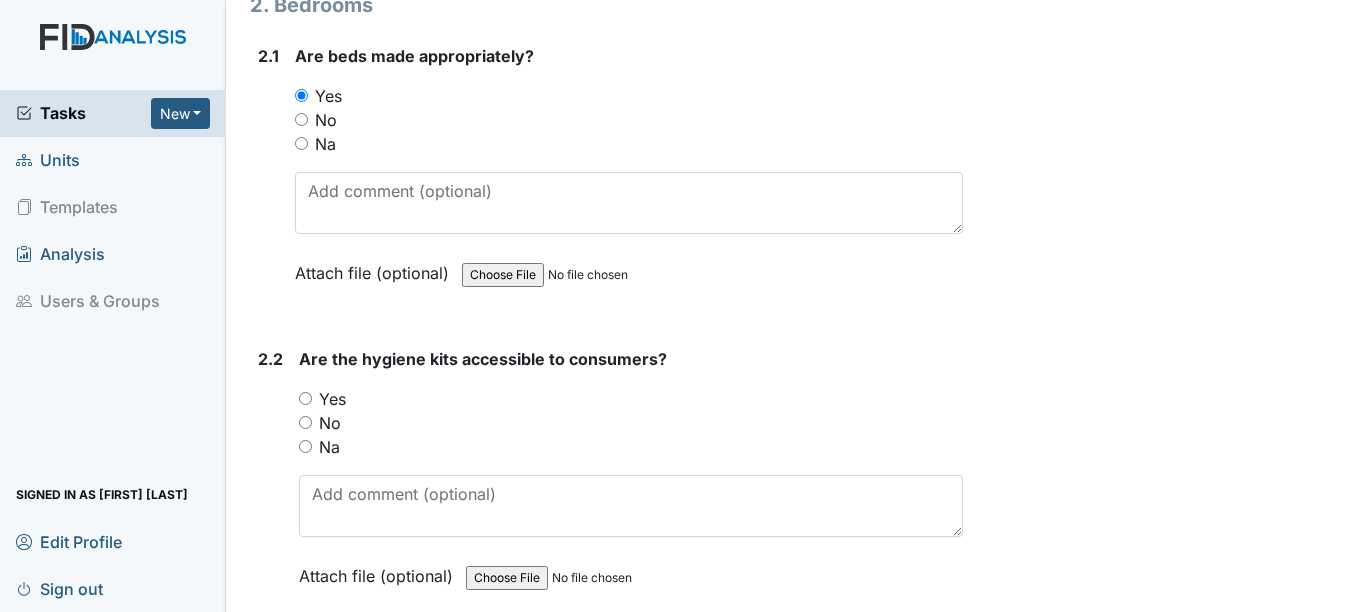 click on "Yes" at bounding box center [305, 398] 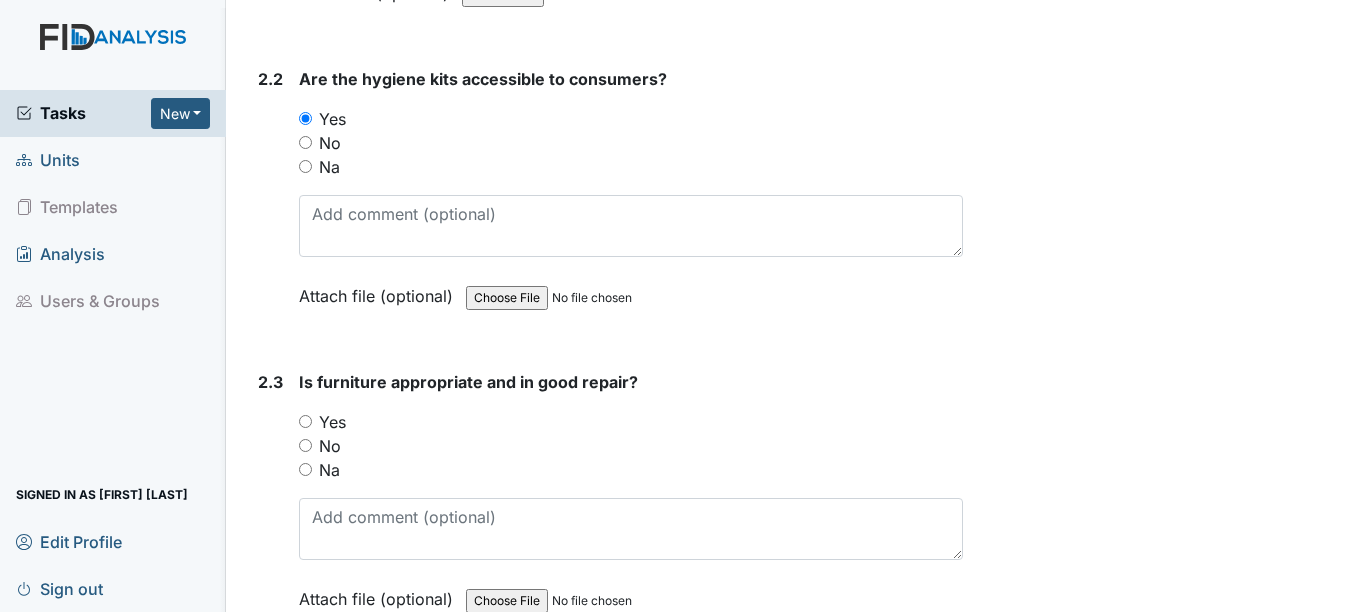 scroll, scrollTop: 2320, scrollLeft: 0, axis: vertical 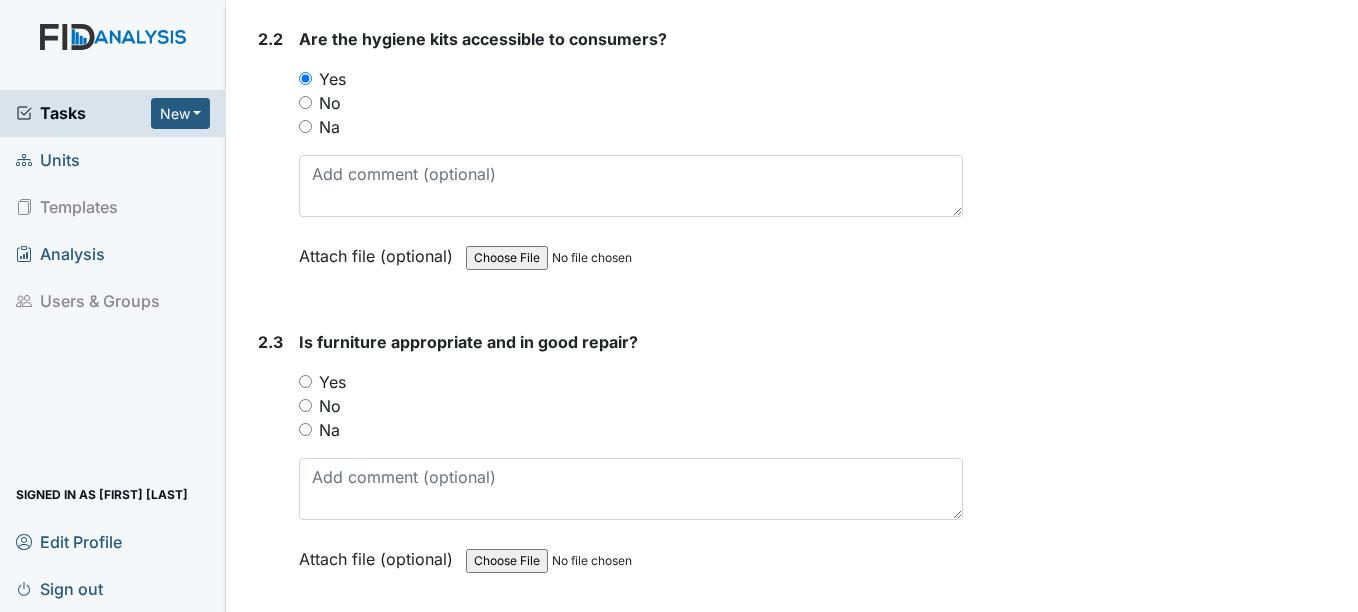 click on "Yes" at bounding box center [305, 381] 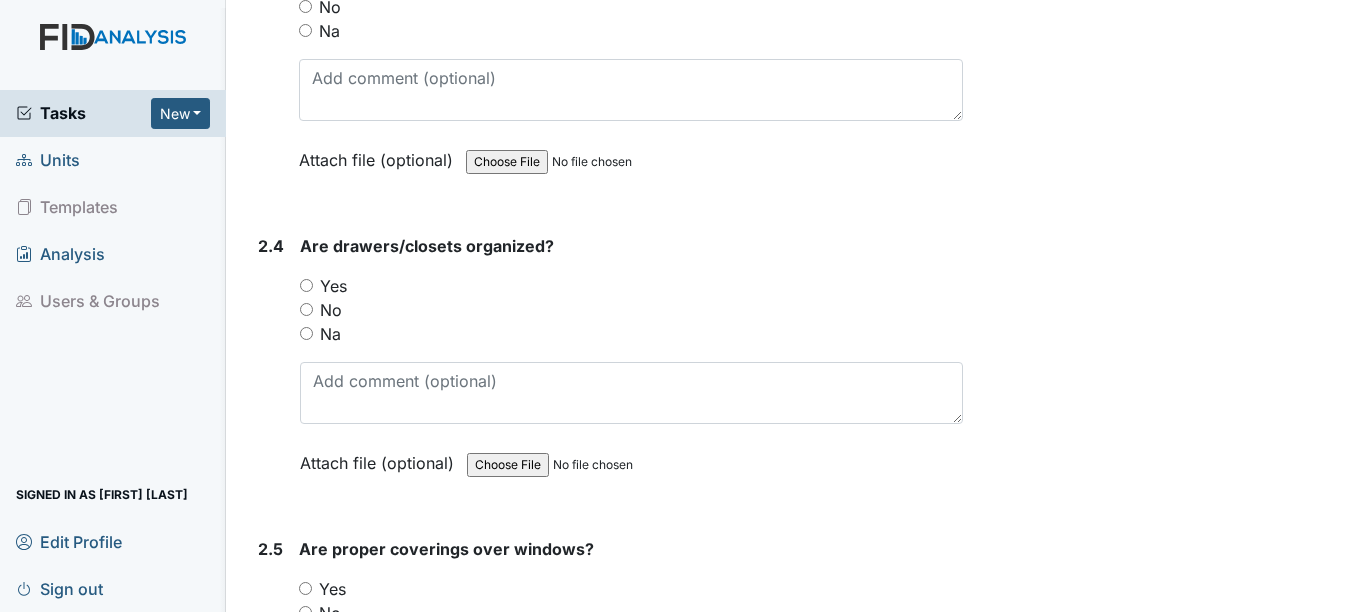 scroll, scrollTop: 2893, scrollLeft: 0, axis: vertical 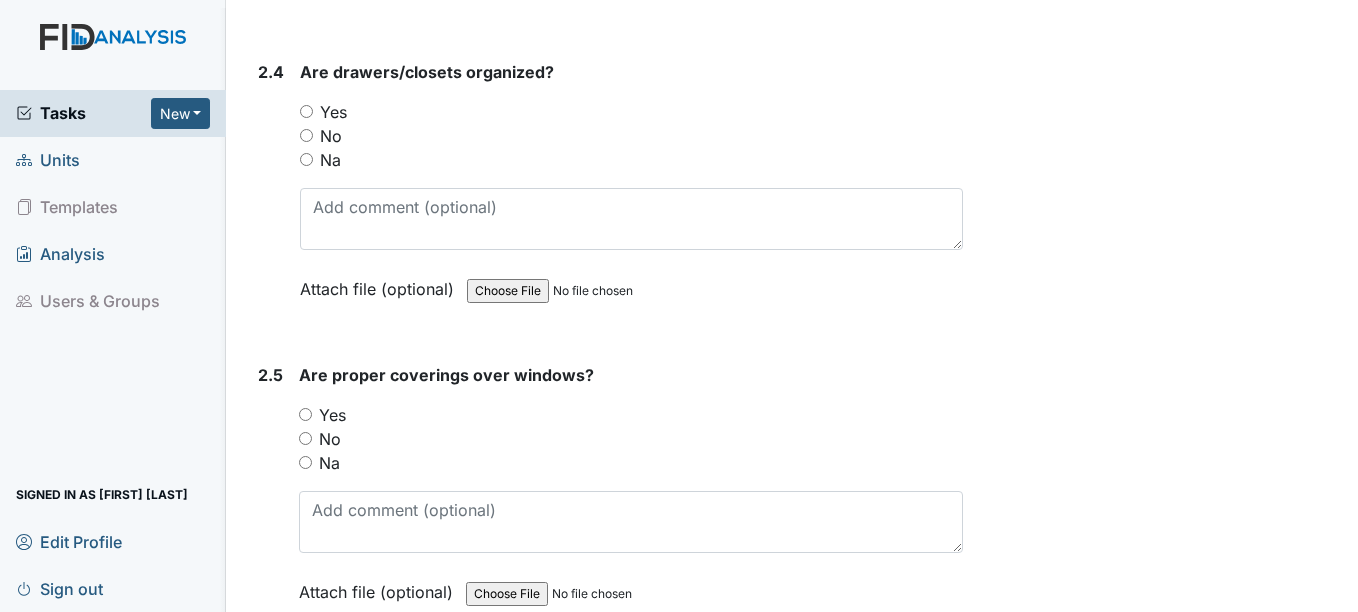 click on "Yes" at bounding box center (306, 111) 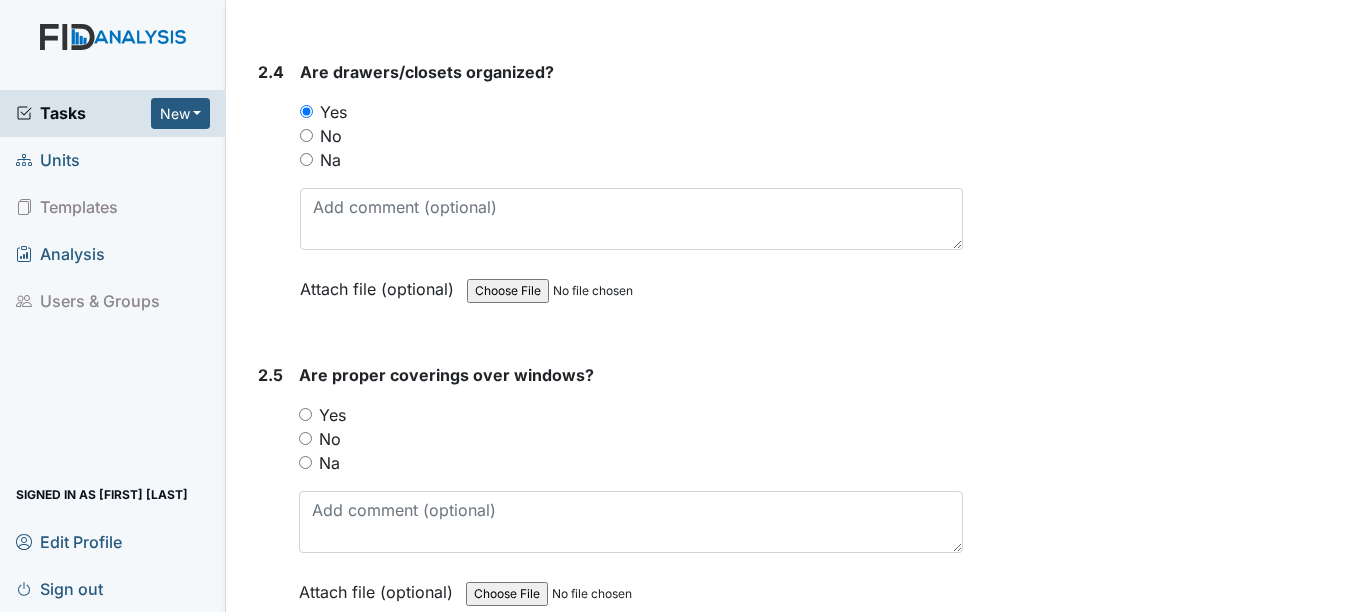 click on "Yes" at bounding box center (305, 414) 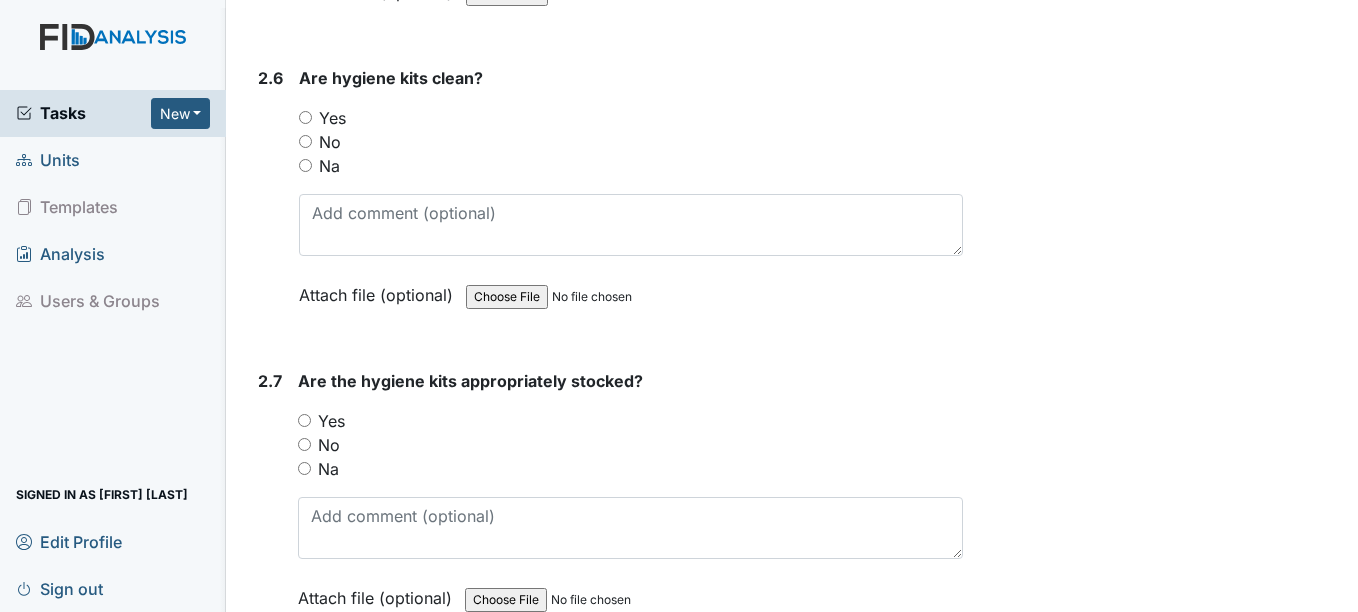 scroll, scrollTop: 3573, scrollLeft: 0, axis: vertical 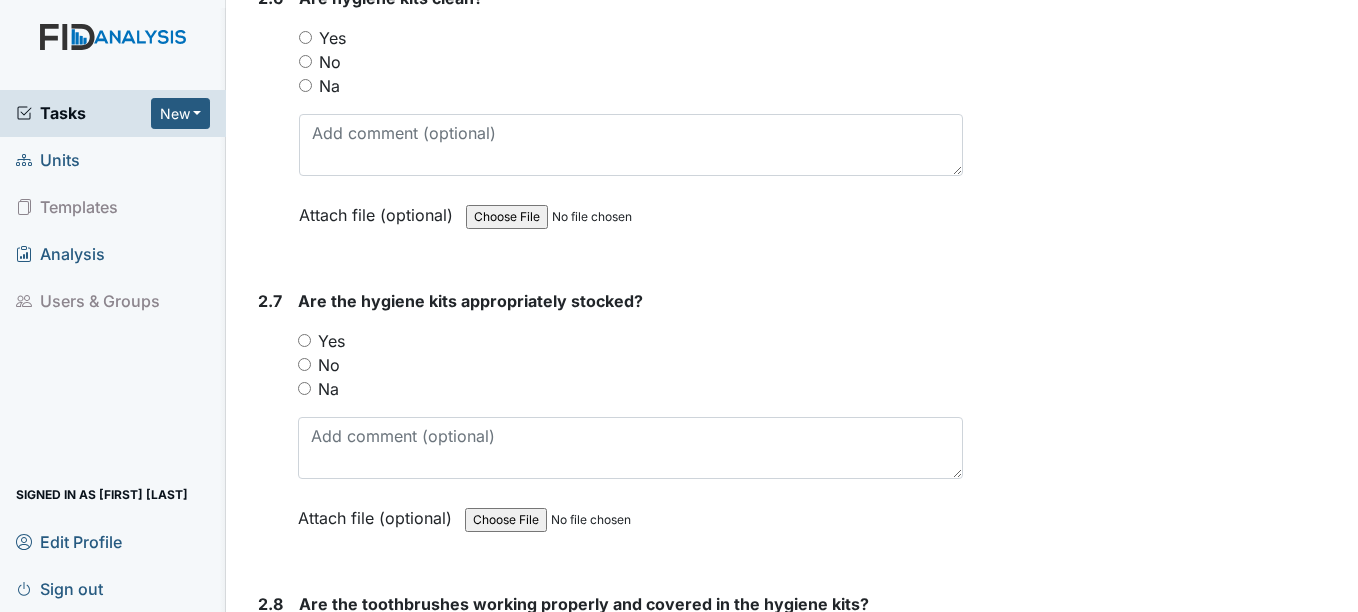 click on "Yes" at bounding box center (305, 37) 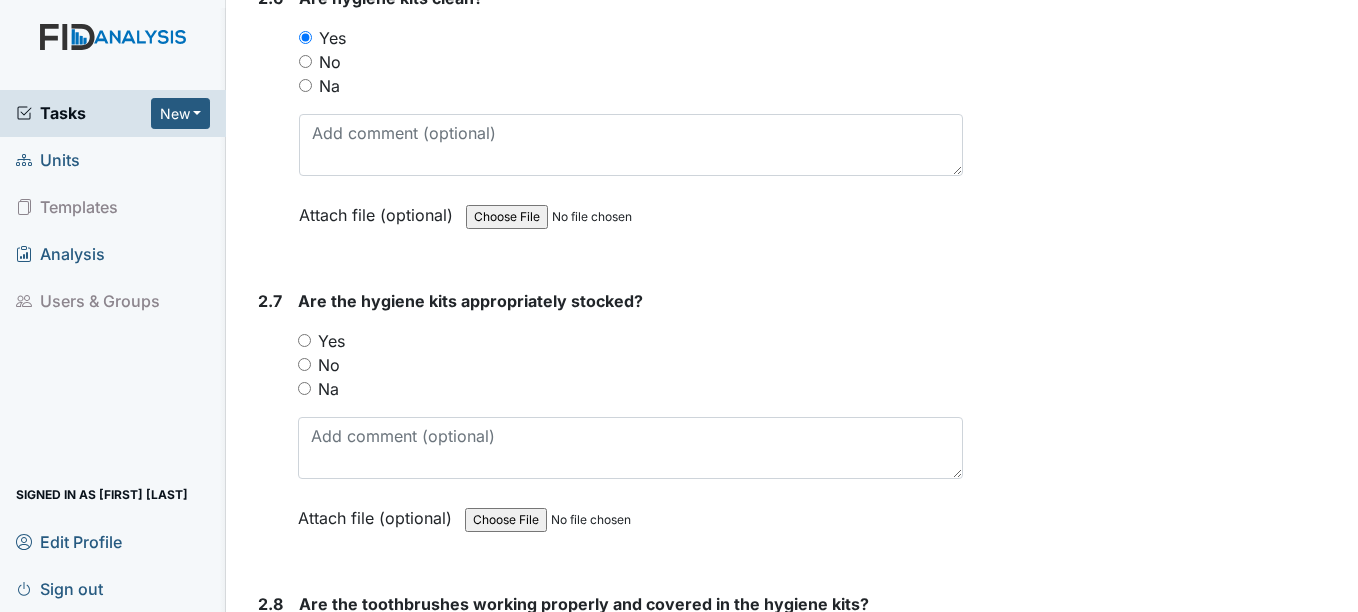 click on "Yes" at bounding box center [304, 340] 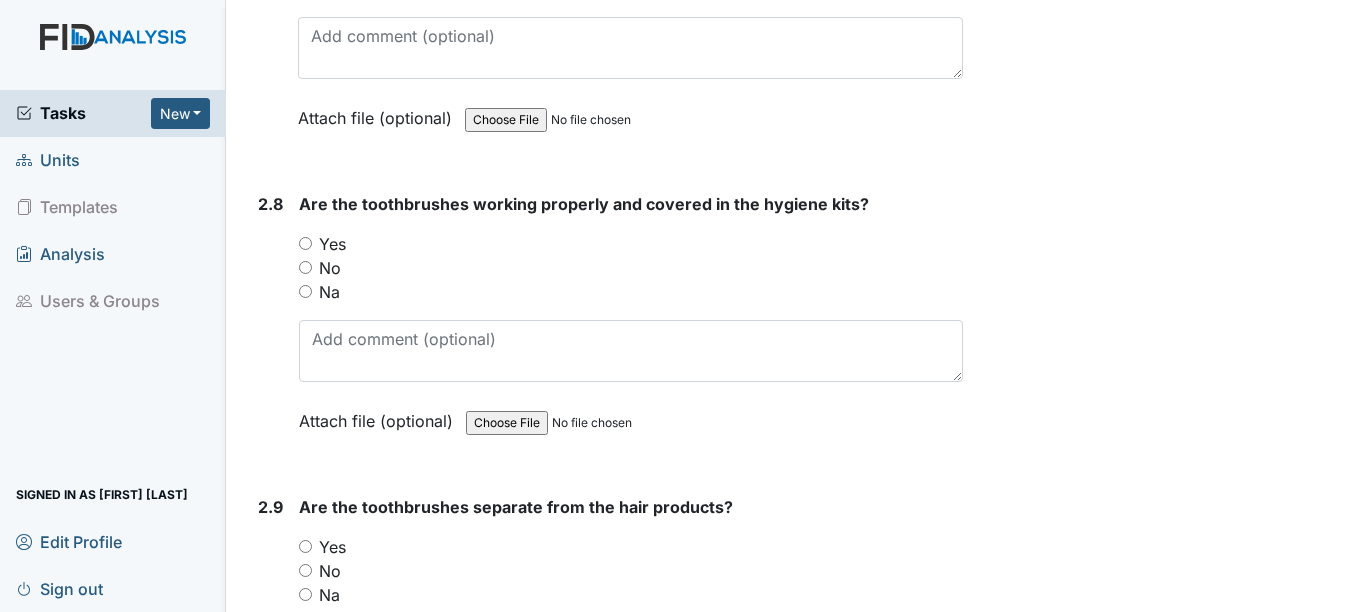 scroll, scrollTop: 4013, scrollLeft: 0, axis: vertical 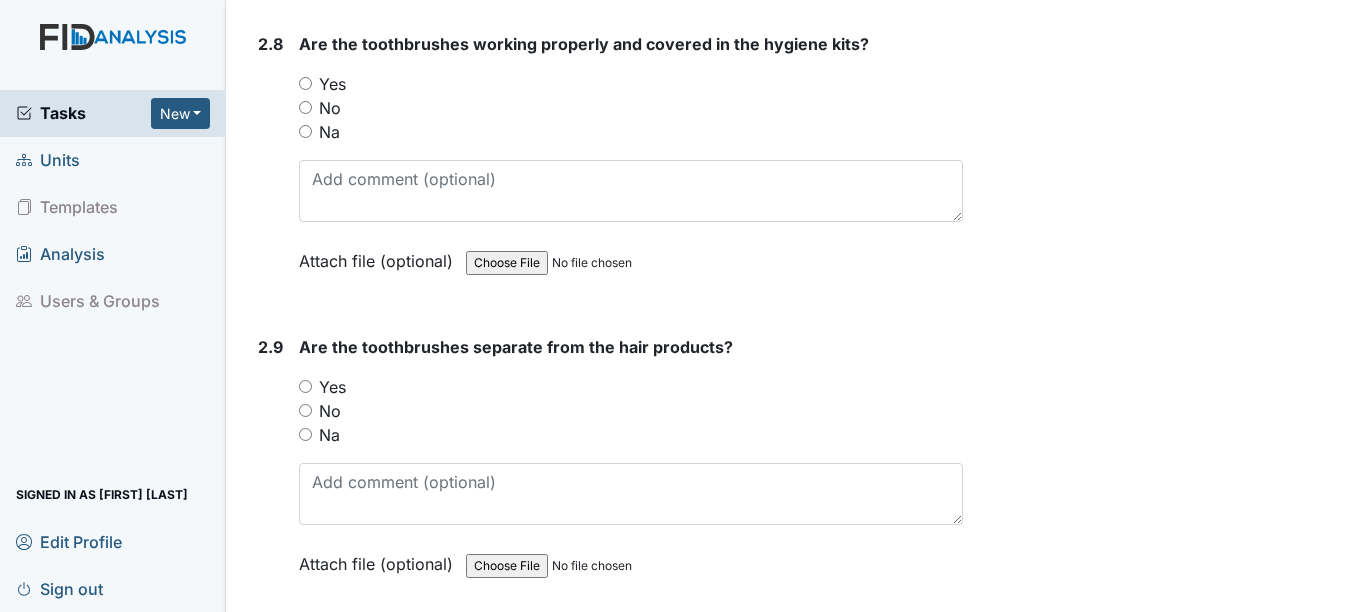 click on "Yes" at bounding box center (305, 83) 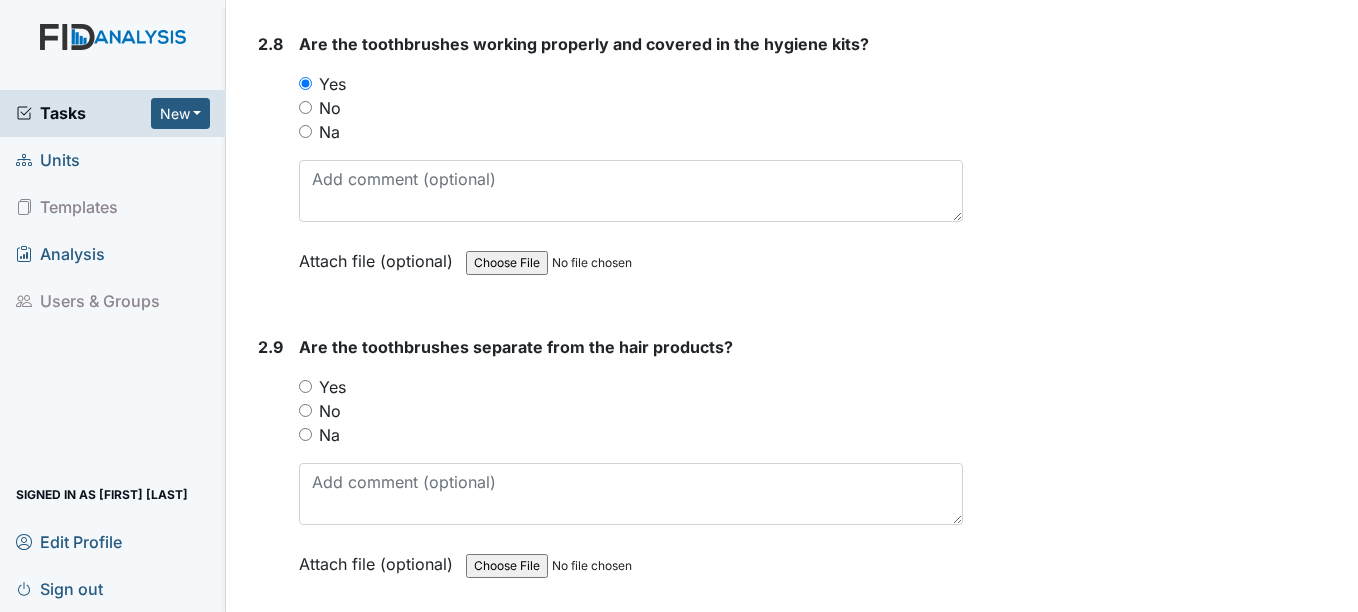 click on "Yes" at bounding box center [305, 386] 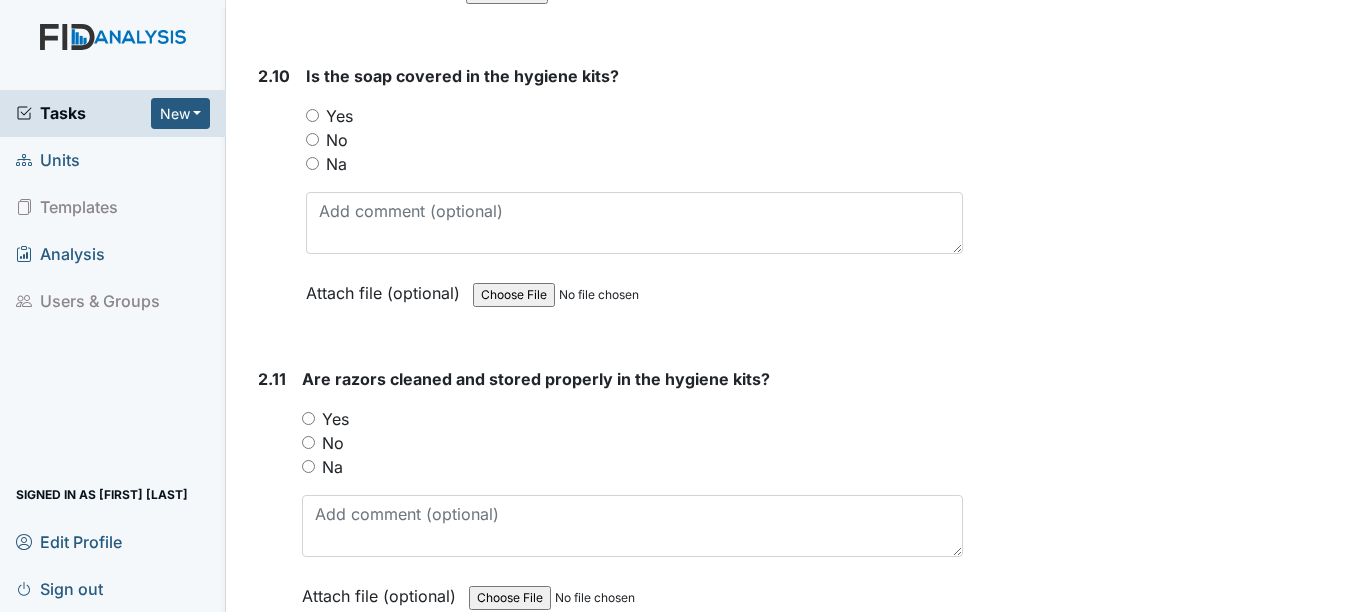 scroll, scrollTop: 4760, scrollLeft: 0, axis: vertical 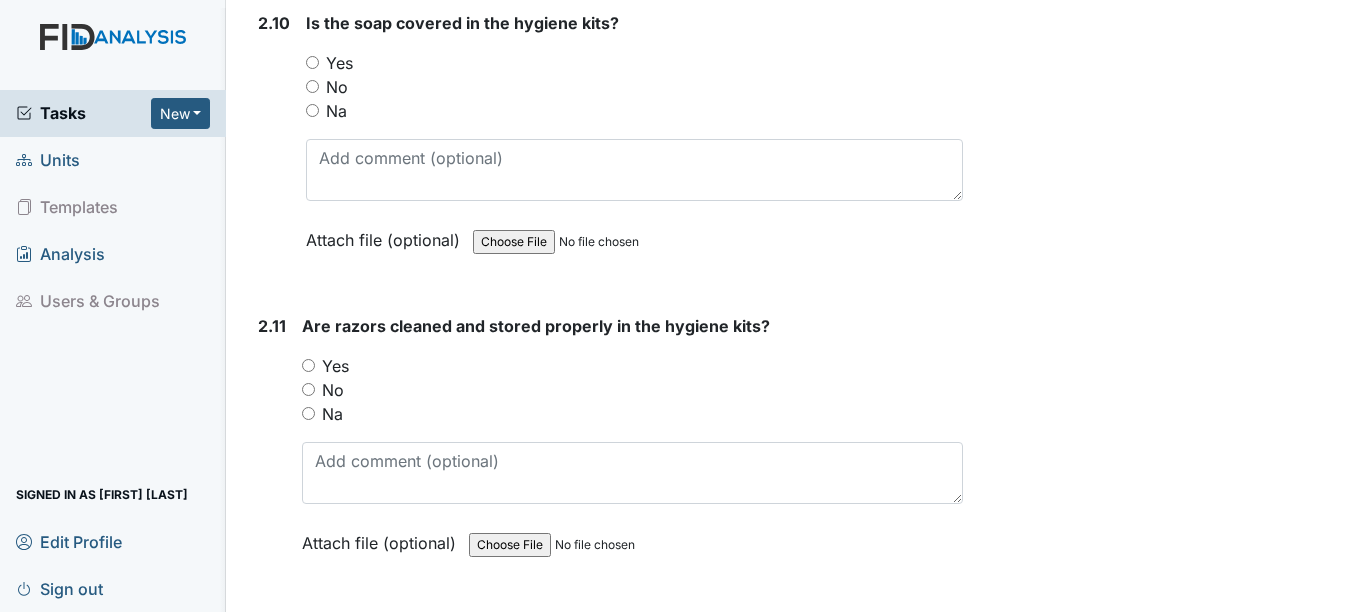 click on "Yes" at bounding box center [312, 62] 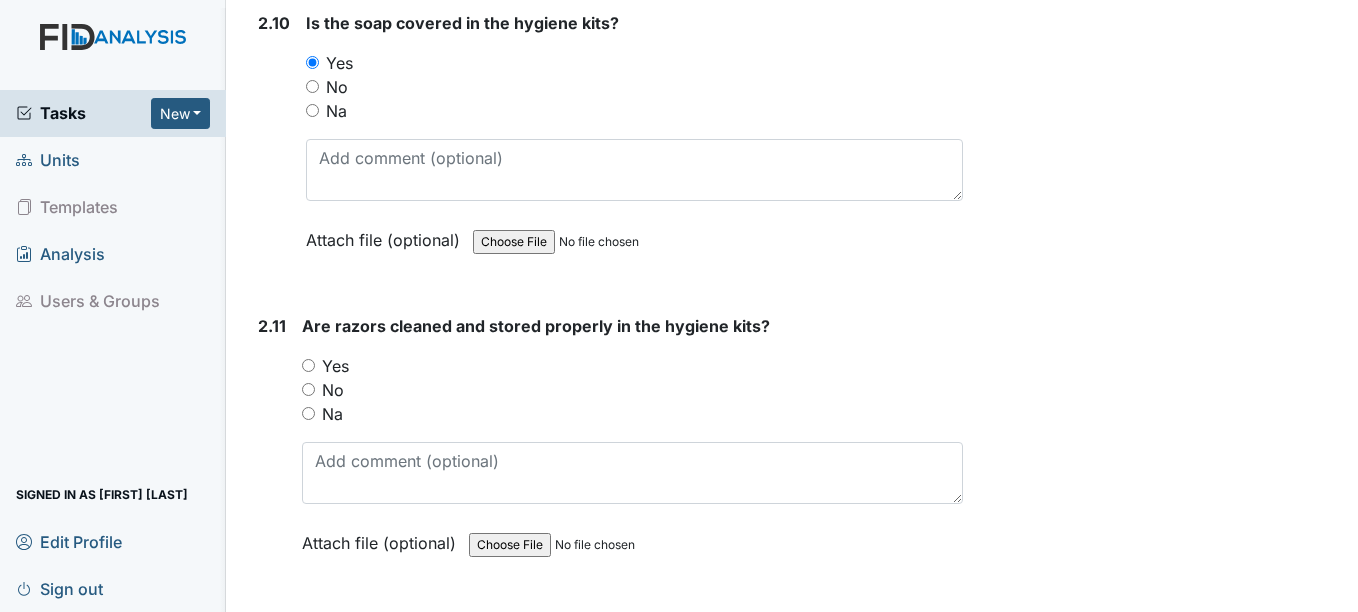 click on "Na" at bounding box center [308, 413] 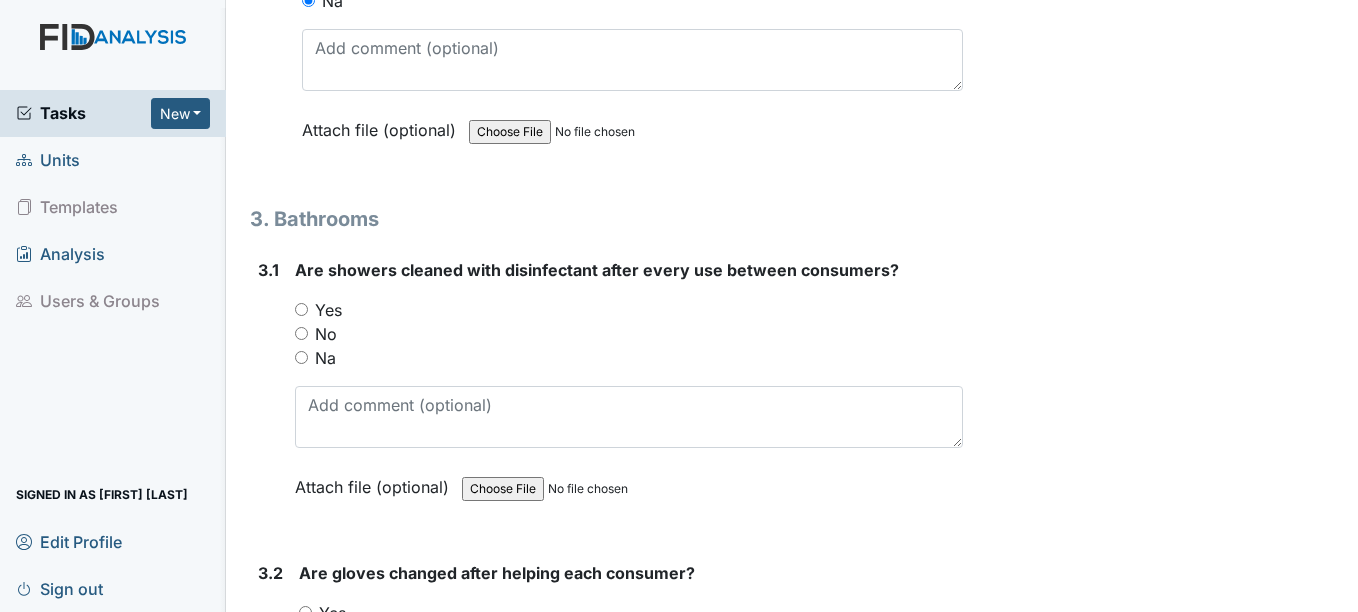 scroll, scrollTop: 5347, scrollLeft: 0, axis: vertical 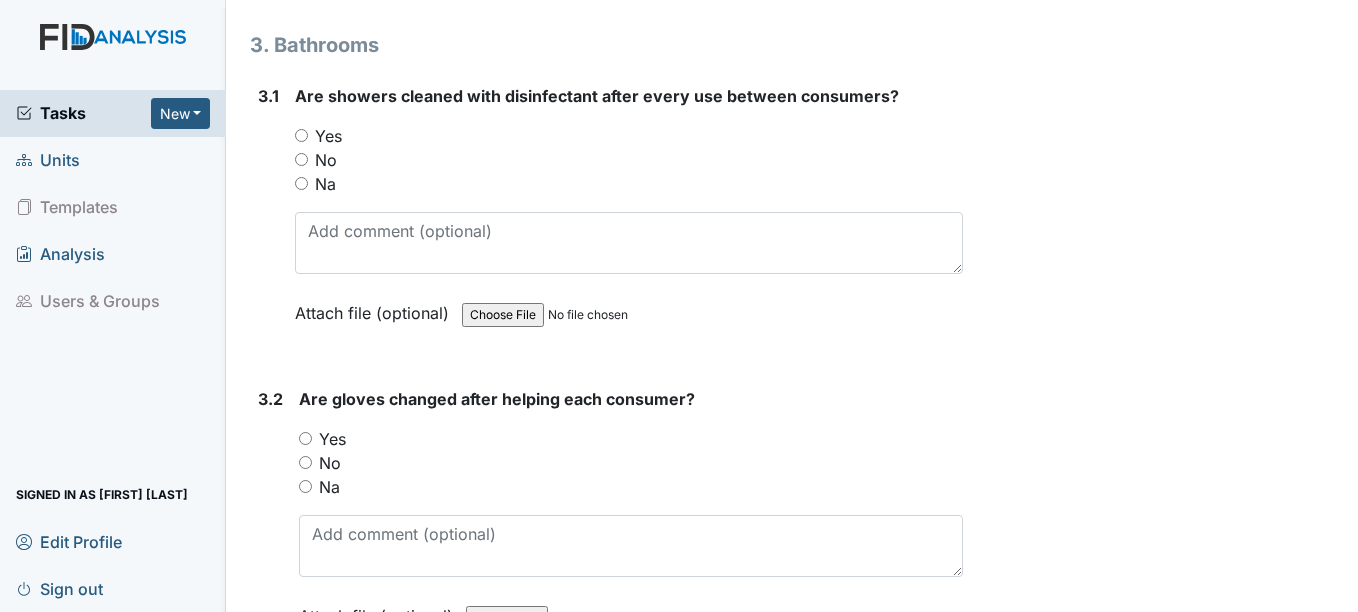 click on "Yes" at bounding box center [301, 135] 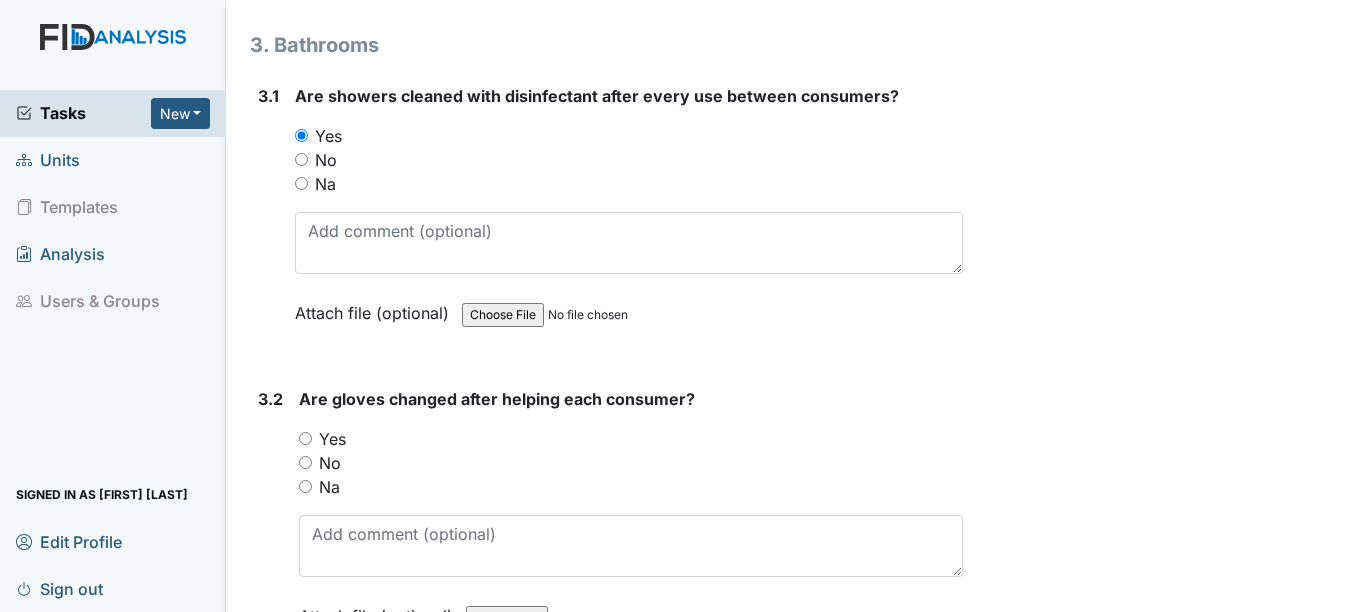 click on "Yes" at bounding box center (305, 438) 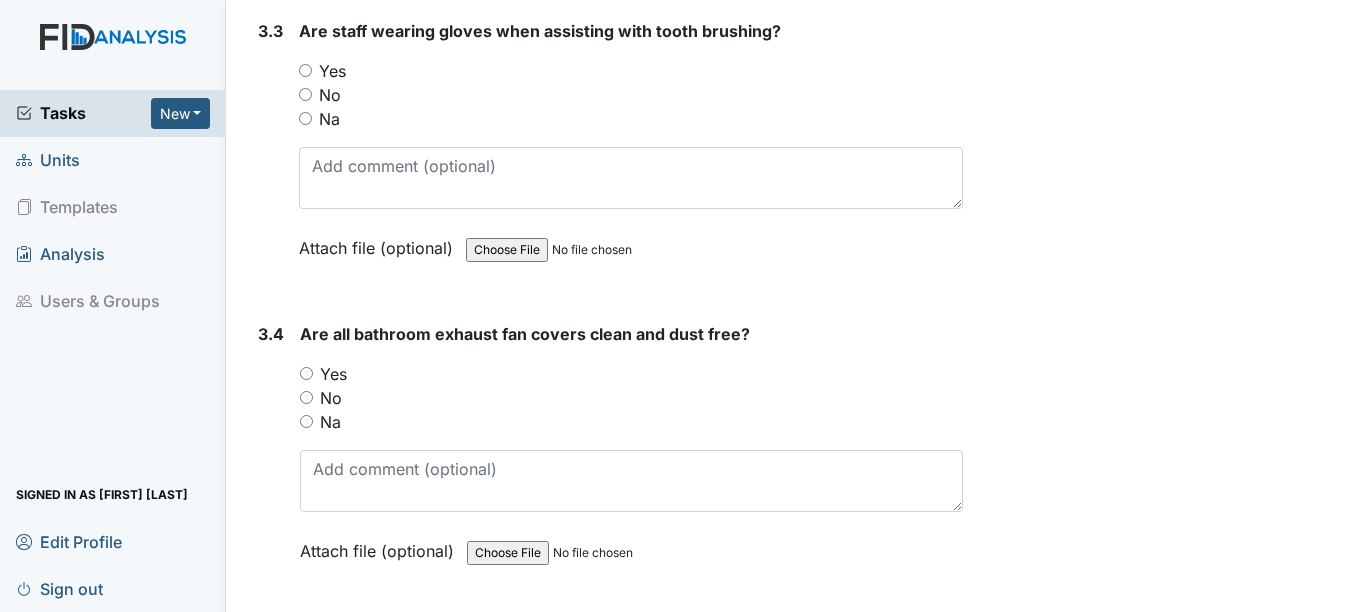 scroll, scrollTop: 6027, scrollLeft: 0, axis: vertical 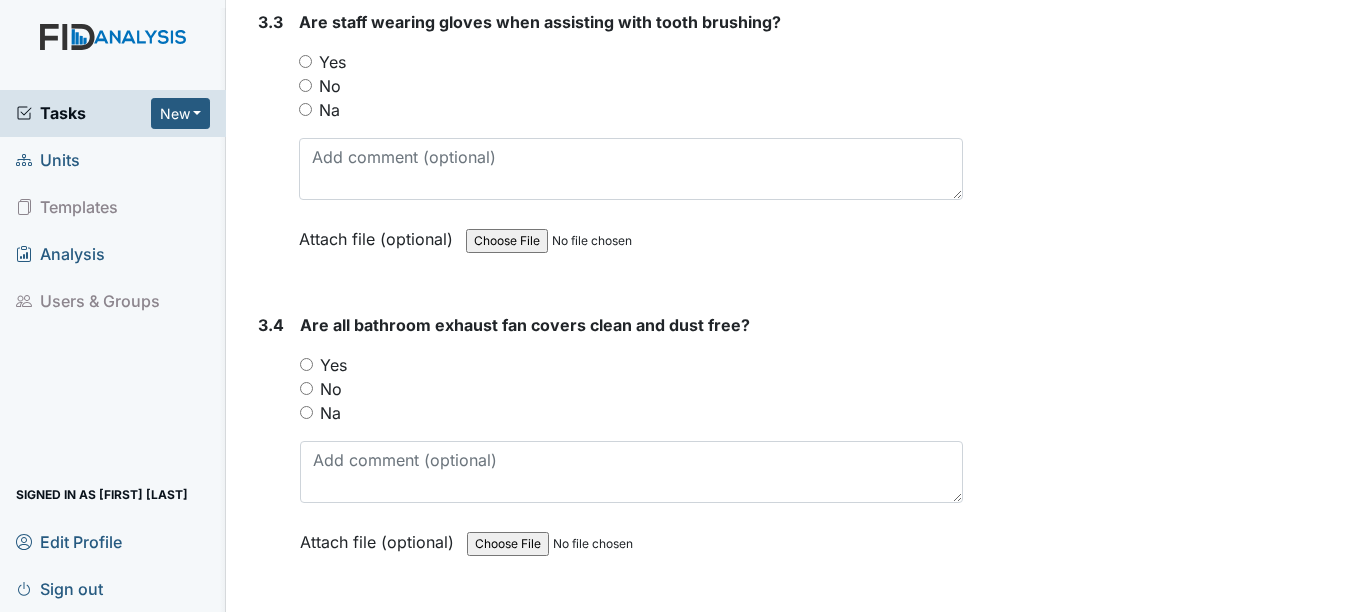 click on "Yes" at bounding box center [305, 61] 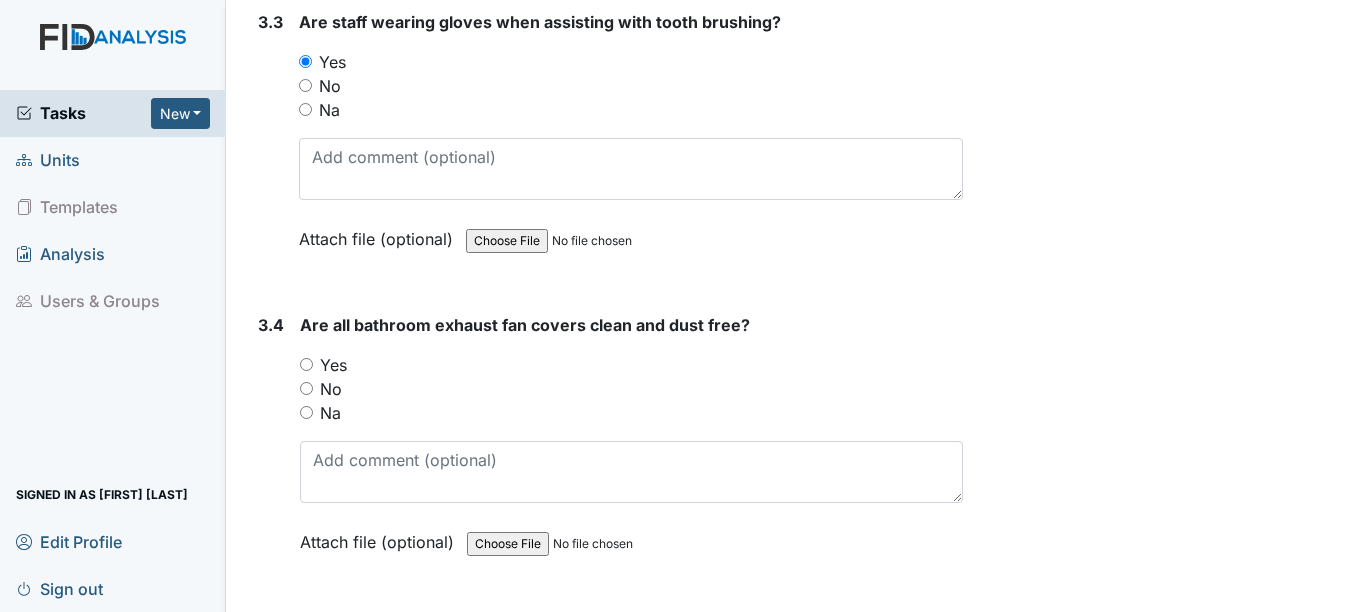 click on "Yes" at bounding box center [306, 364] 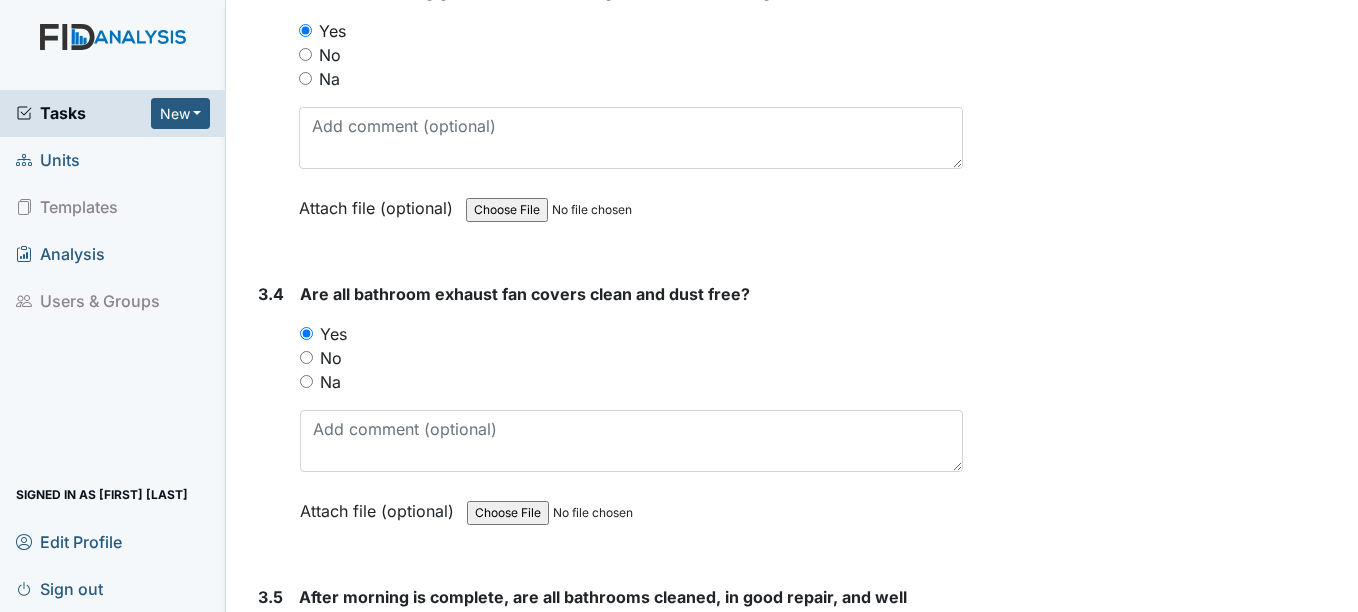 scroll, scrollTop: 6067, scrollLeft: 0, axis: vertical 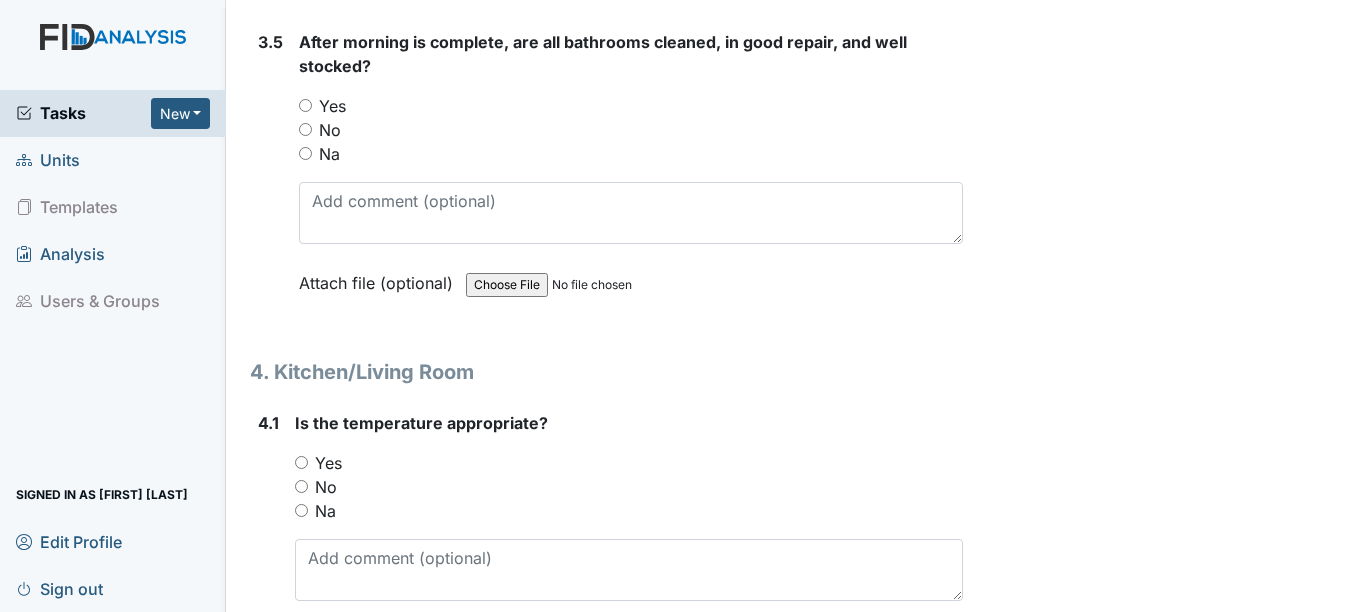 click on "Yes" at bounding box center (305, 105) 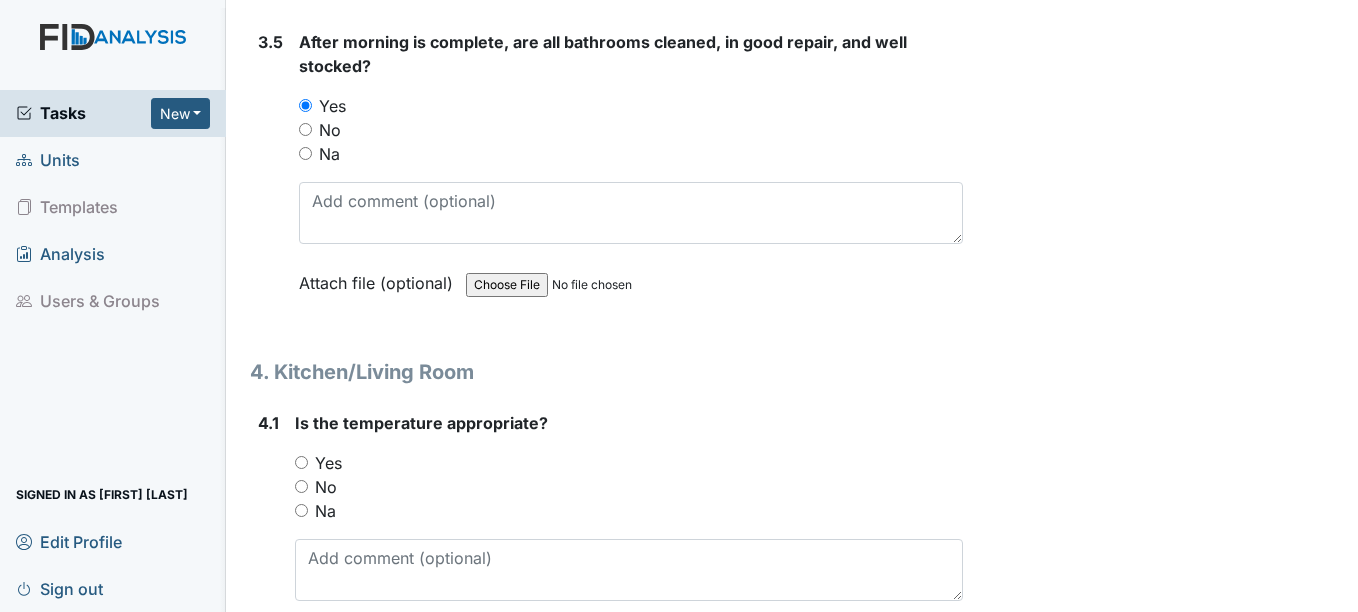 click on "Yes" at bounding box center [301, 462] 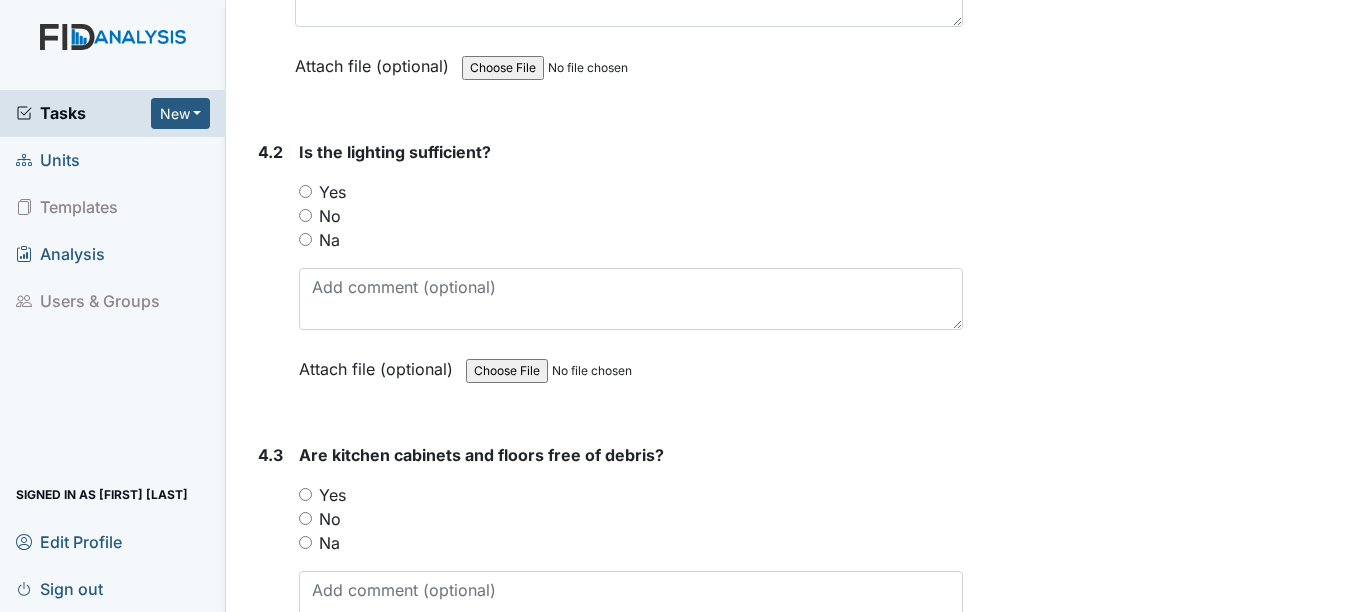scroll, scrollTop: 7293, scrollLeft: 0, axis: vertical 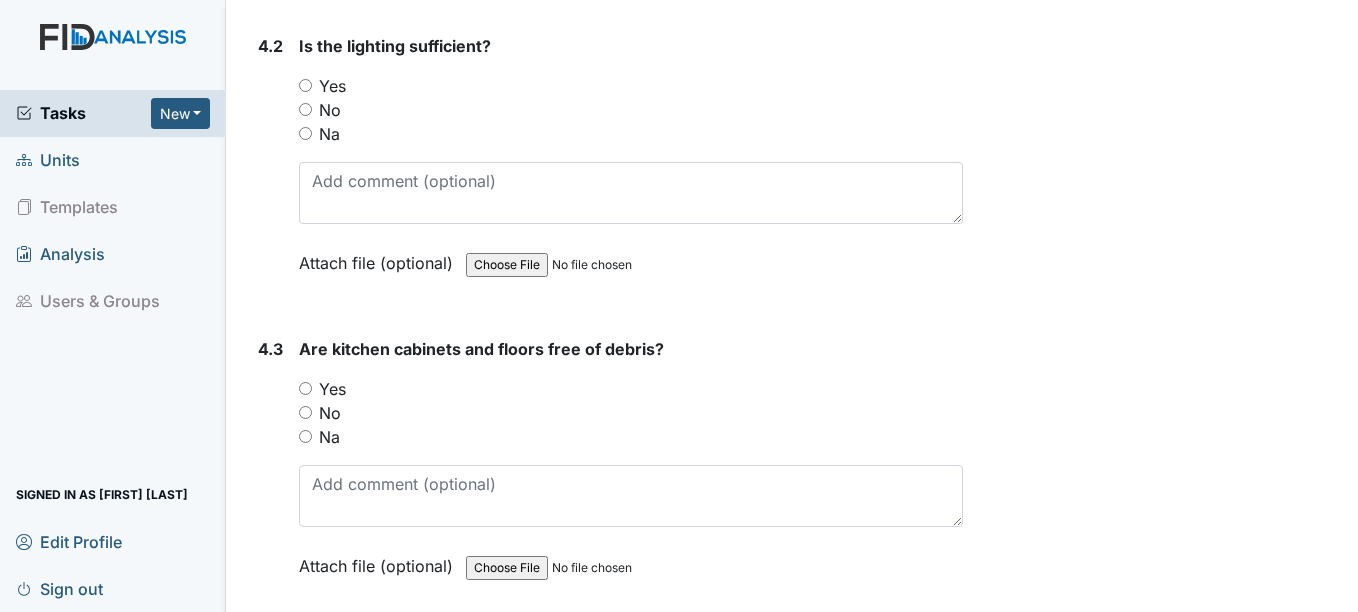 click on "Yes" at bounding box center (305, 85) 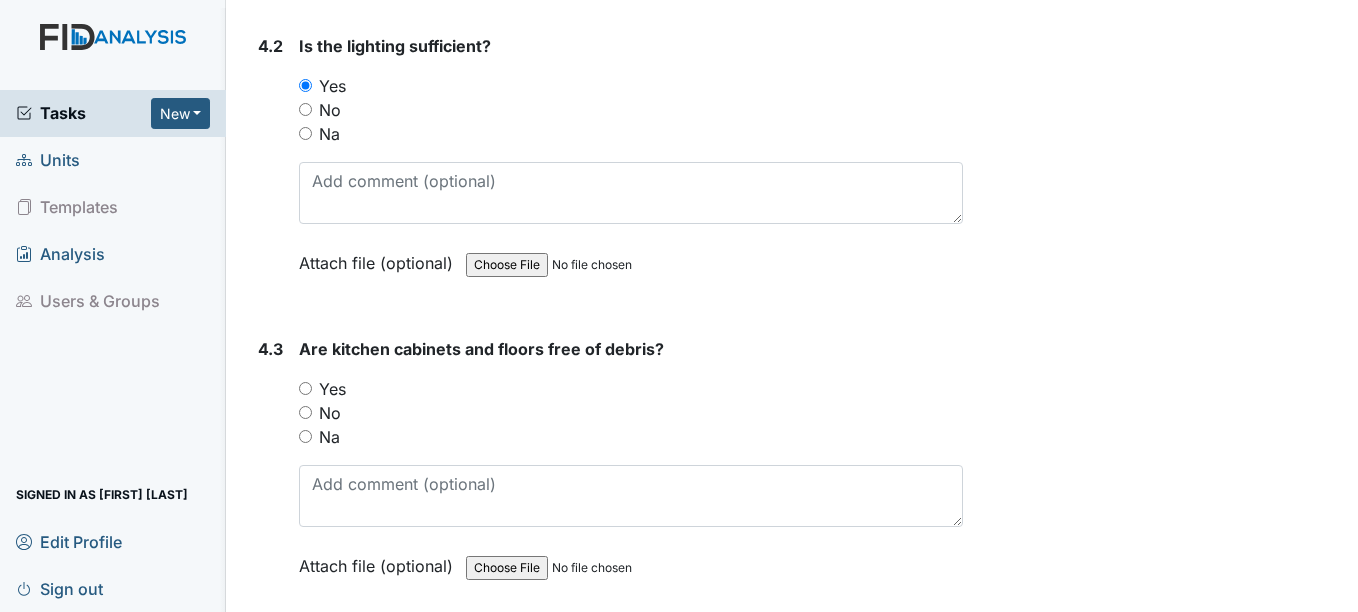 click on "Yes" at bounding box center [305, 388] 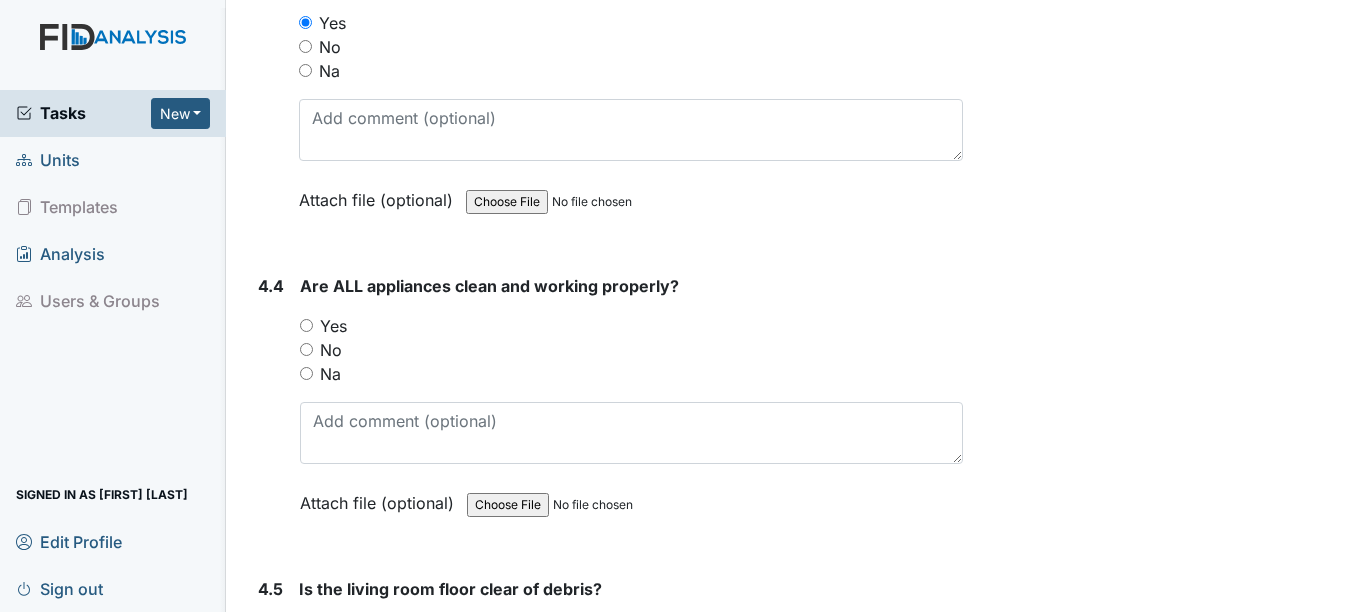 scroll, scrollTop: 7667, scrollLeft: 0, axis: vertical 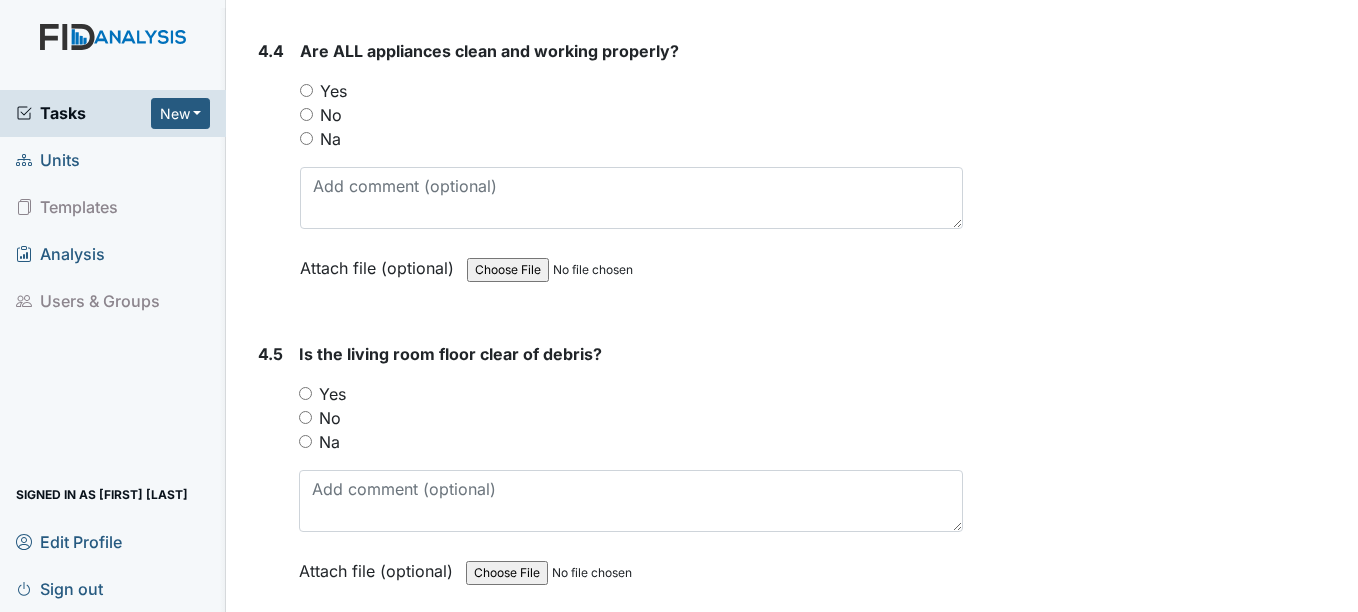 click on "Yes" at bounding box center [306, 90] 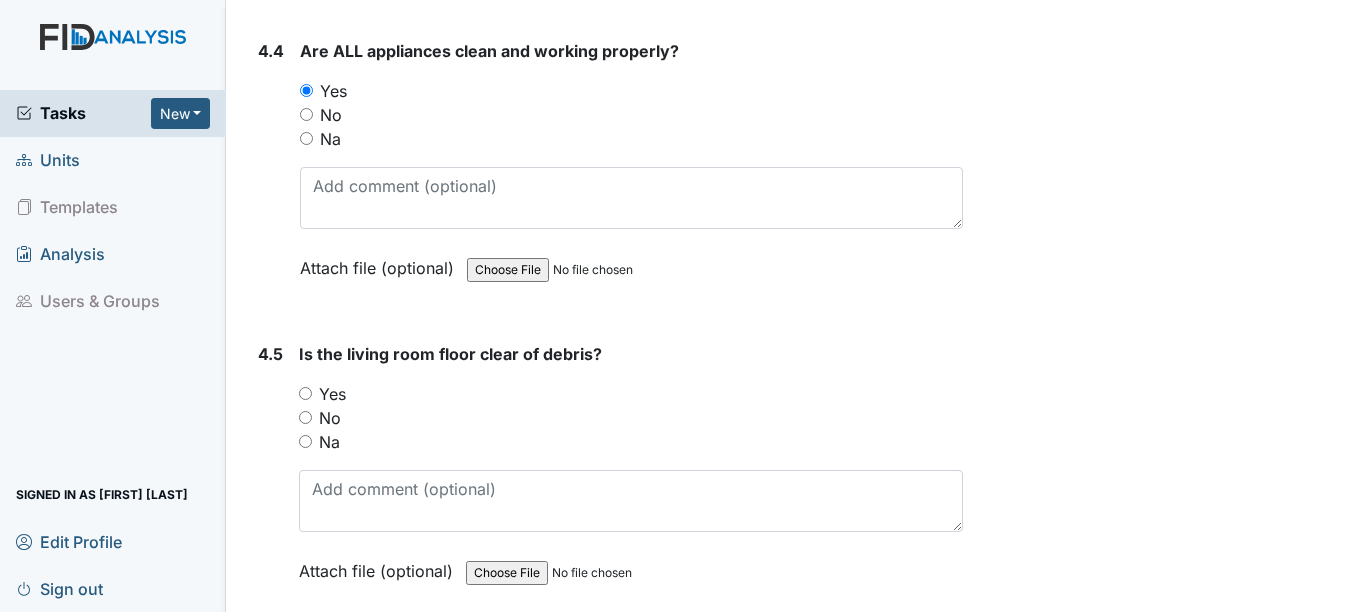 click on "Yes" at bounding box center (305, 393) 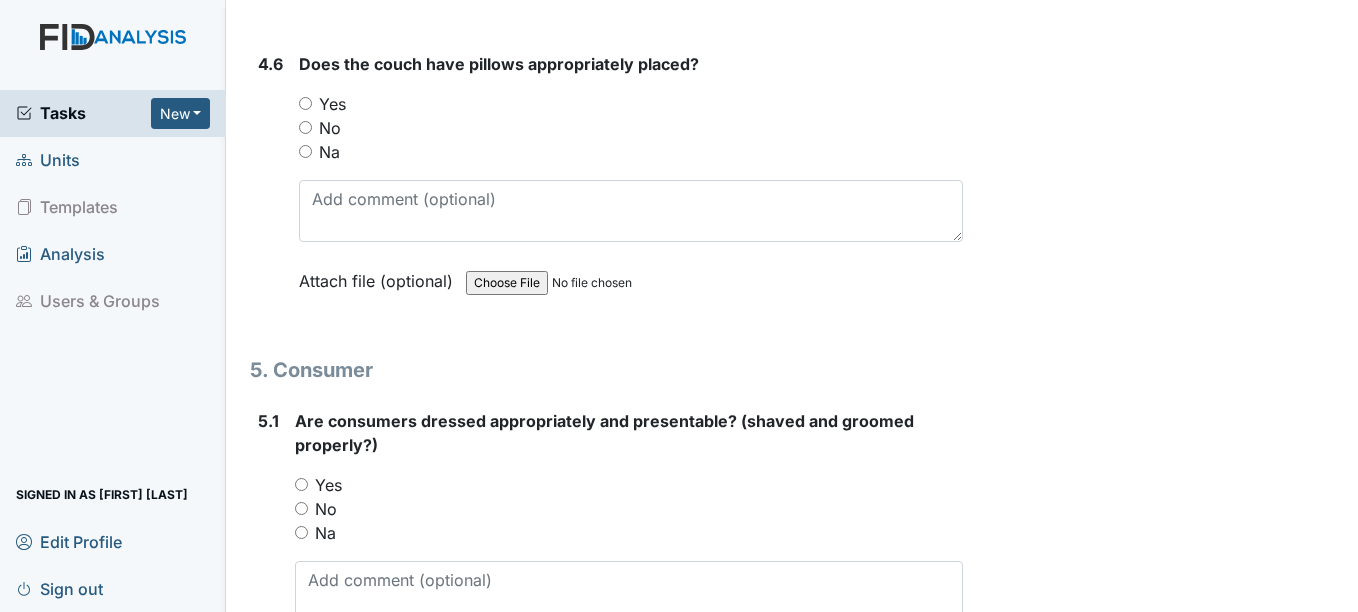 scroll, scrollTop: 8507, scrollLeft: 0, axis: vertical 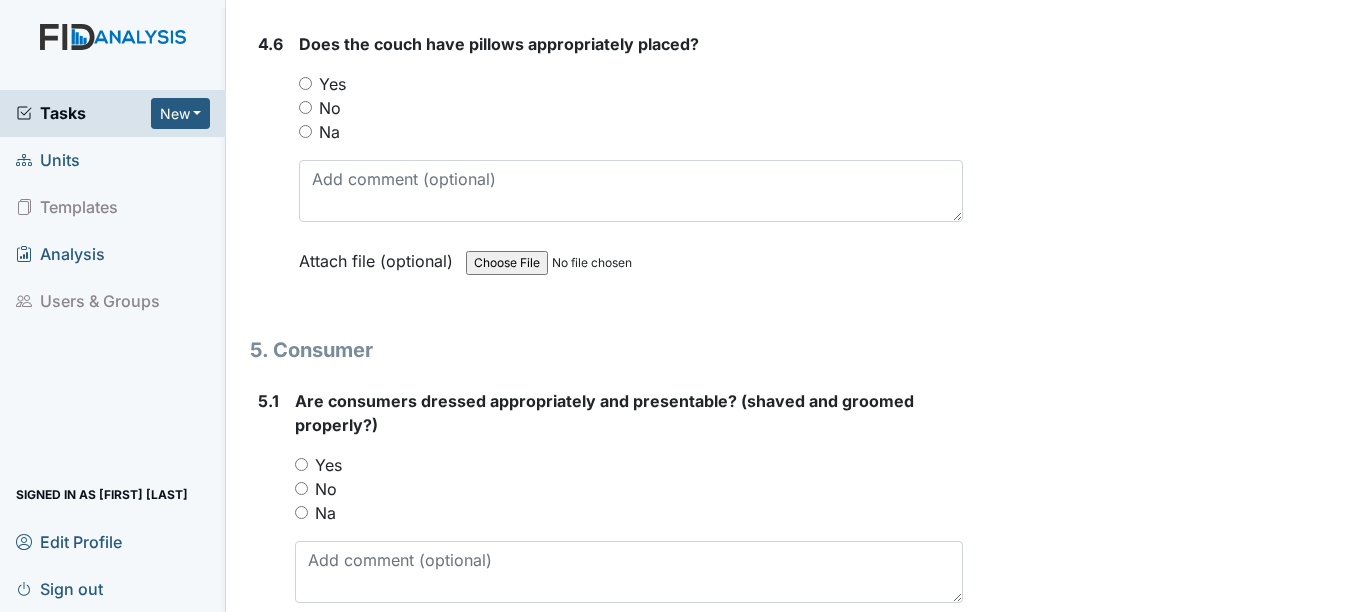 click on "Yes" at bounding box center (305, 83) 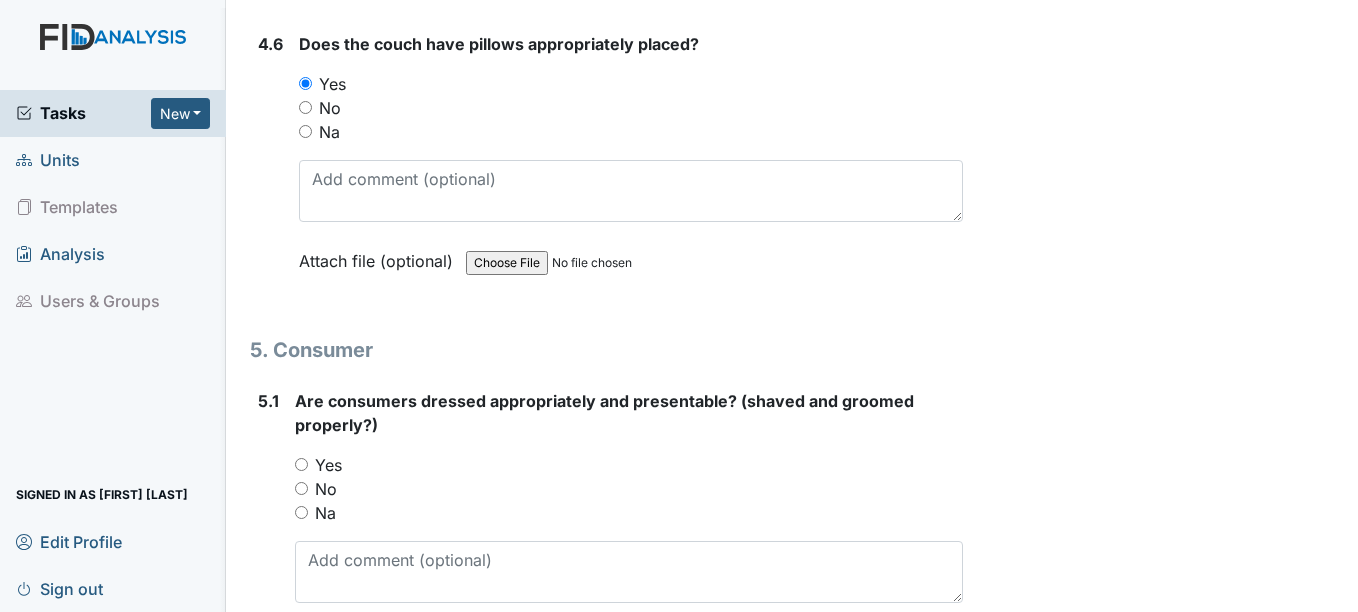 click on "Na" at bounding box center (305, 131) 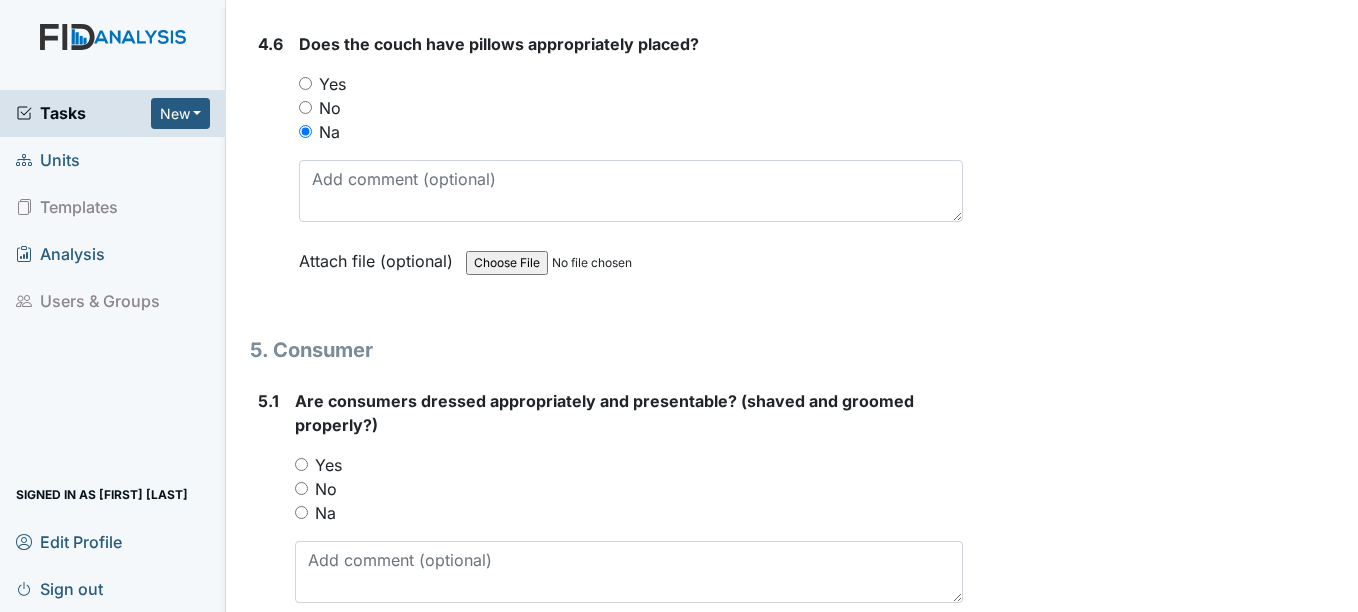 click on "Yes" at bounding box center [305, 83] 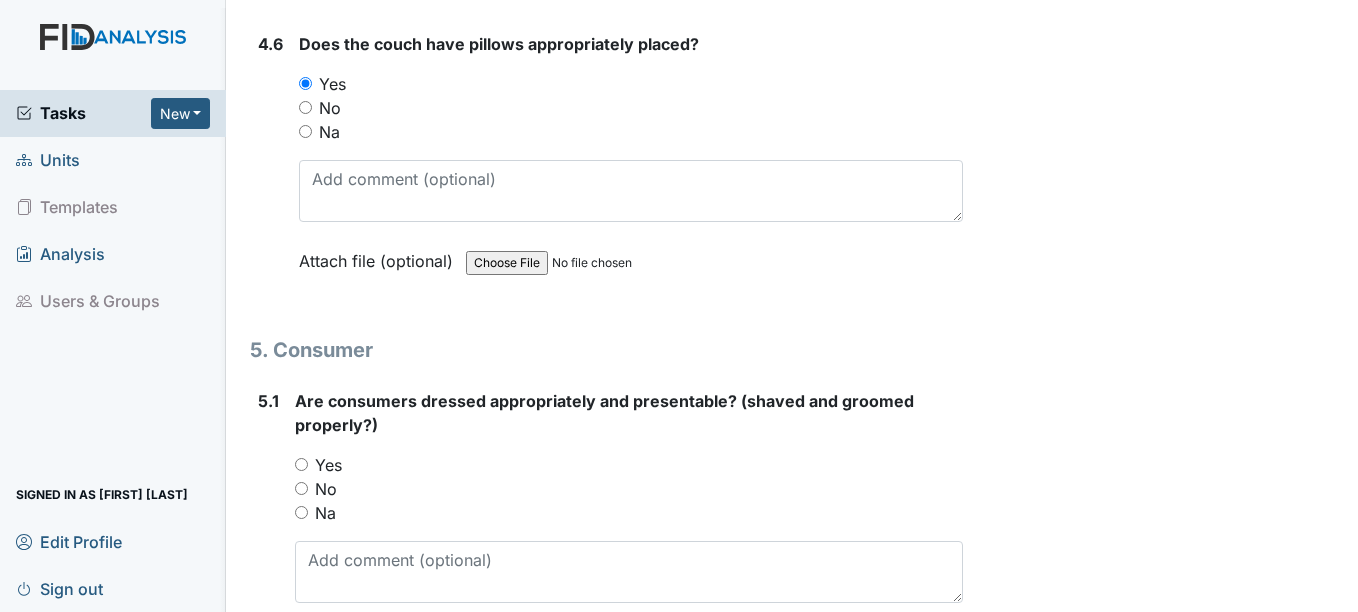 click on "Yes" at bounding box center [301, 464] 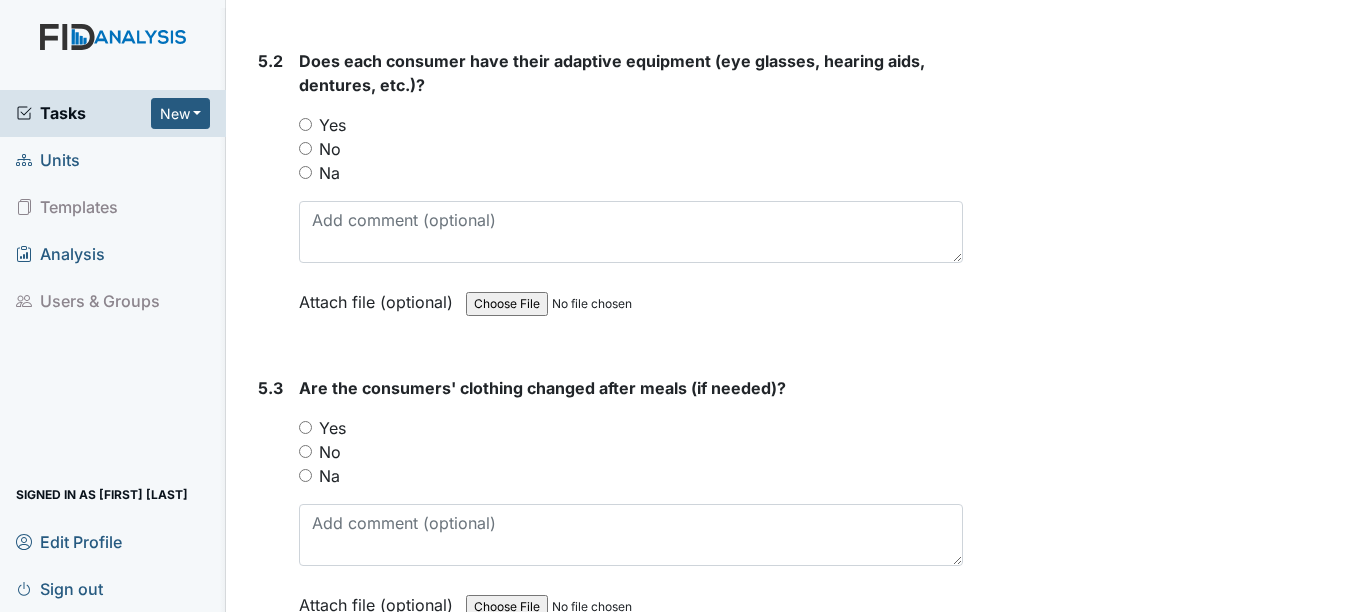 scroll, scrollTop: 9214, scrollLeft: 0, axis: vertical 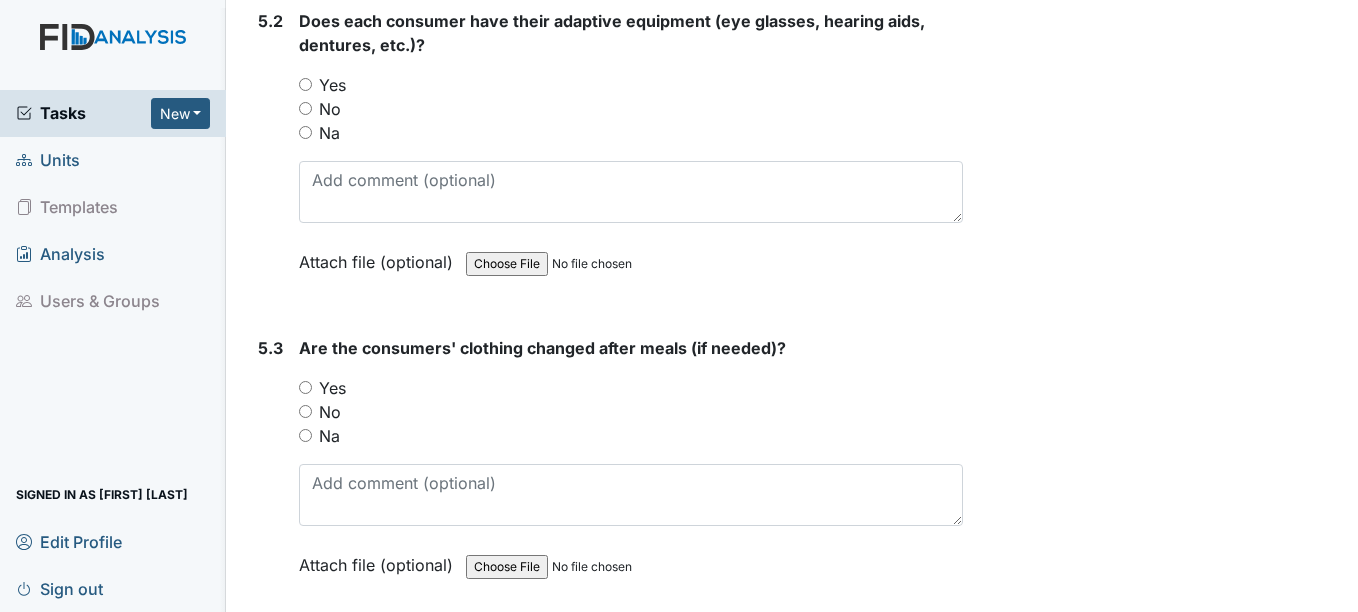 click on "Yes" at bounding box center (305, 84) 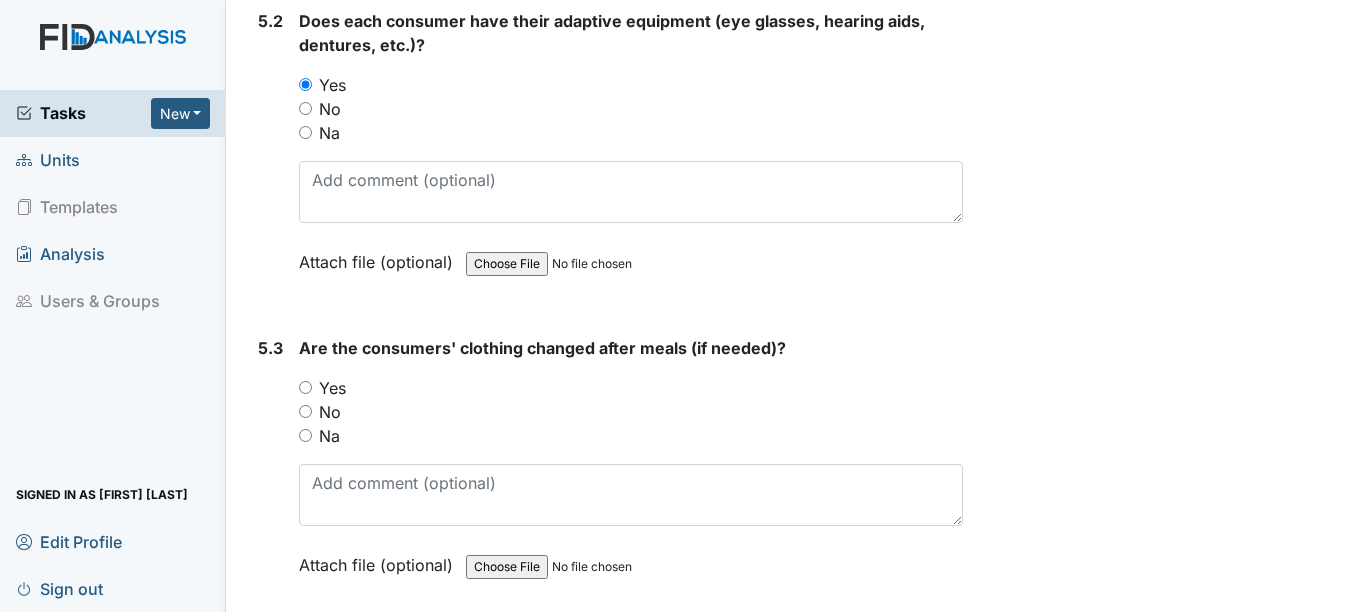 click on "Yes" at bounding box center [305, 387] 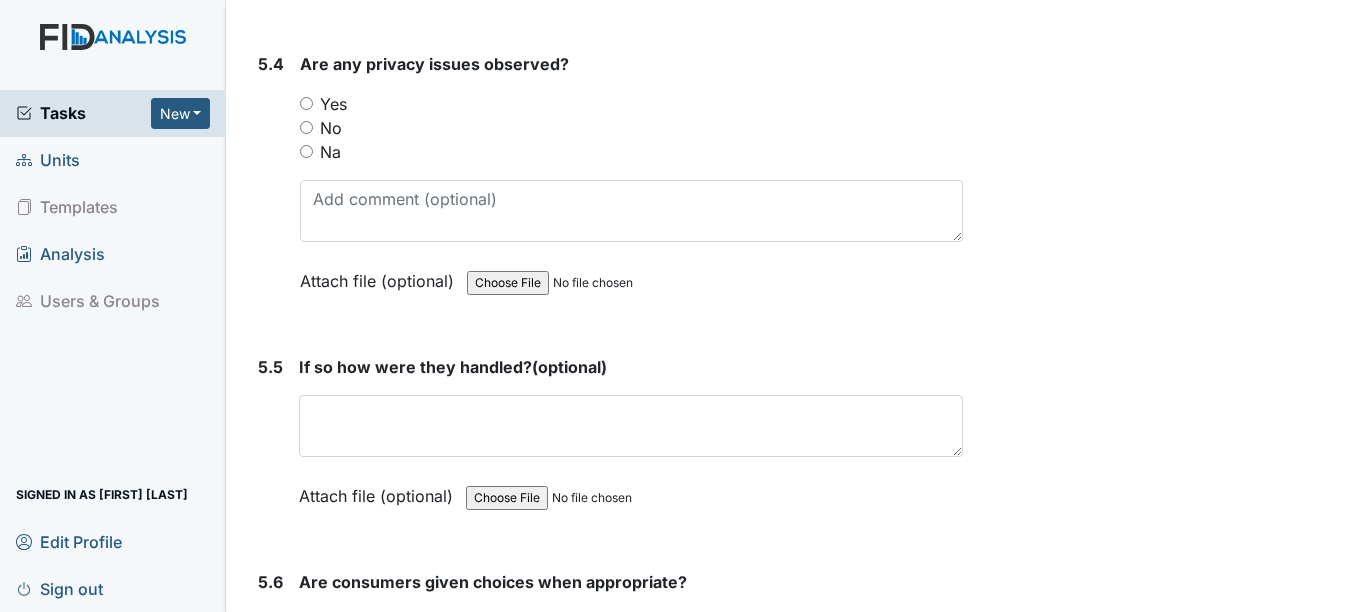 scroll, scrollTop: 9841, scrollLeft: 0, axis: vertical 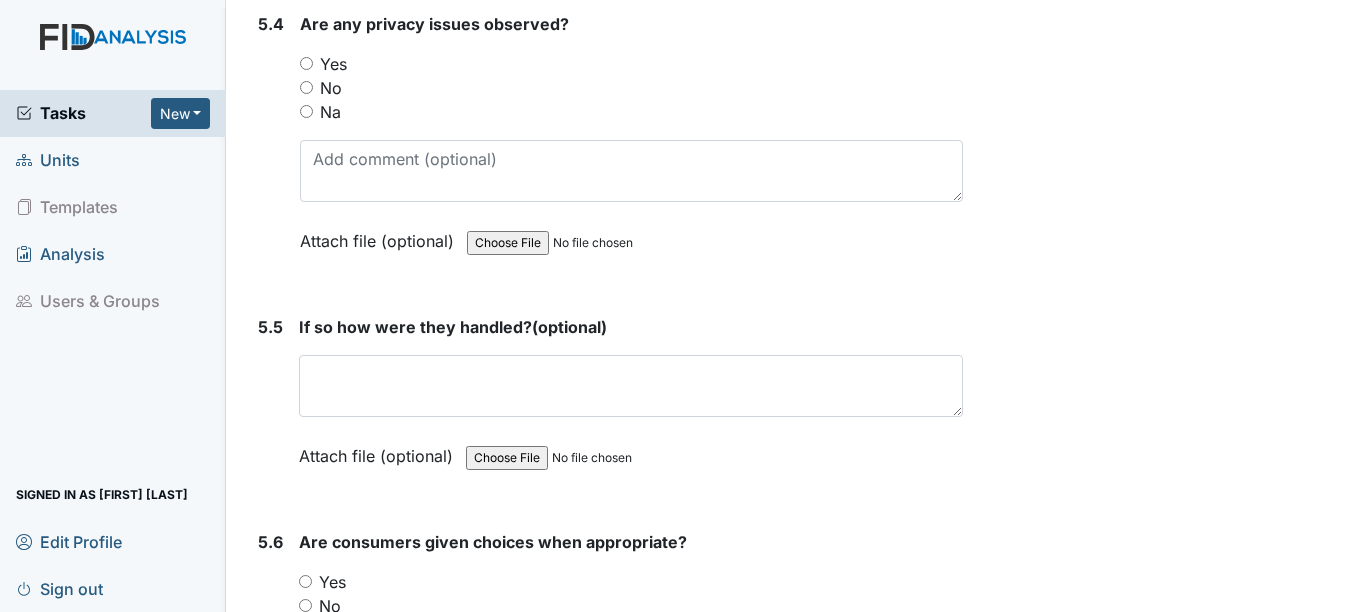 click on "Yes" at bounding box center (306, 63) 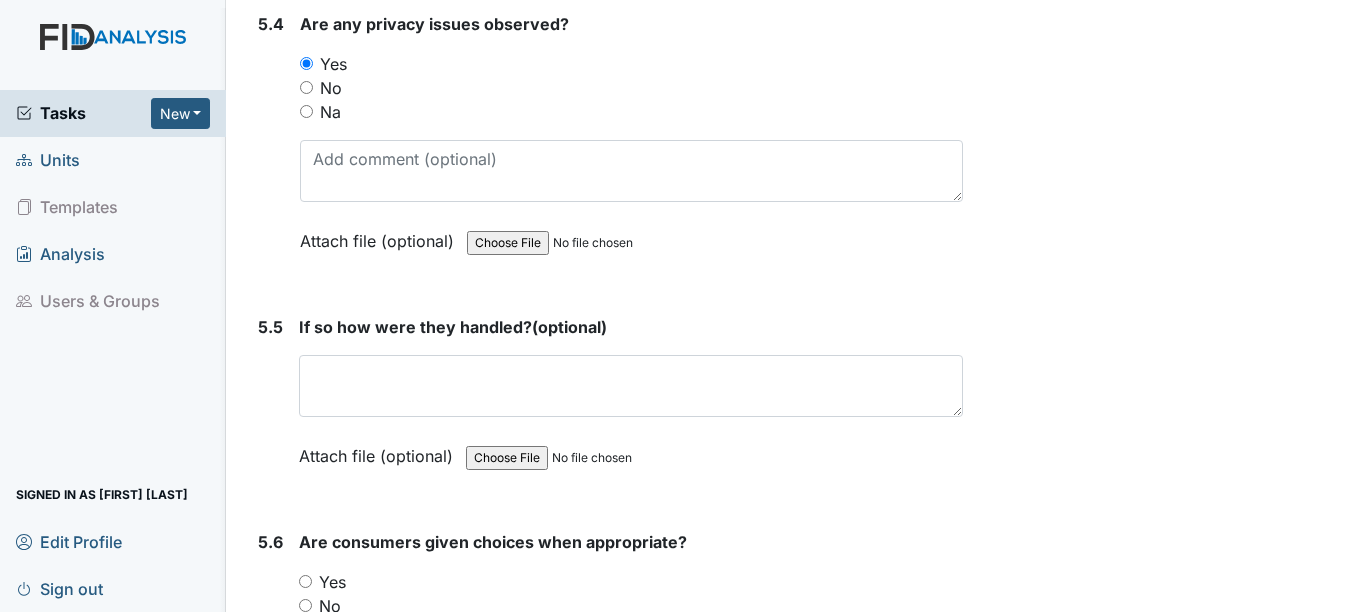 click on "No" at bounding box center (306, 87) 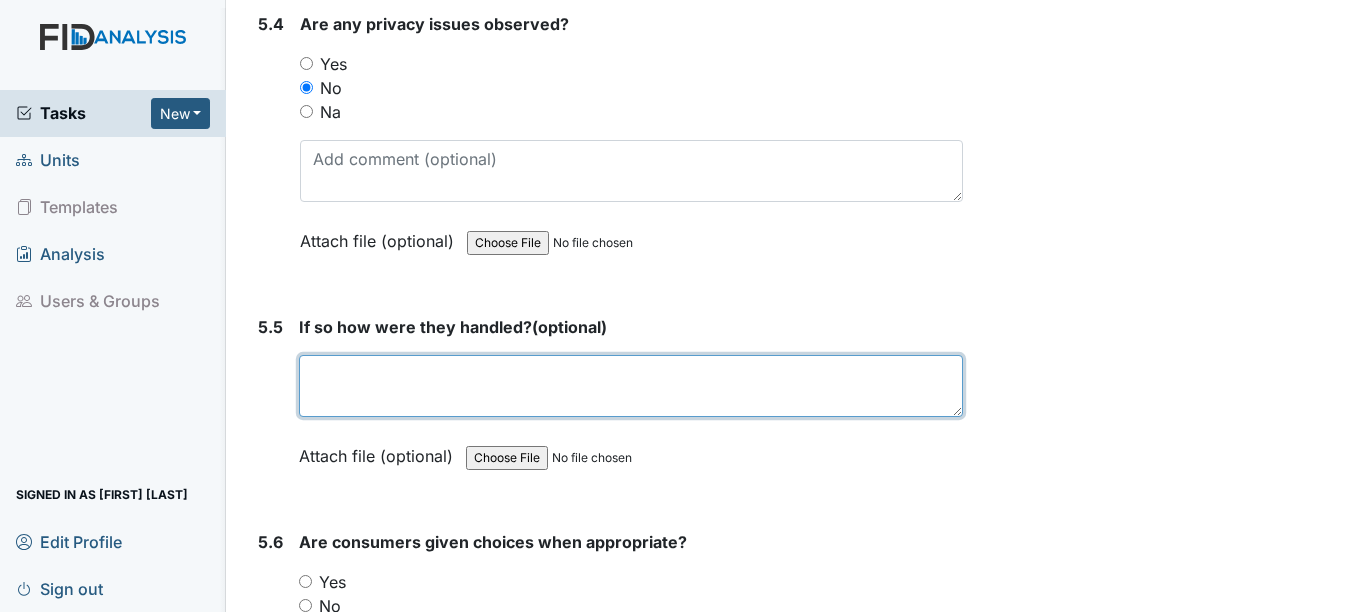 click at bounding box center (630, 386) 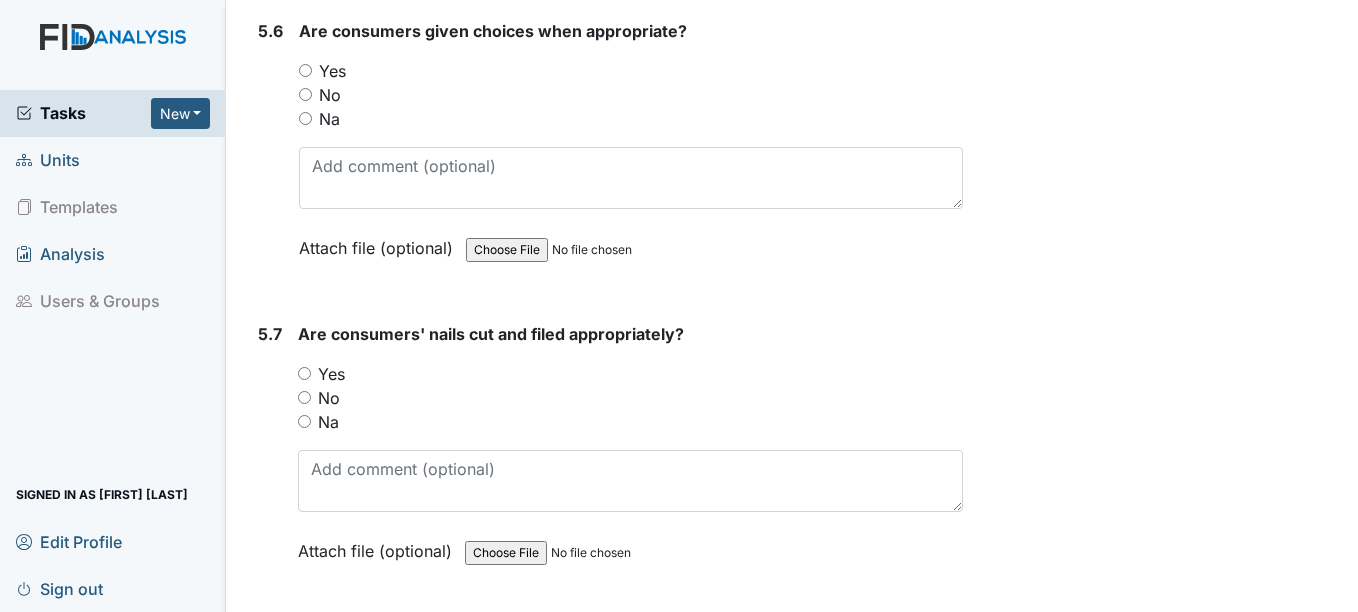 scroll, scrollTop: 10361, scrollLeft: 0, axis: vertical 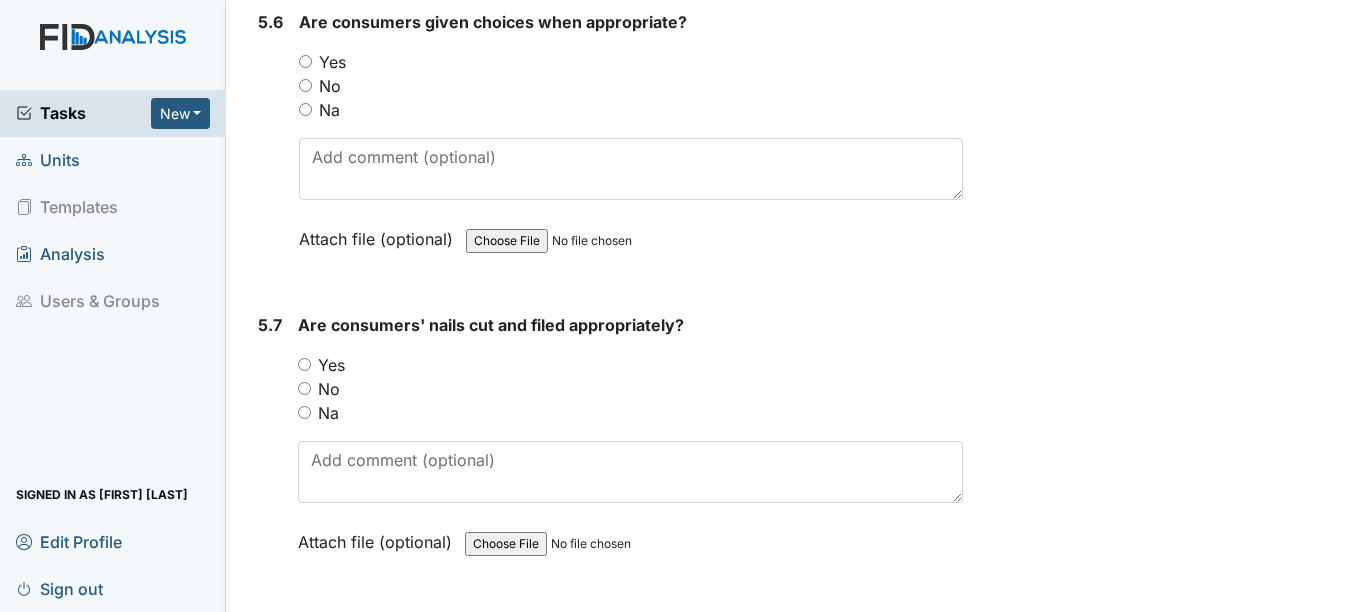 type on "NA" 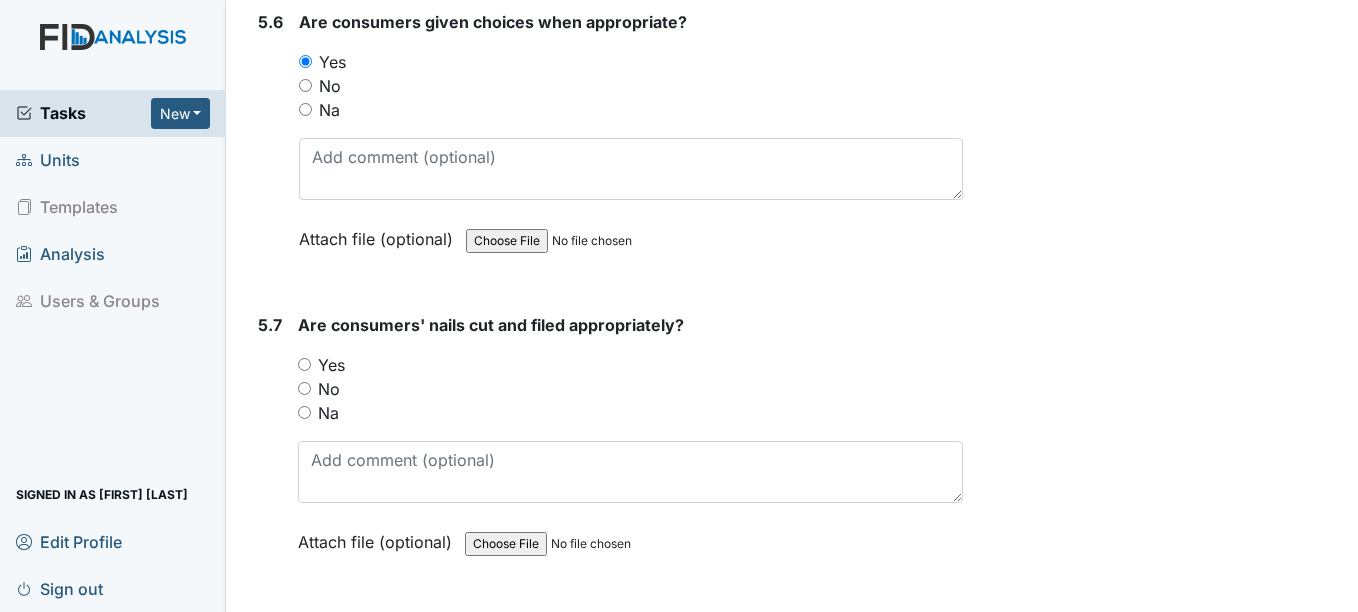 click on "Yes" at bounding box center (304, 364) 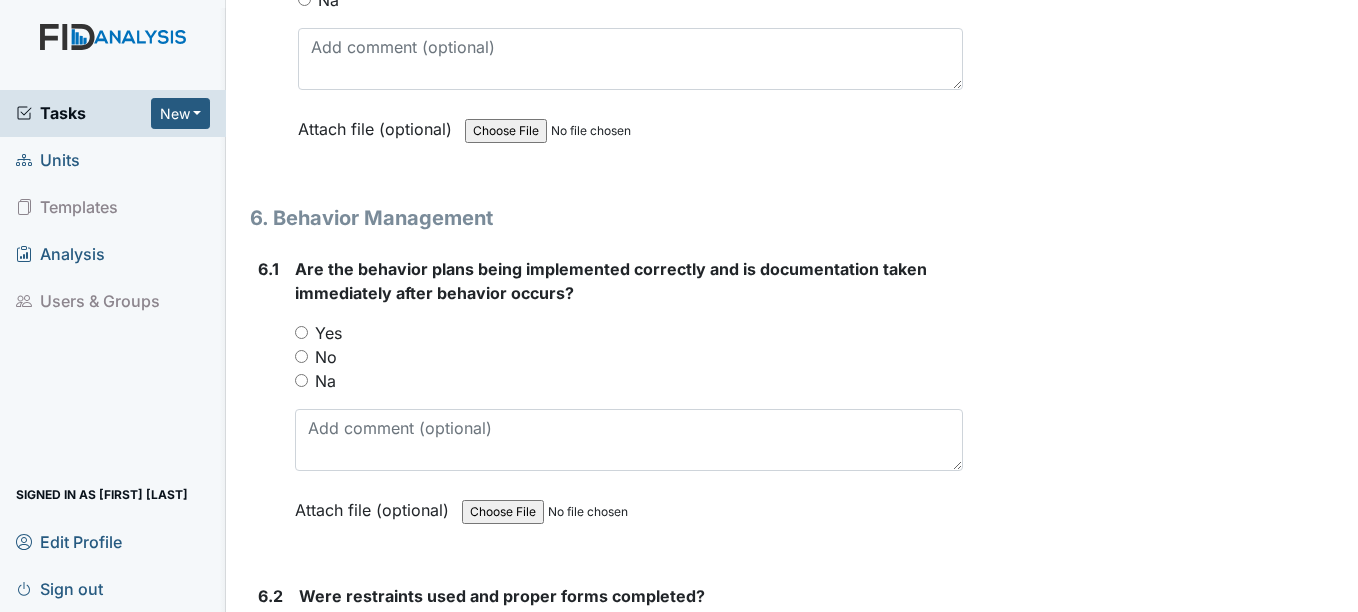 scroll, scrollTop: 10934, scrollLeft: 0, axis: vertical 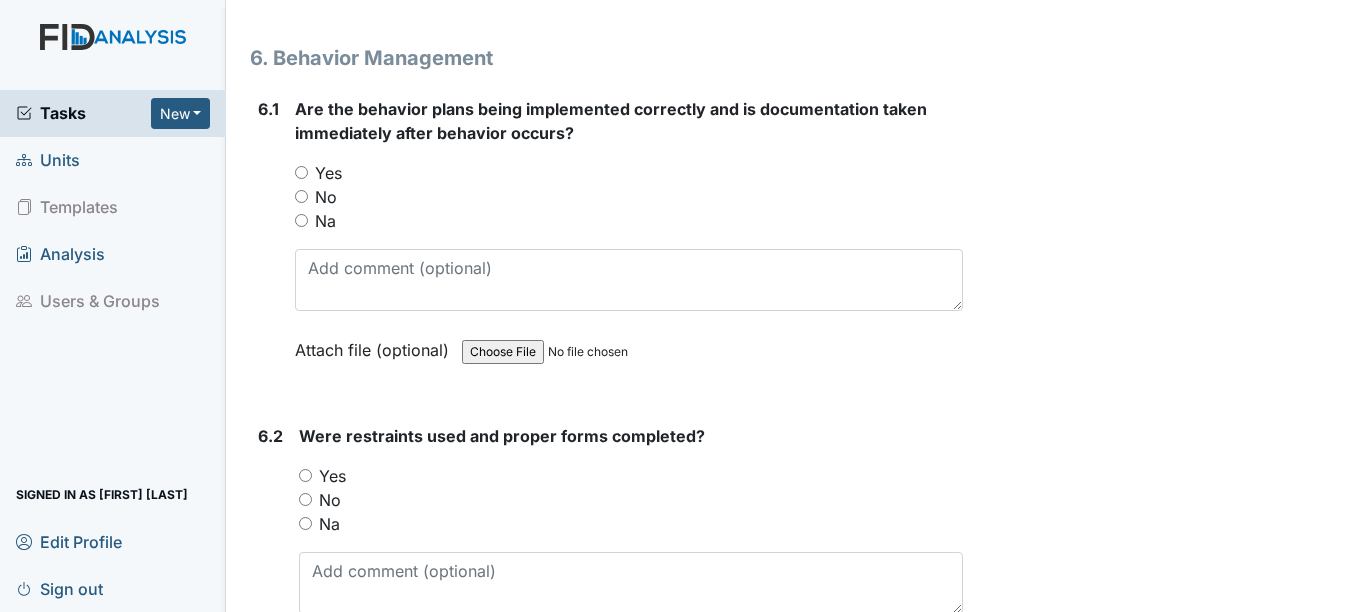 click on "Yes" at bounding box center (301, 172) 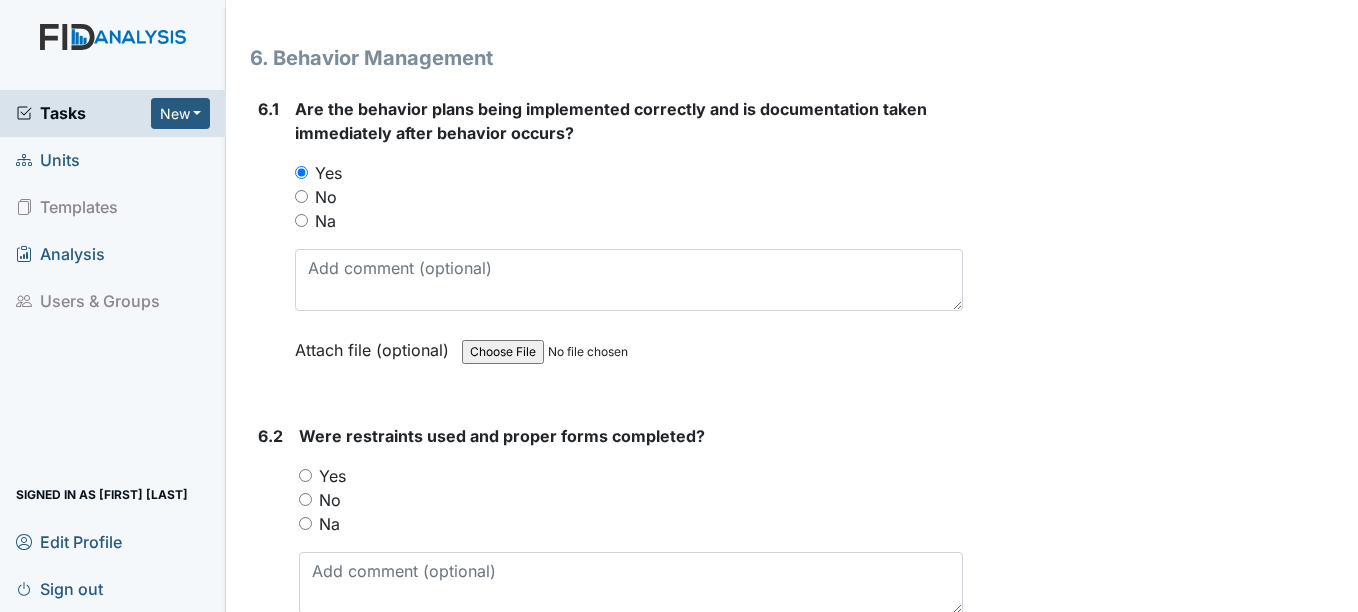 click on "Yes" at bounding box center (305, 475) 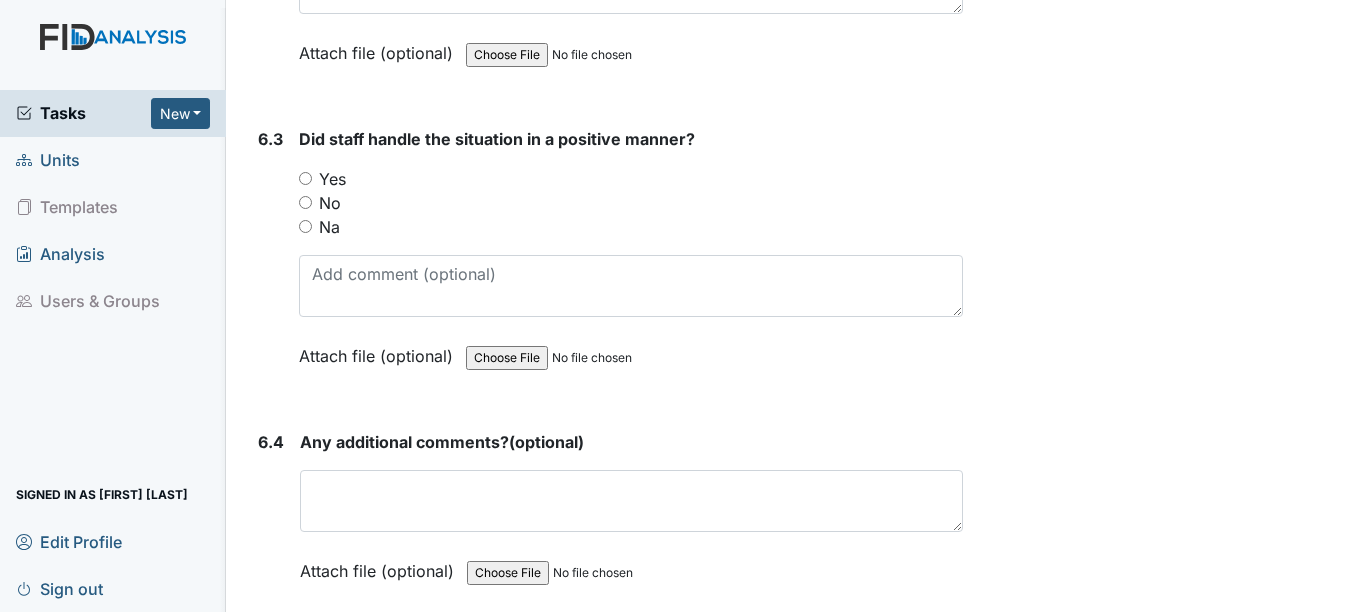 scroll, scrollTop: 11614, scrollLeft: 0, axis: vertical 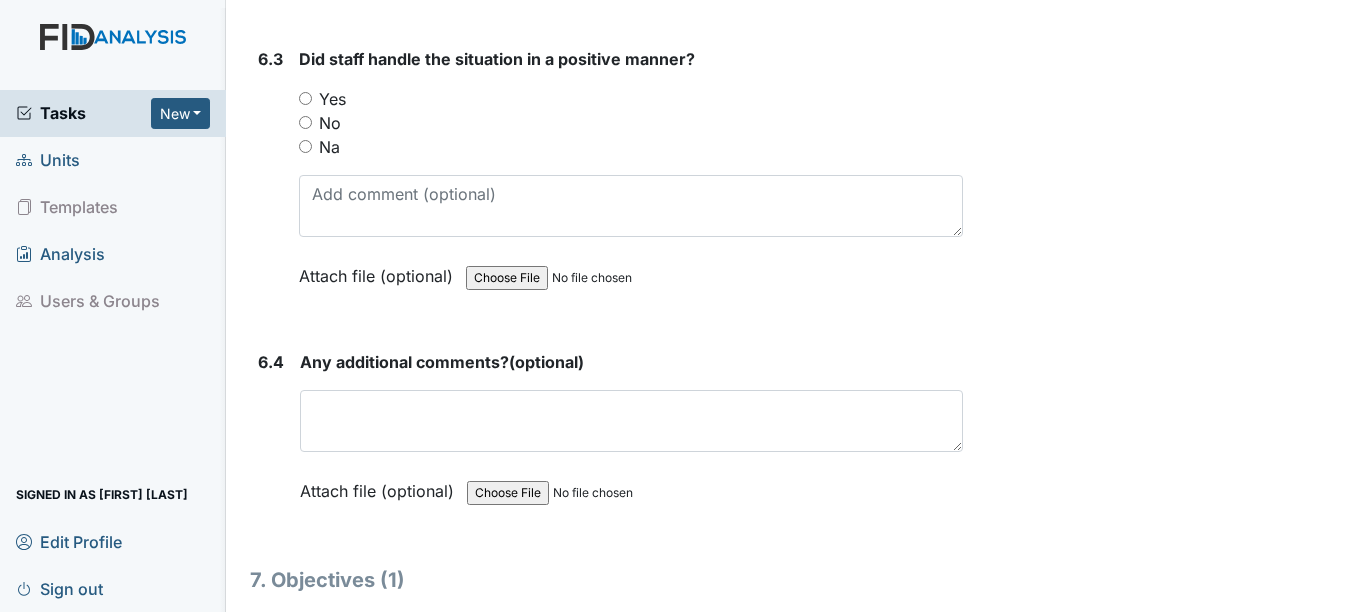 click on "Yes" at bounding box center [305, 98] 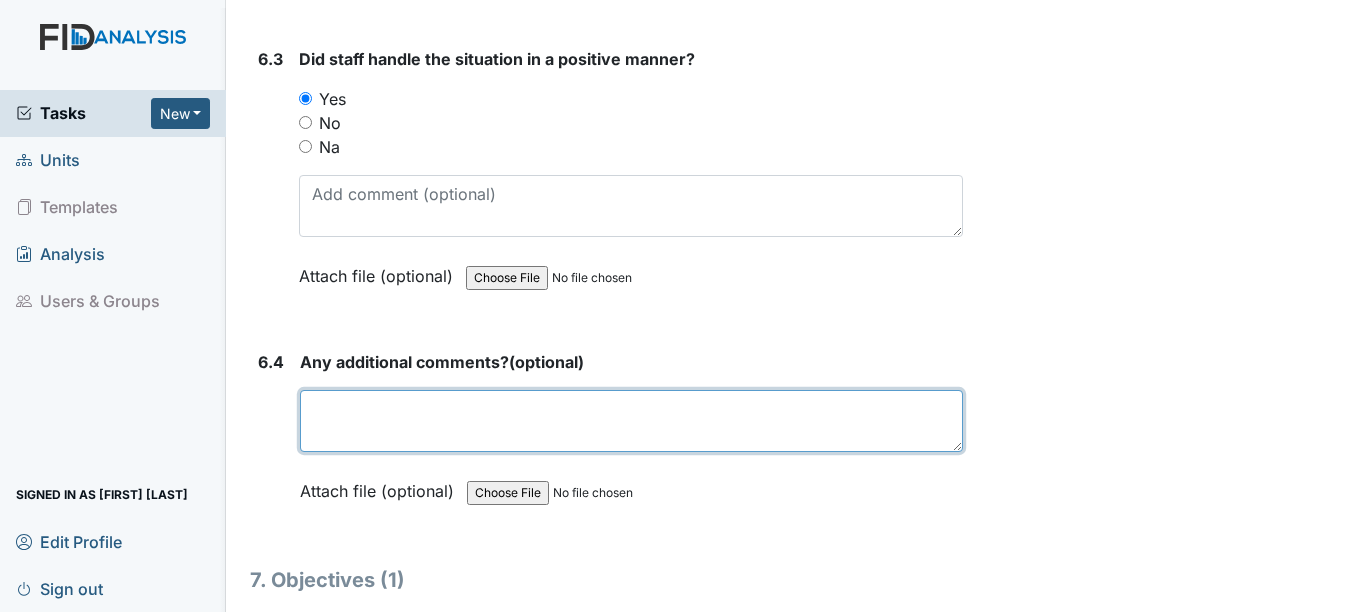 click at bounding box center [631, 421] 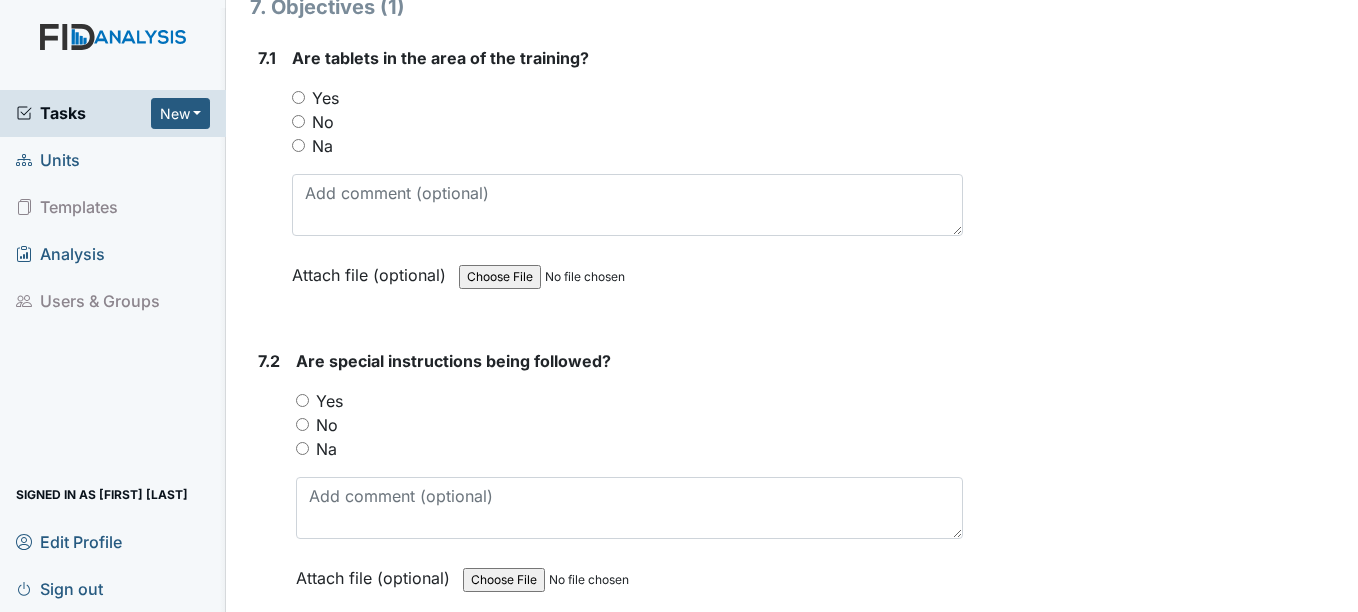 scroll, scrollTop: 12214, scrollLeft: 0, axis: vertical 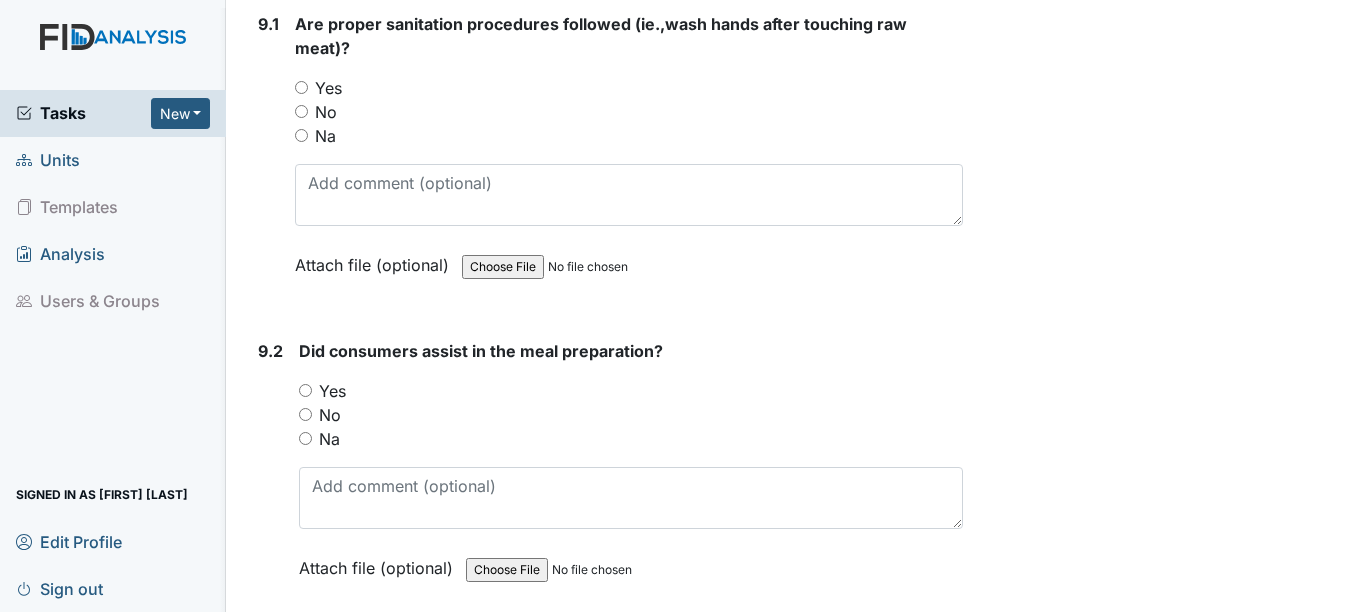 type on "NA" 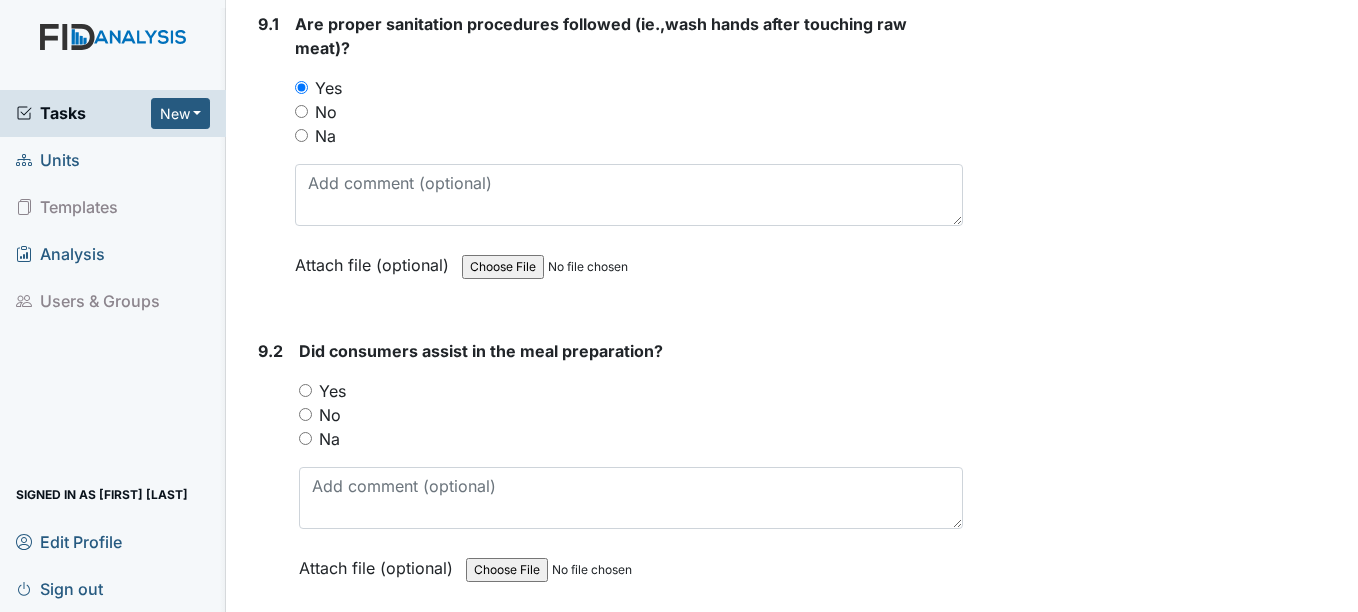 click on "Yes" at bounding box center (305, 390) 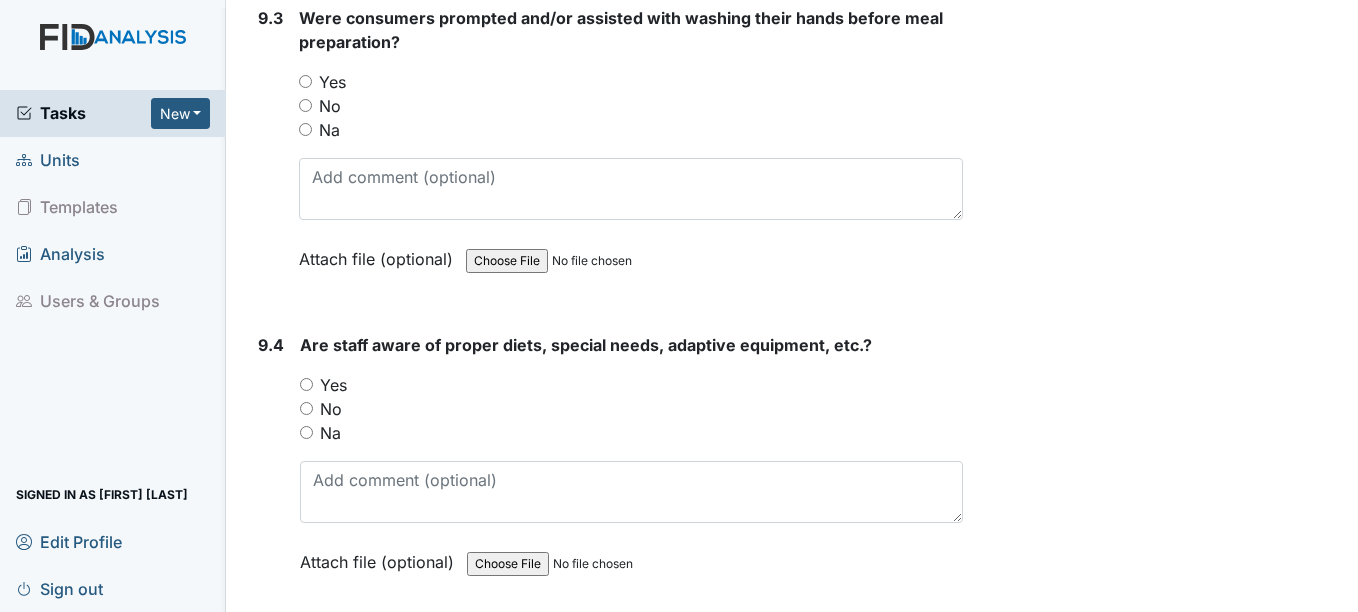 scroll, scrollTop: 16090, scrollLeft: 0, axis: vertical 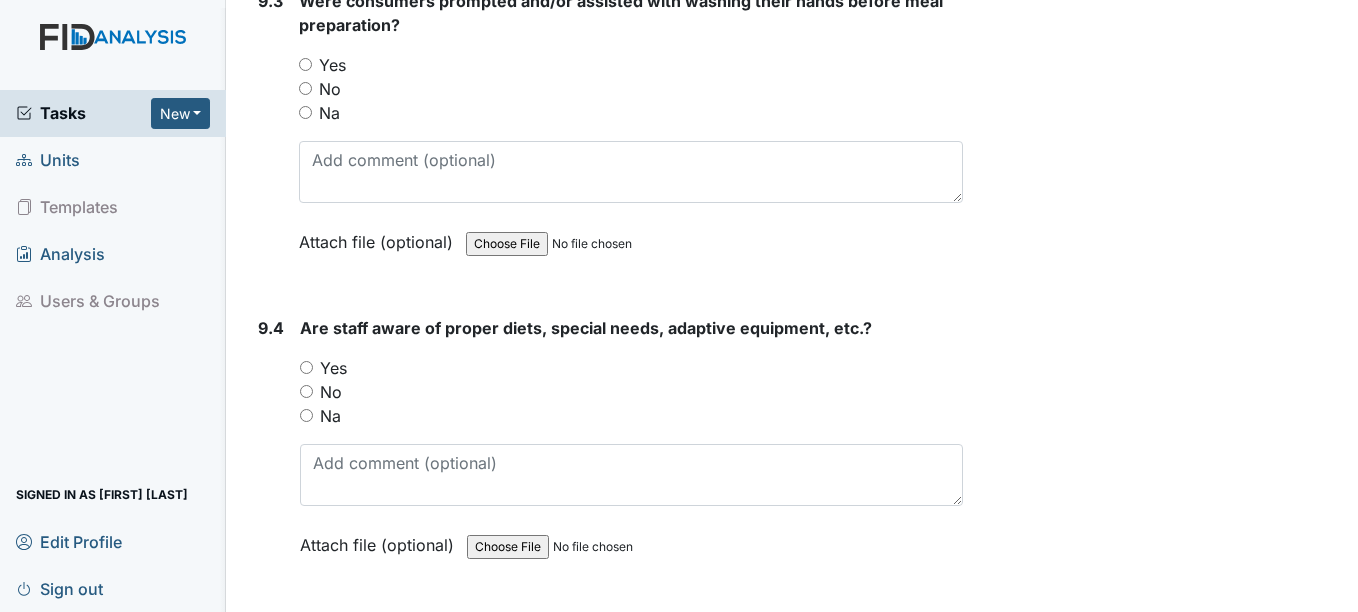 click on "Yes" at bounding box center (305, 64) 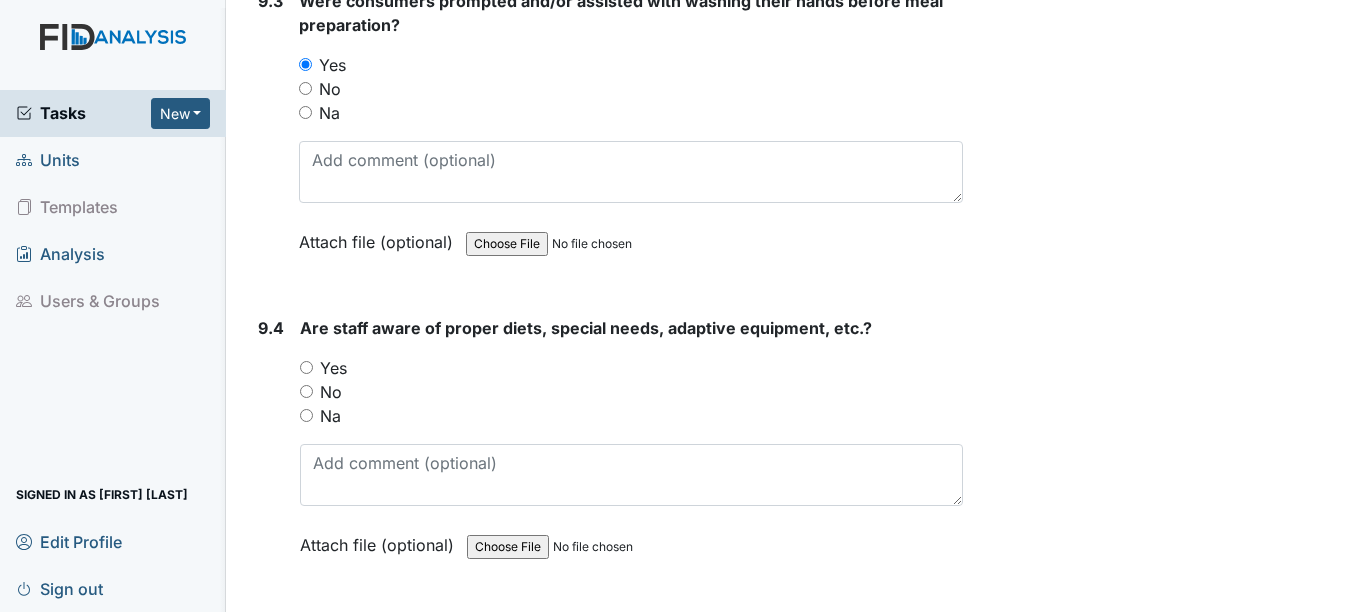 click on "Yes" at bounding box center (306, 367) 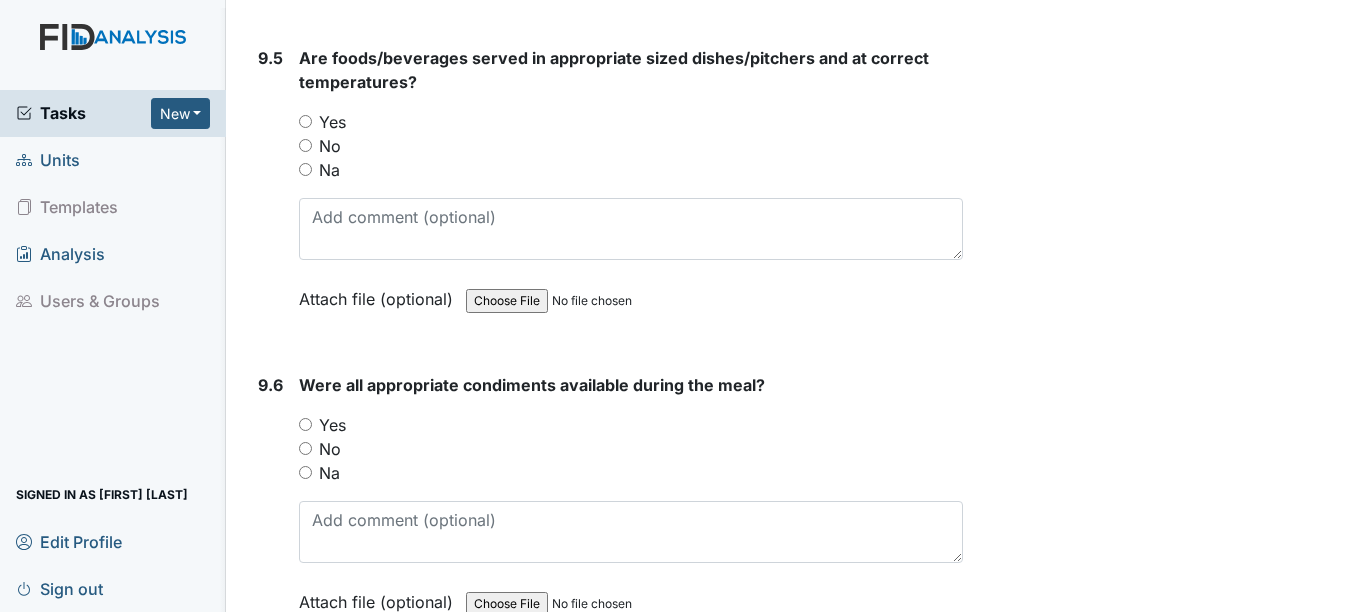 scroll, scrollTop: 16690, scrollLeft: 0, axis: vertical 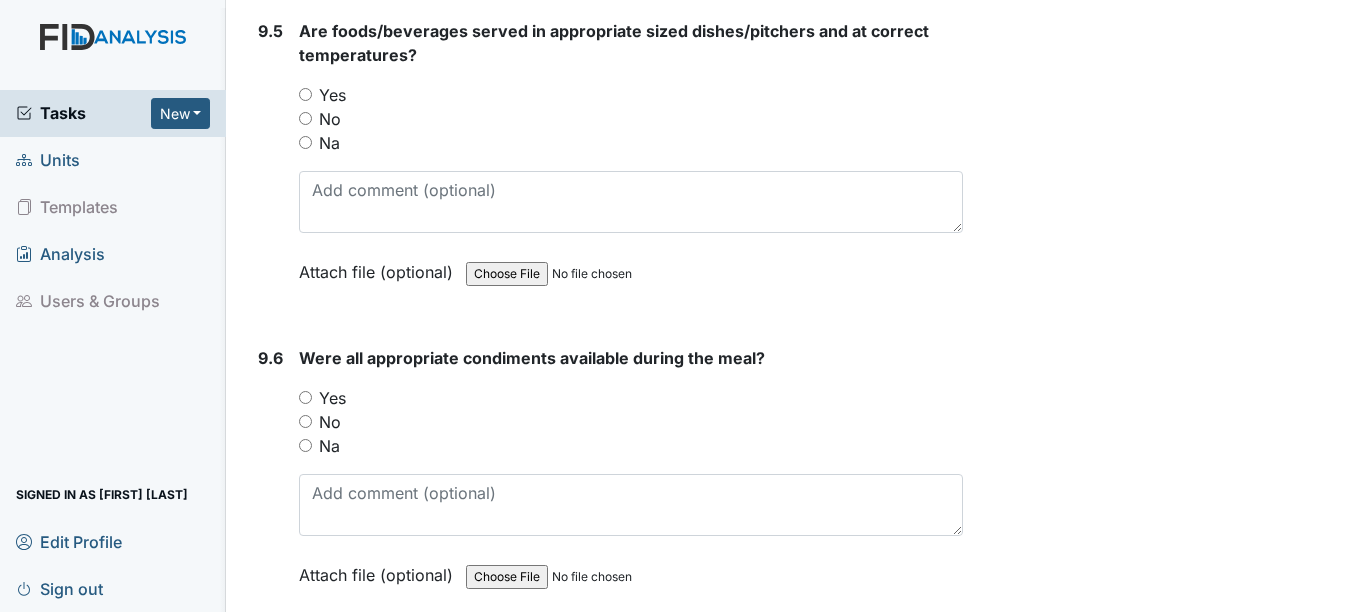 click on "Yes" at bounding box center (305, 94) 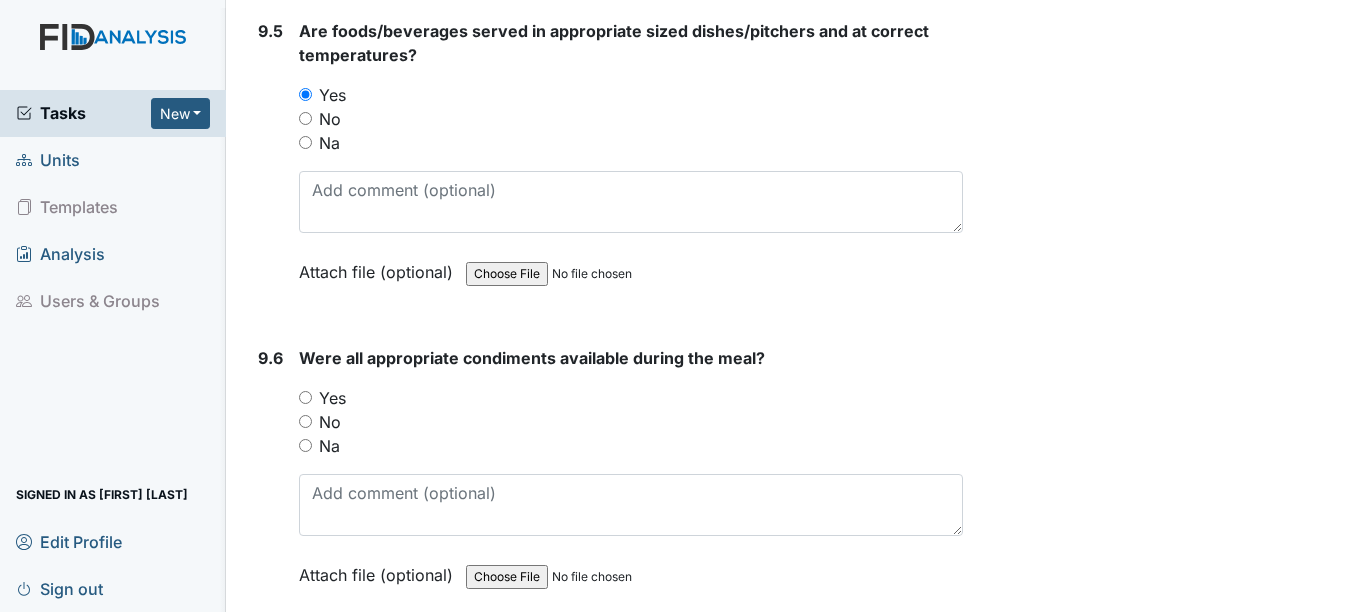 click on "Yes" at bounding box center (305, 397) 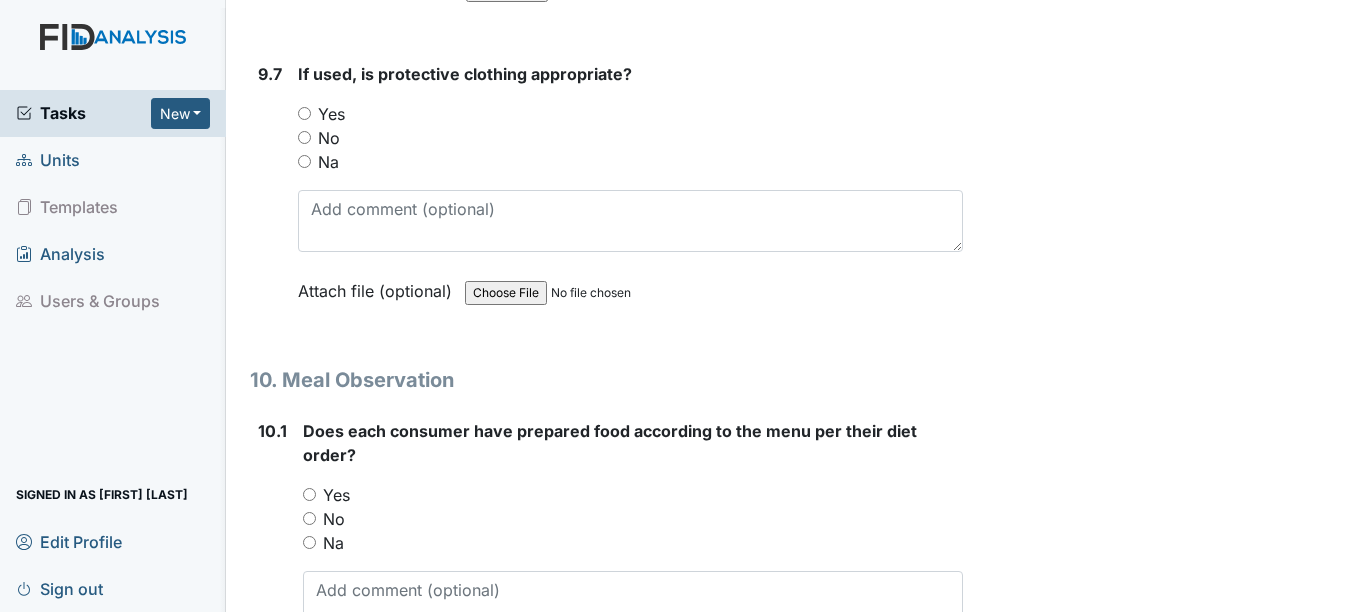 scroll, scrollTop: 17343, scrollLeft: 0, axis: vertical 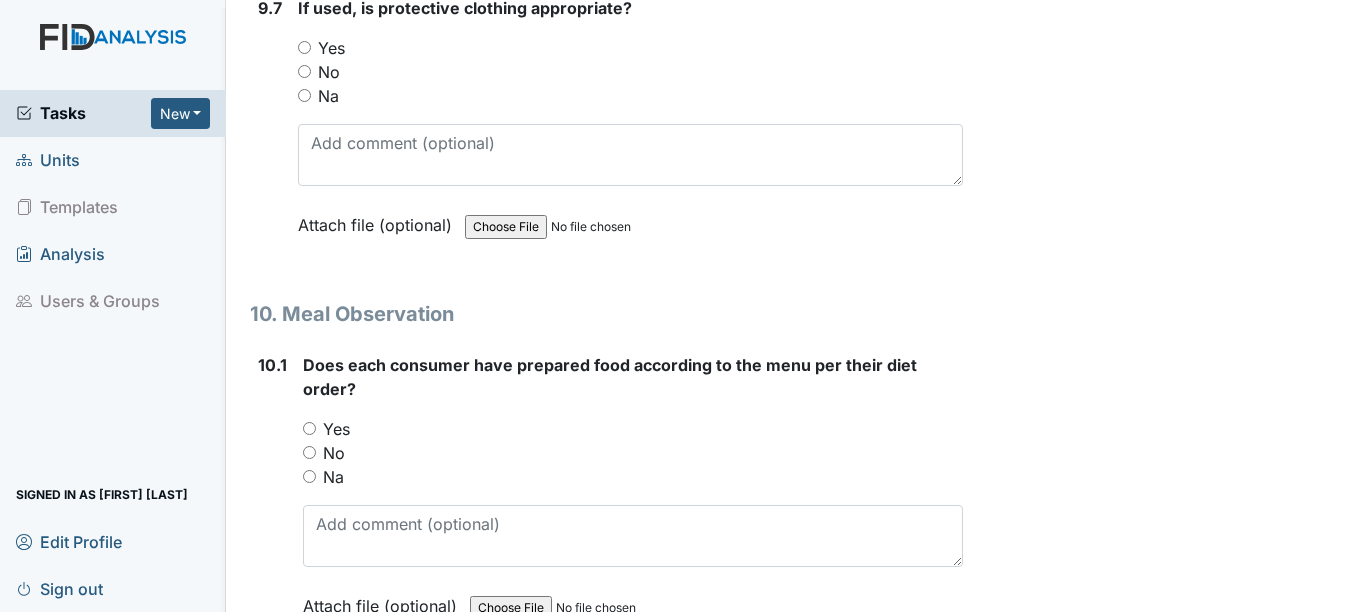 click on "Yes" at bounding box center [304, 47] 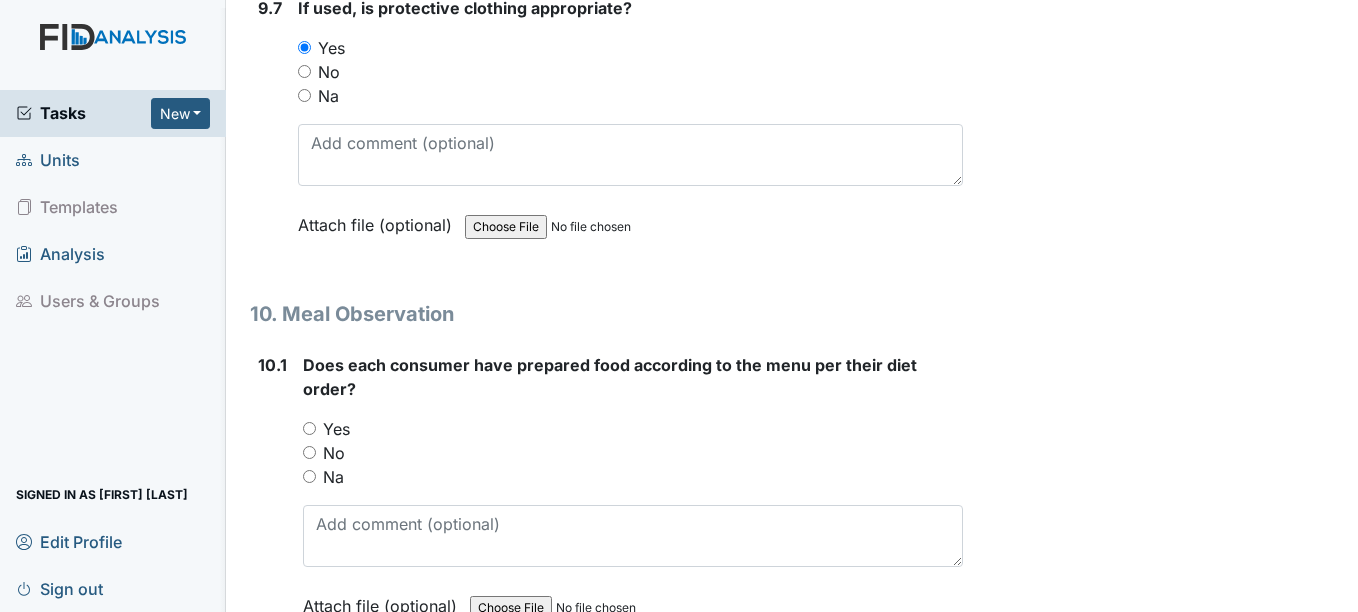 click on "Yes" at bounding box center (309, 428) 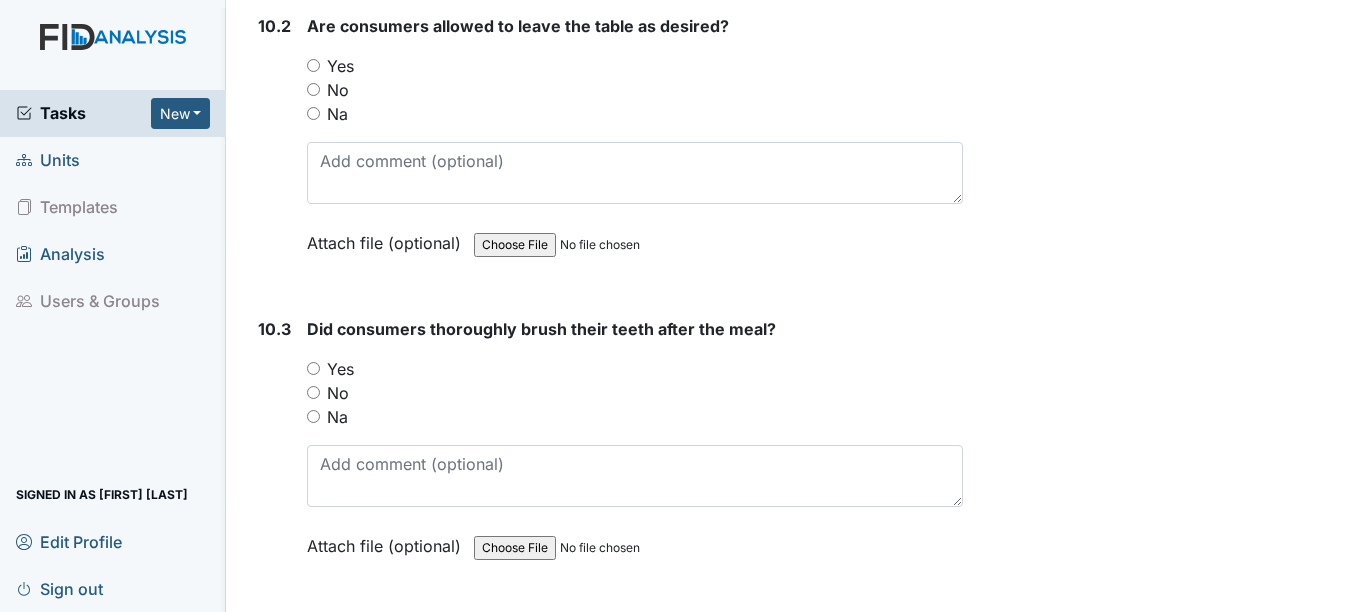 scroll, scrollTop: 18010, scrollLeft: 0, axis: vertical 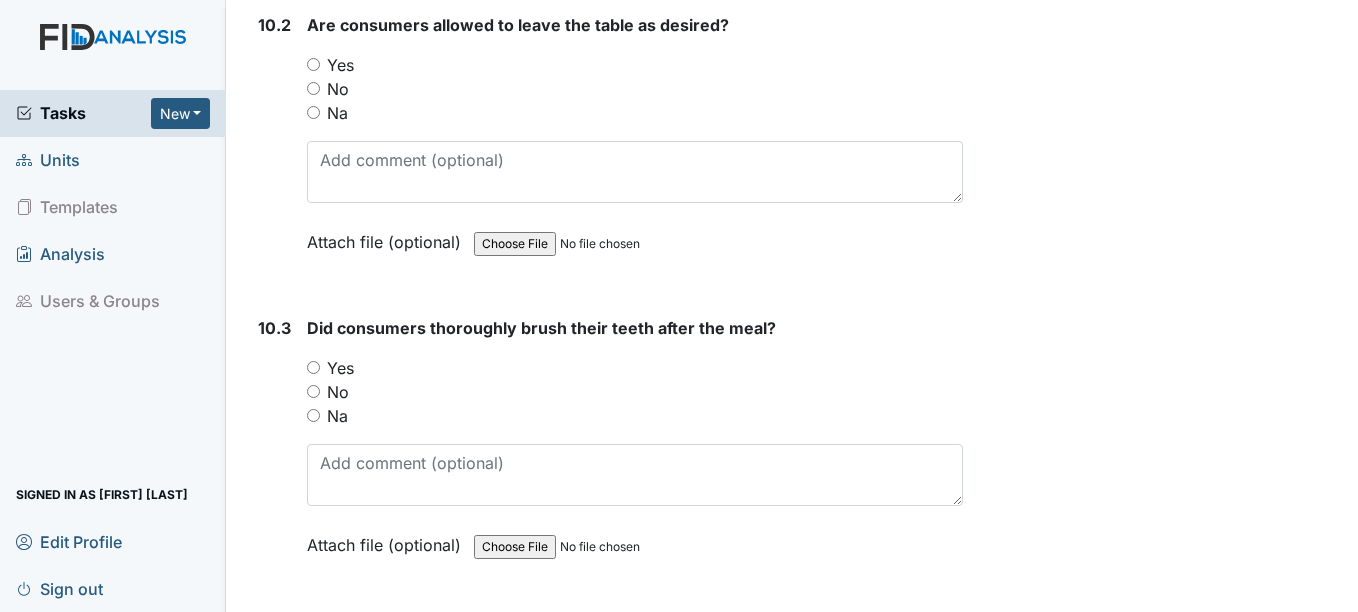 click on "Yes" at bounding box center (313, 64) 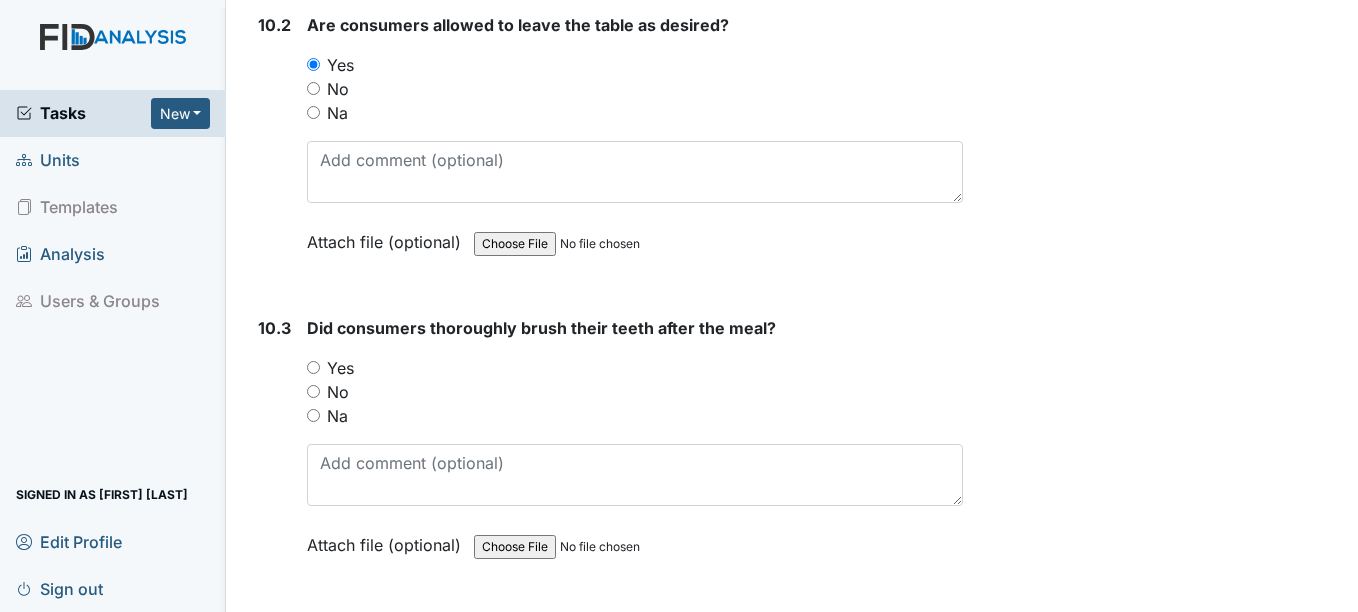 click on "Yes" at bounding box center [313, 367] 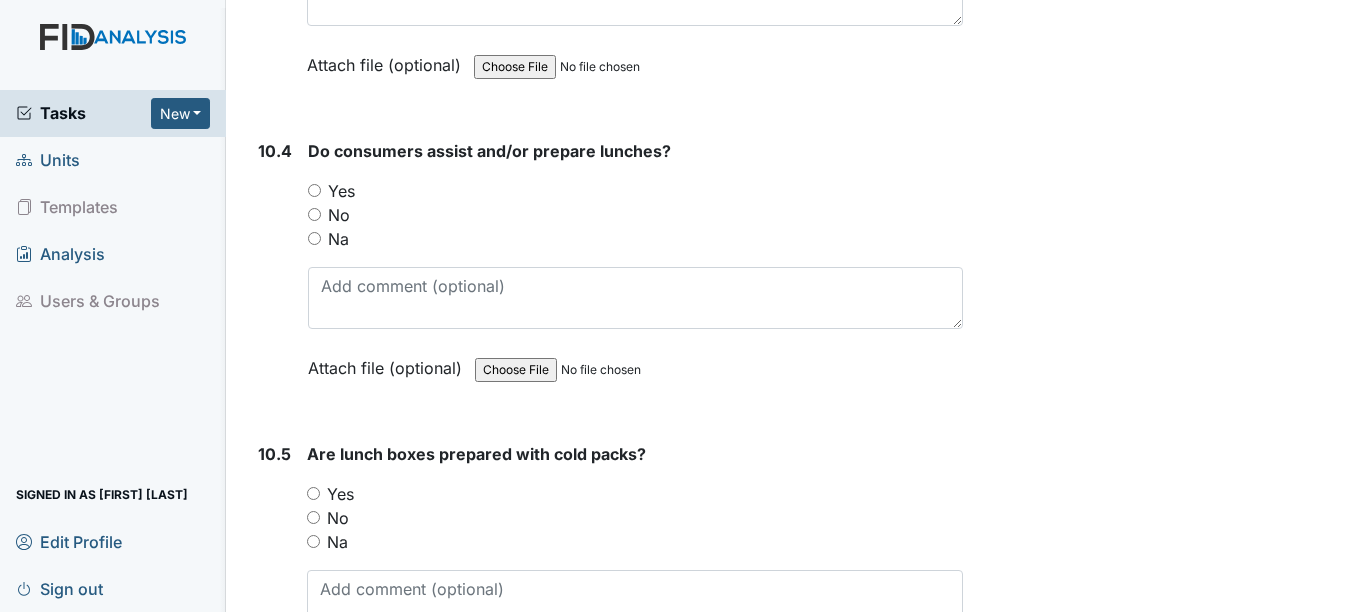 scroll, scrollTop: 18570, scrollLeft: 0, axis: vertical 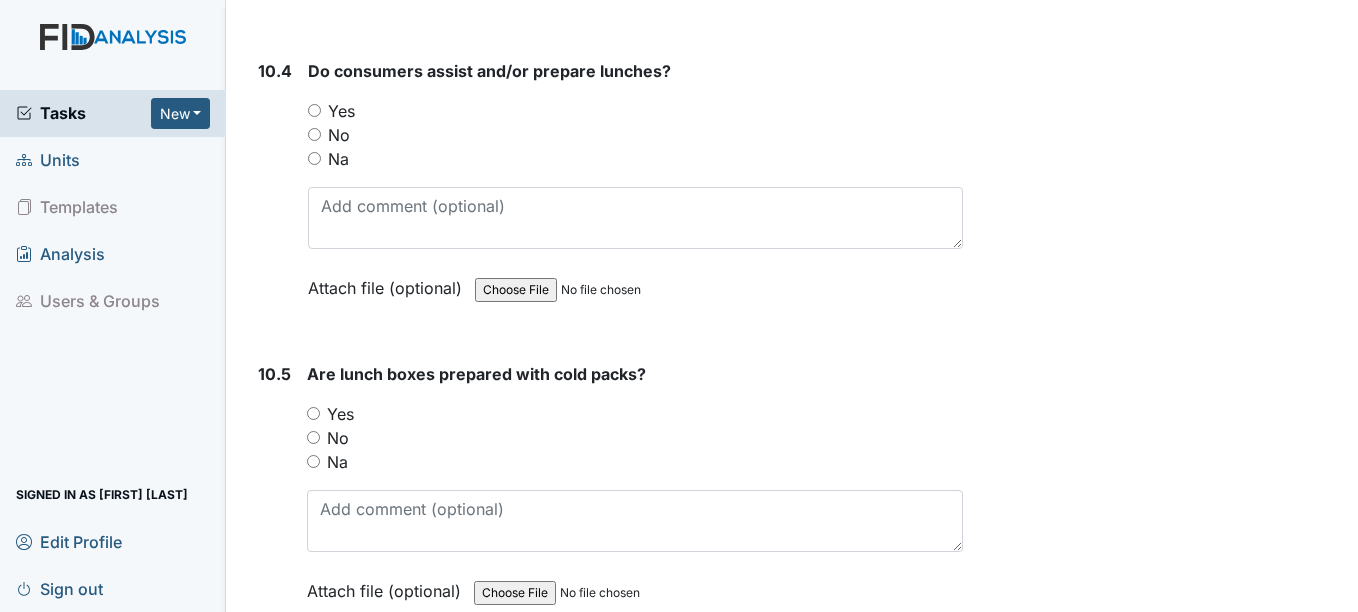 click on "Yes" at bounding box center (314, 110) 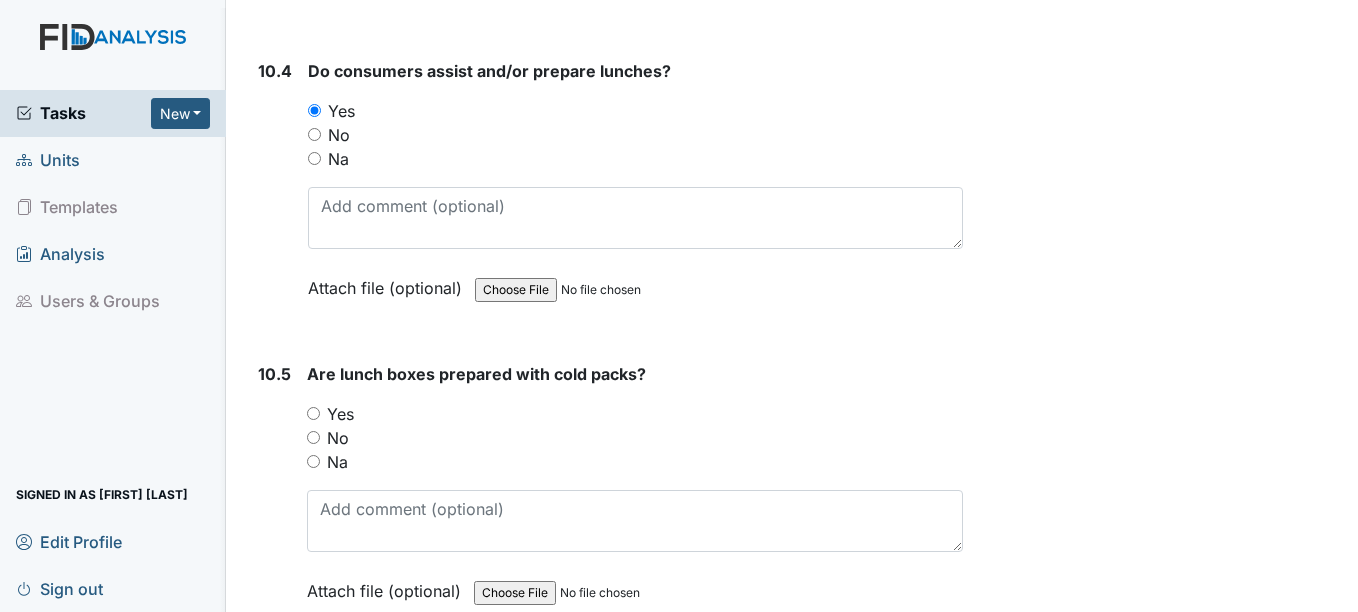 click on "Yes" at bounding box center [313, 413] 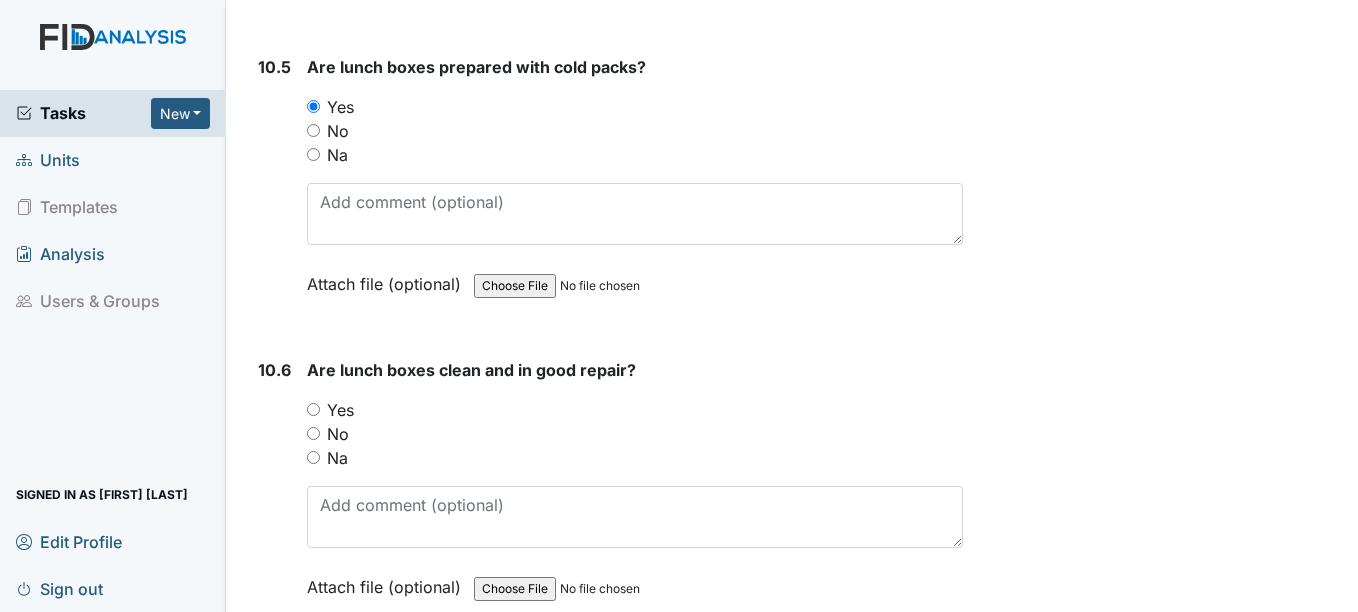 scroll, scrollTop: 18917, scrollLeft: 0, axis: vertical 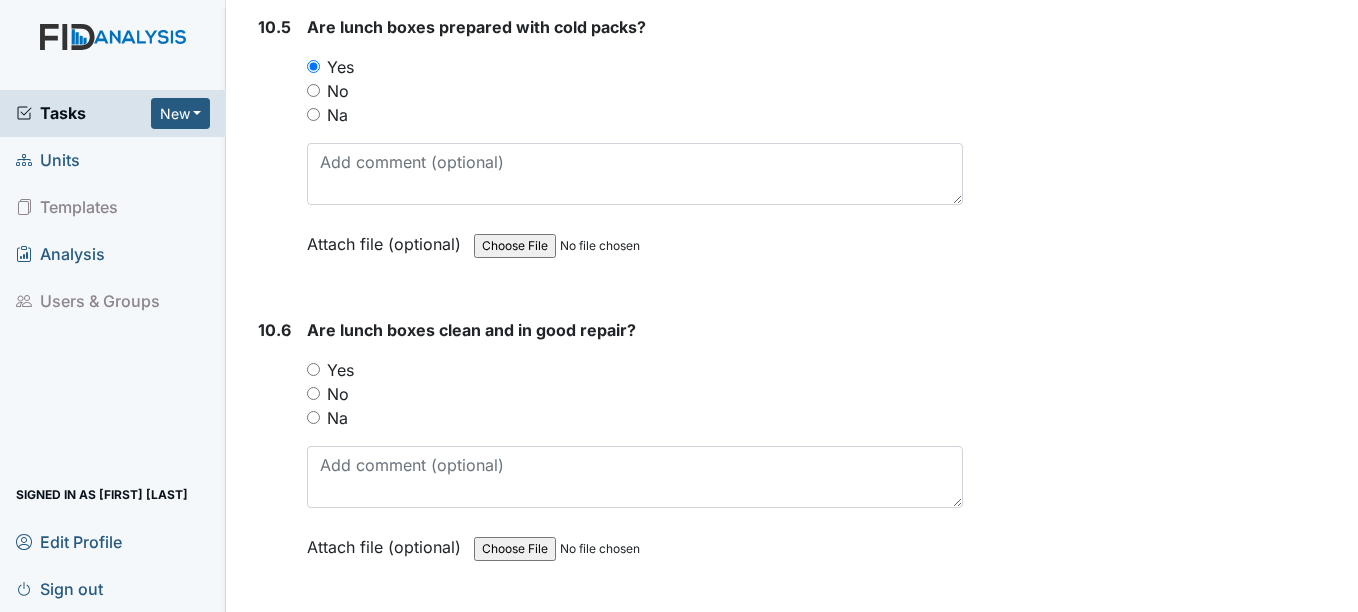 click on "No" at bounding box center [313, 90] 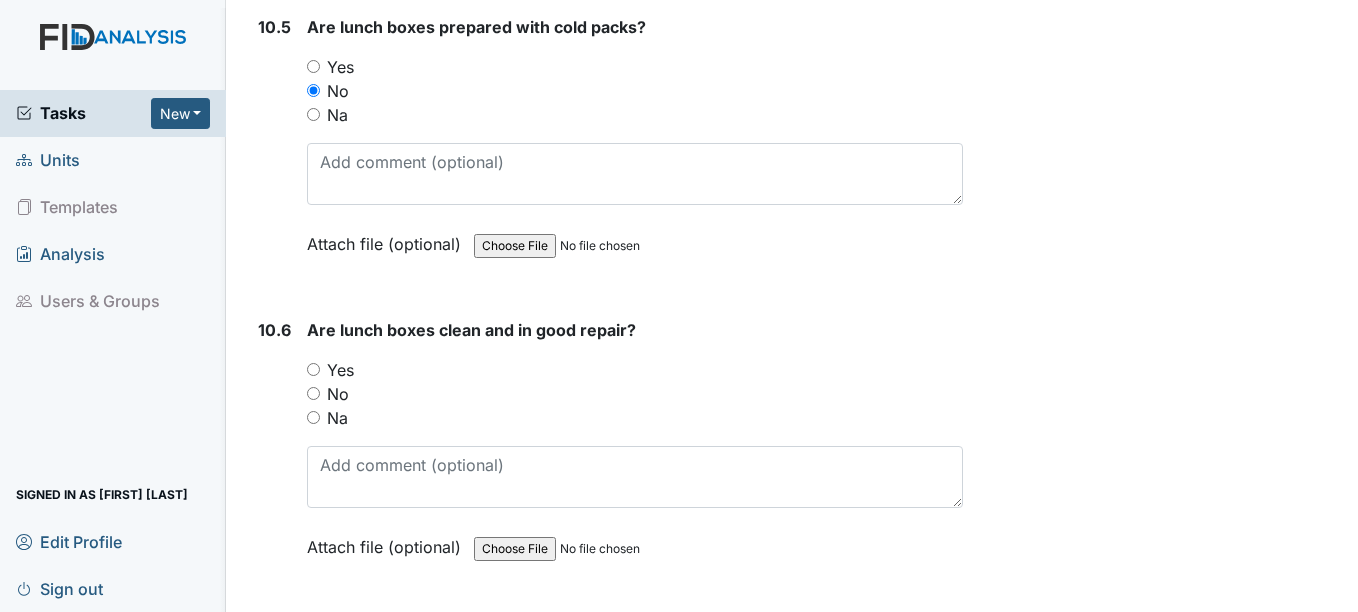 click on "Yes" at bounding box center [313, 369] 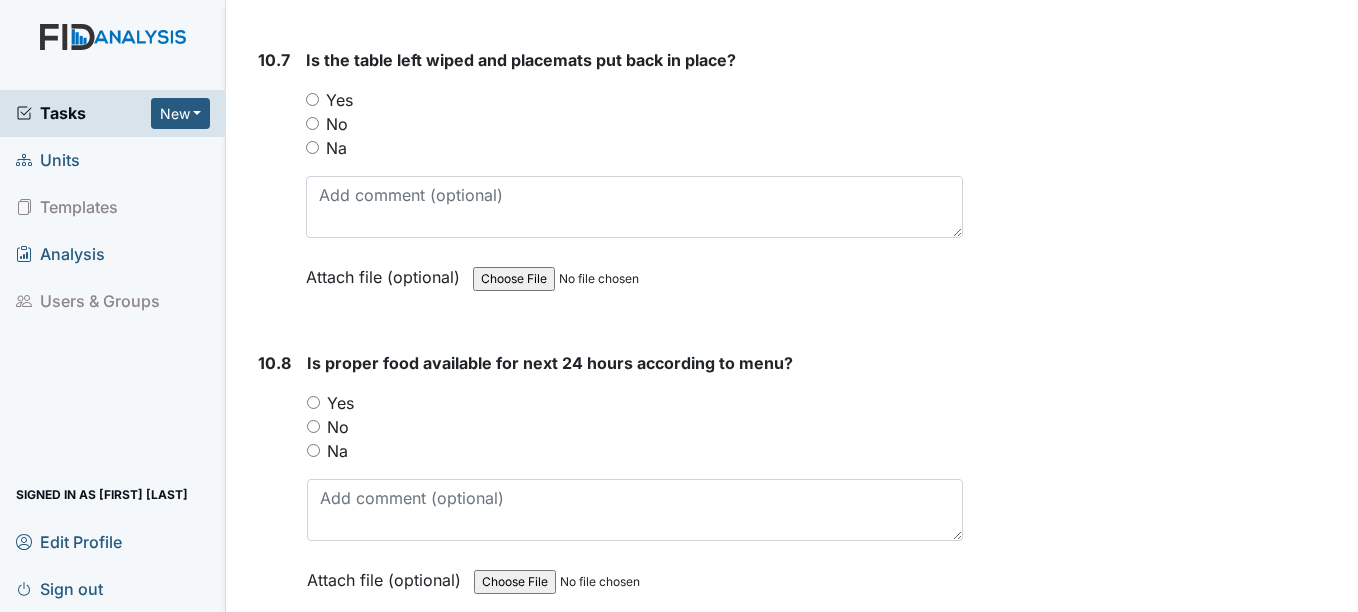 scroll, scrollTop: 19530, scrollLeft: 0, axis: vertical 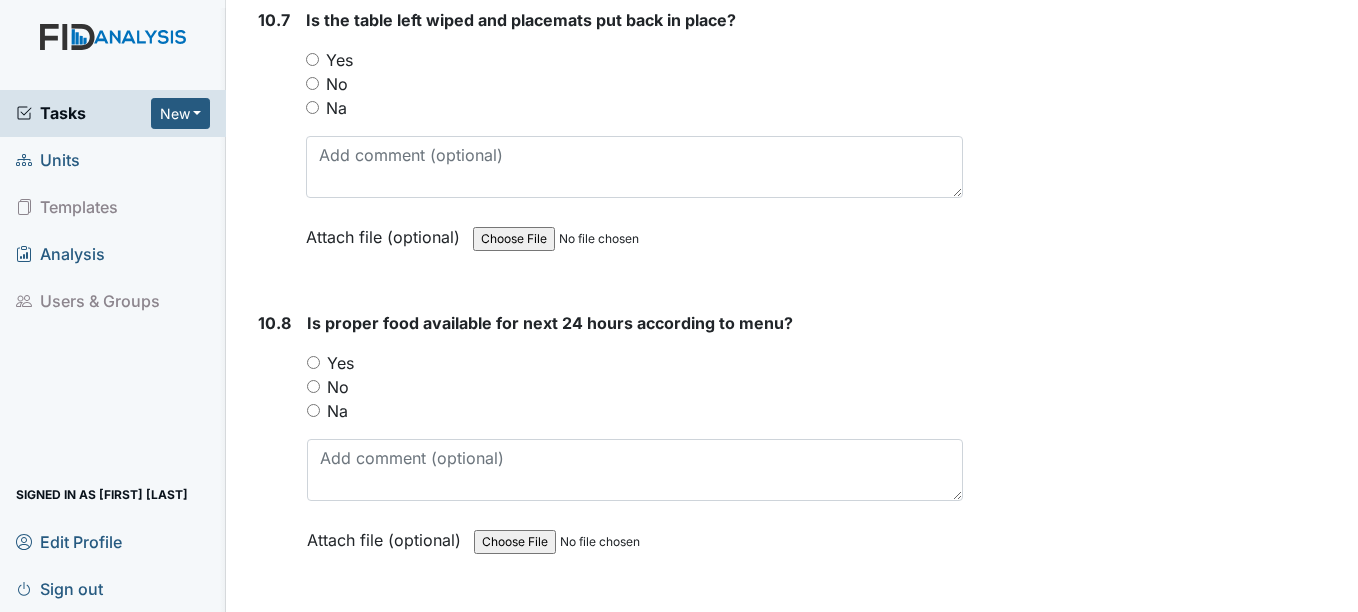click on "Yes" at bounding box center (312, 59) 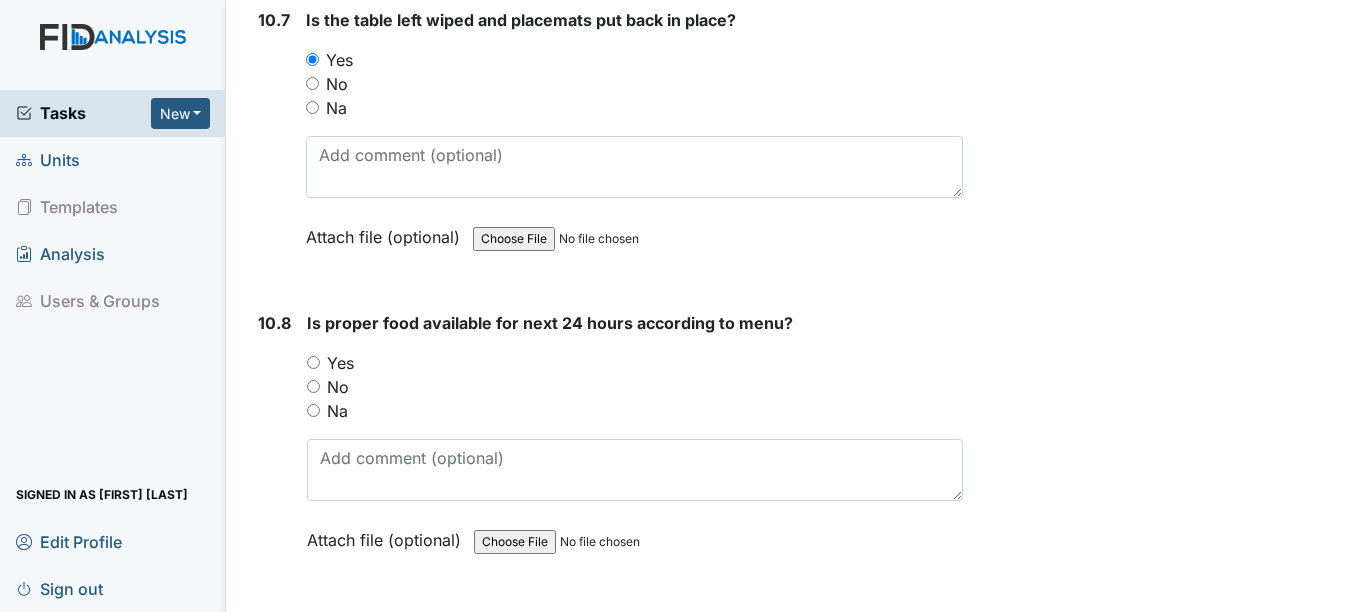 click on "Yes" at bounding box center (313, 362) 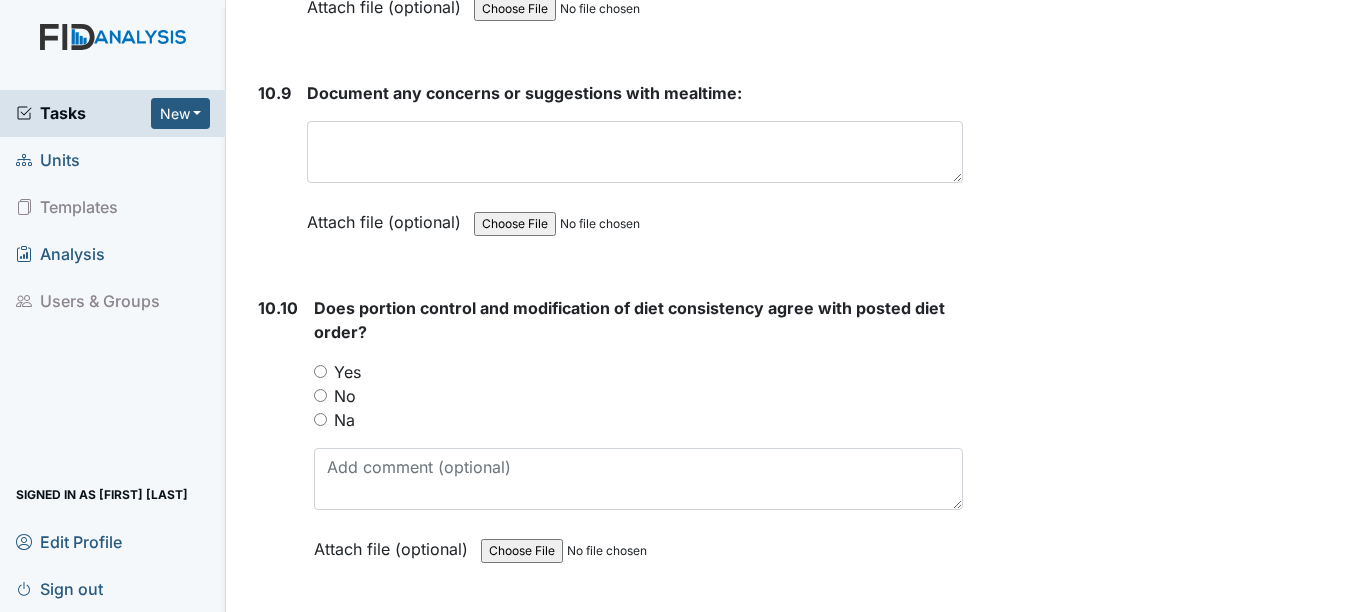 scroll, scrollTop: 20103, scrollLeft: 0, axis: vertical 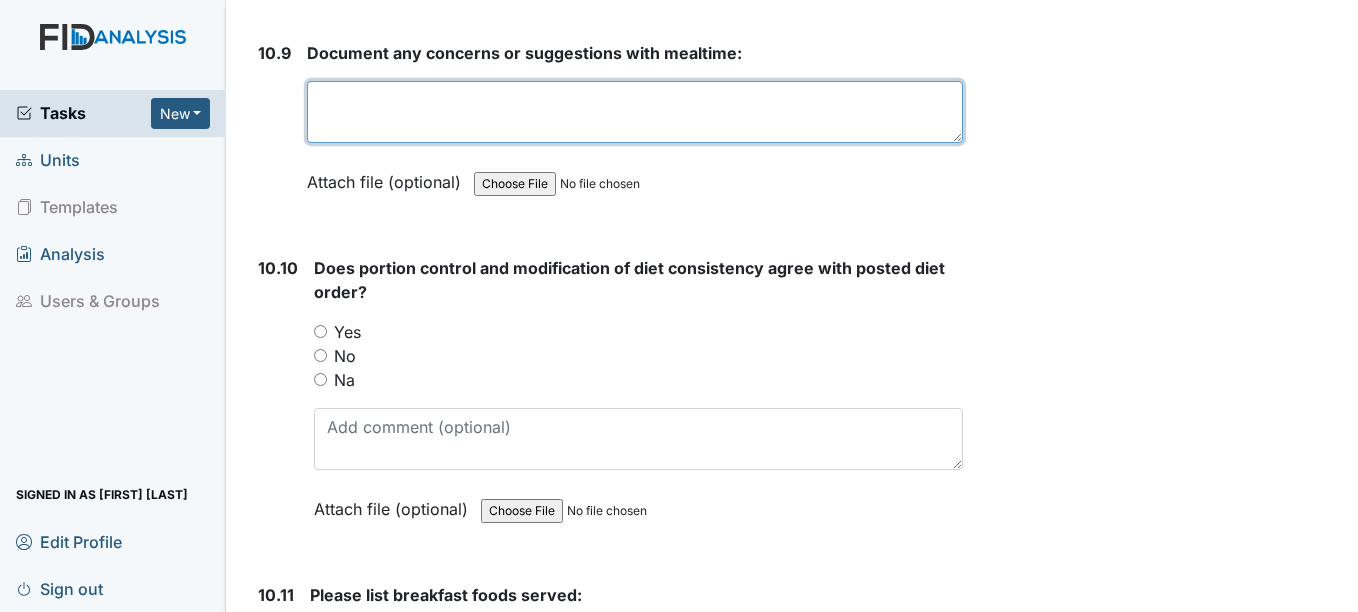 click at bounding box center [634, 112] 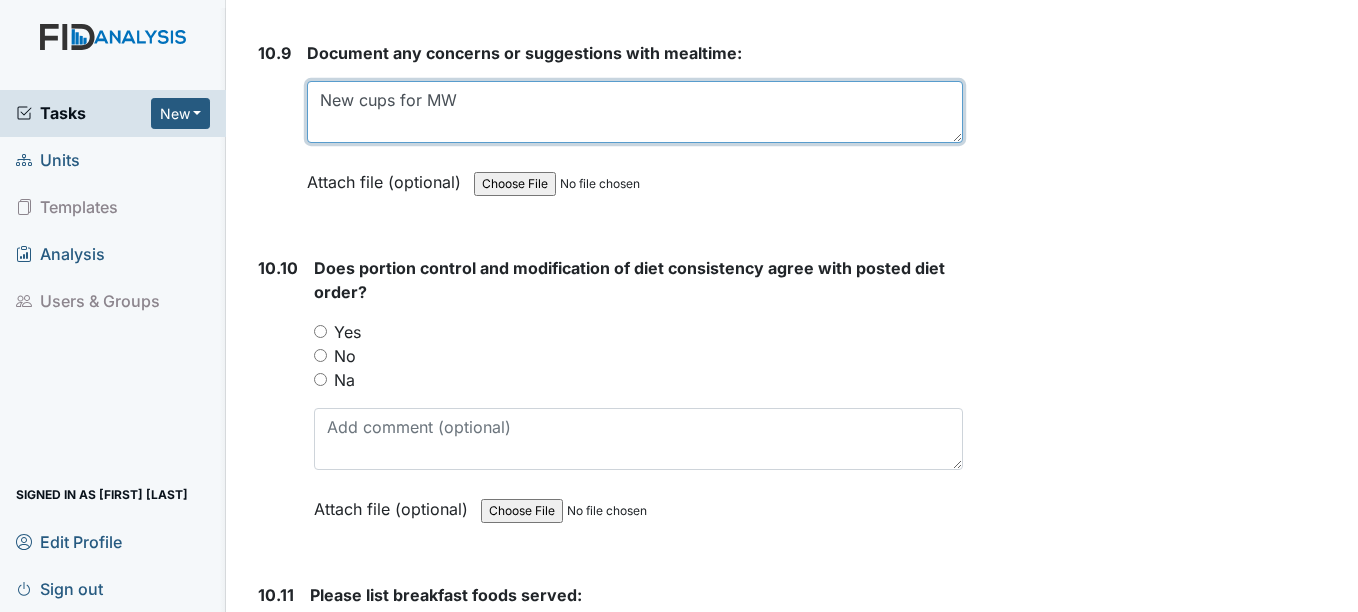 type on "New cups for MW" 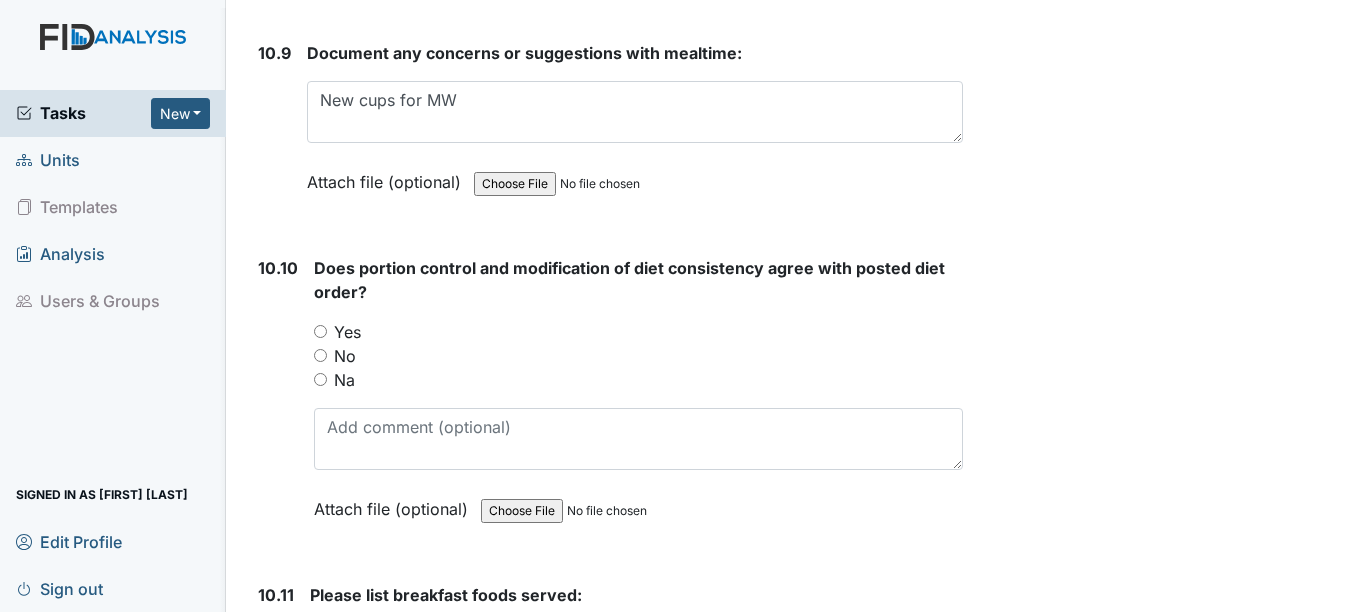 click on "Yes" at bounding box center [320, 331] 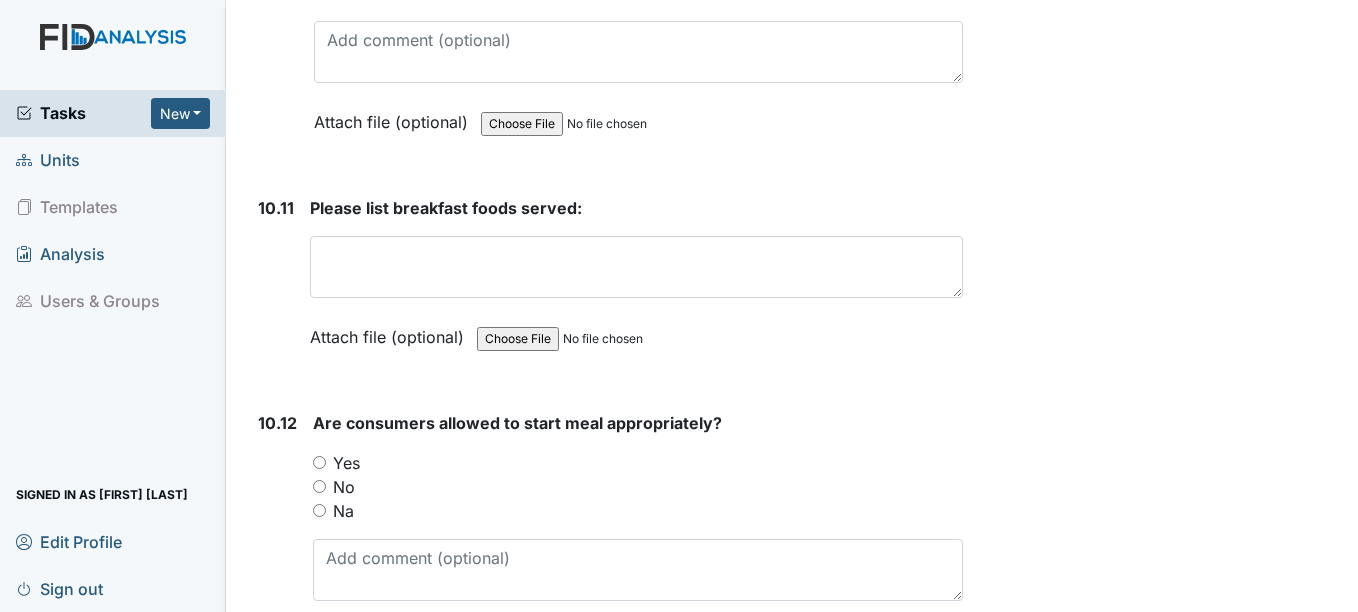 scroll, scrollTop: 20637, scrollLeft: 0, axis: vertical 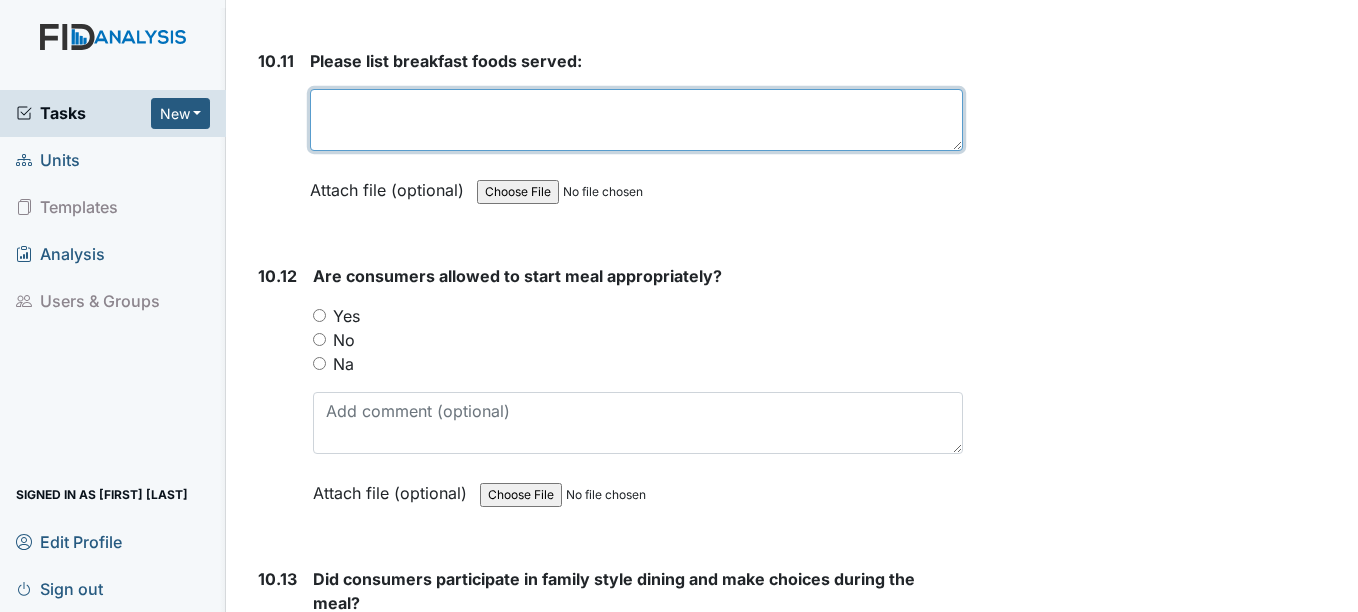 click at bounding box center [636, 120] 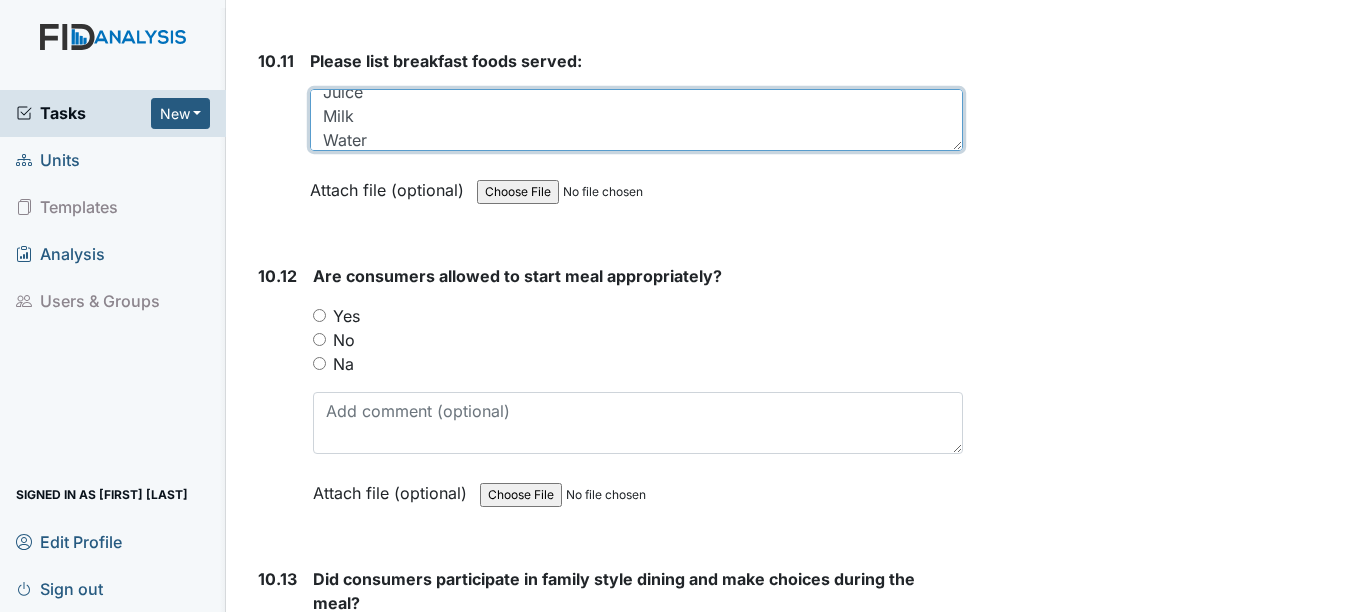 scroll, scrollTop: 112, scrollLeft: 0, axis: vertical 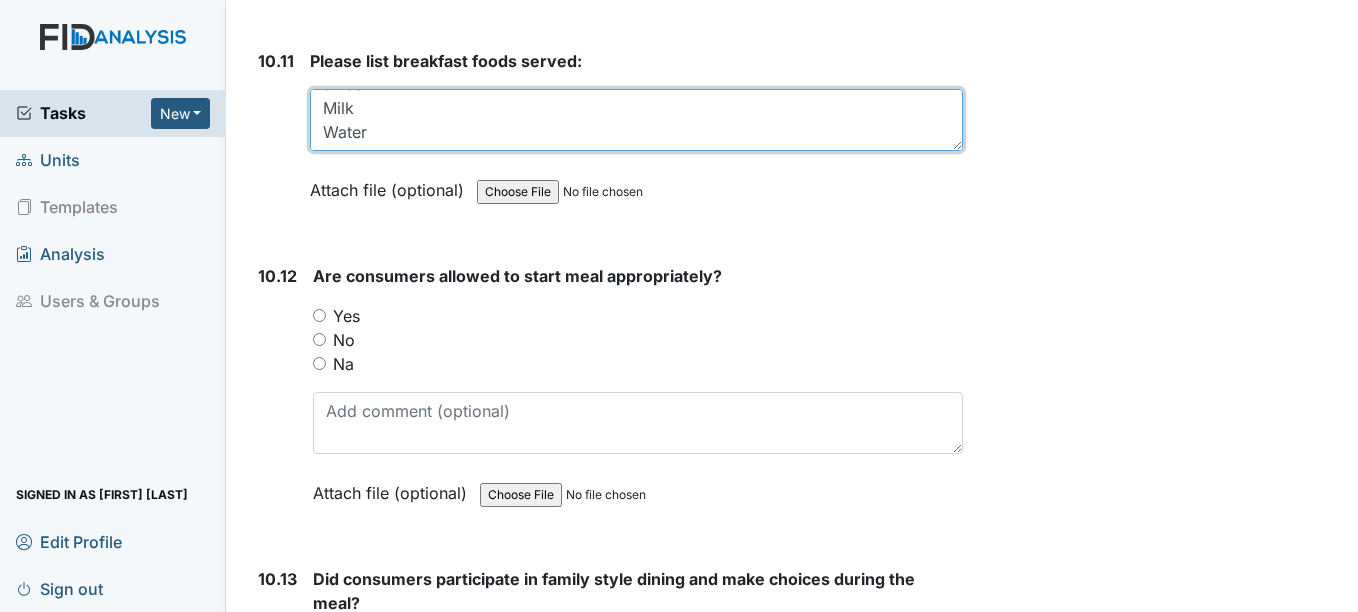 type on "Biscuit
Grits
Egg
Juice
Milk
Water" 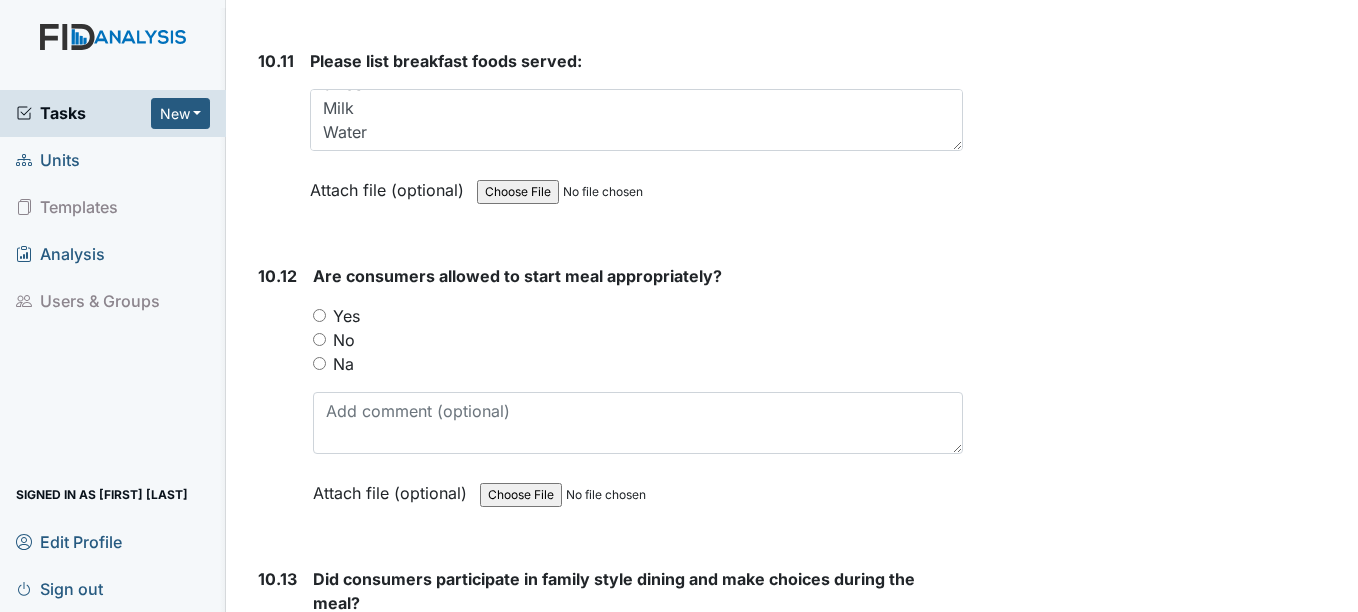 click on "Yes" at bounding box center [319, 315] 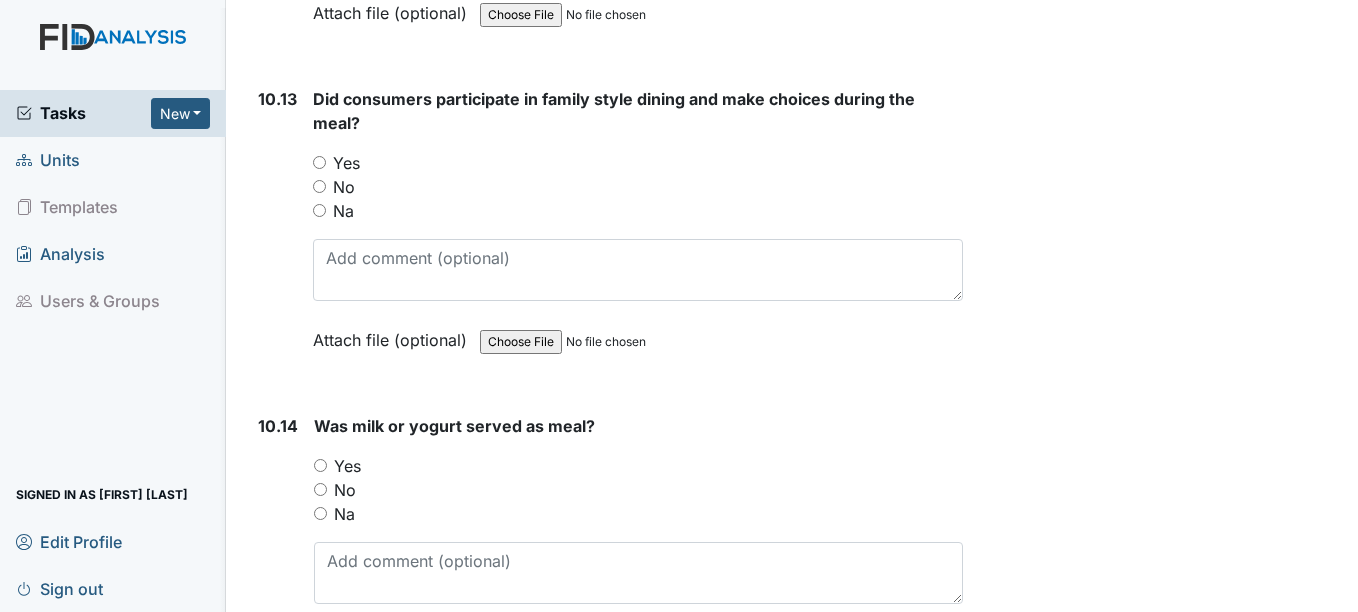 scroll, scrollTop: 21197, scrollLeft: 0, axis: vertical 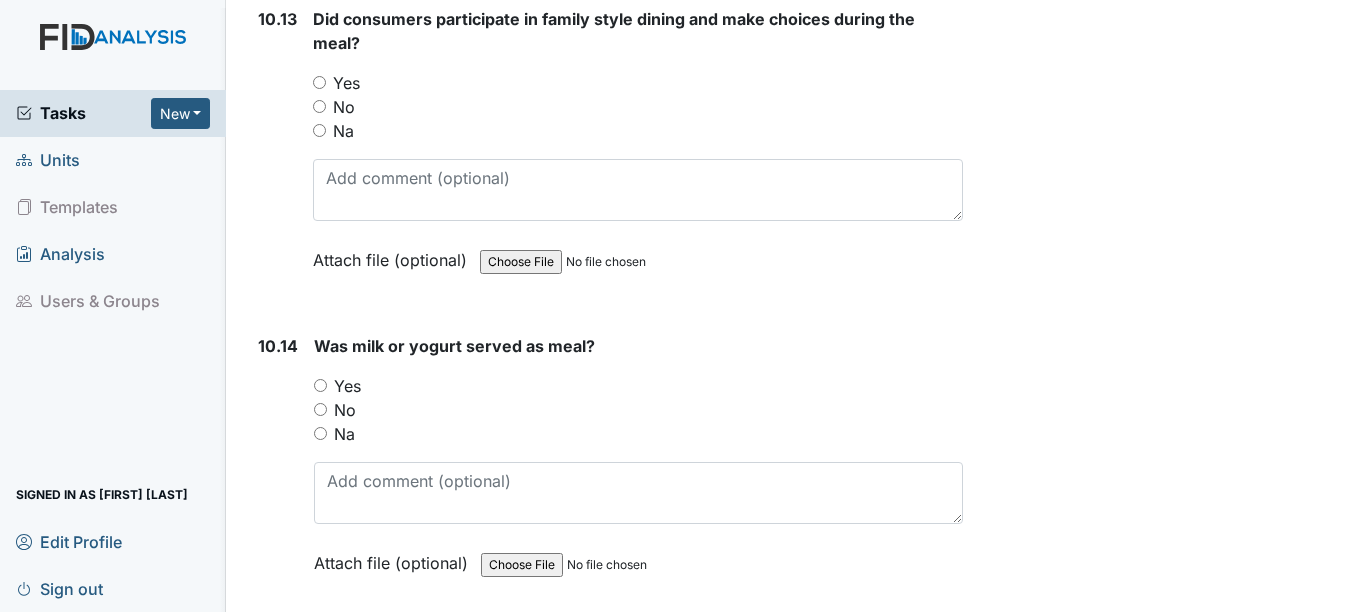 click on "Yes" at bounding box center [319, 82] 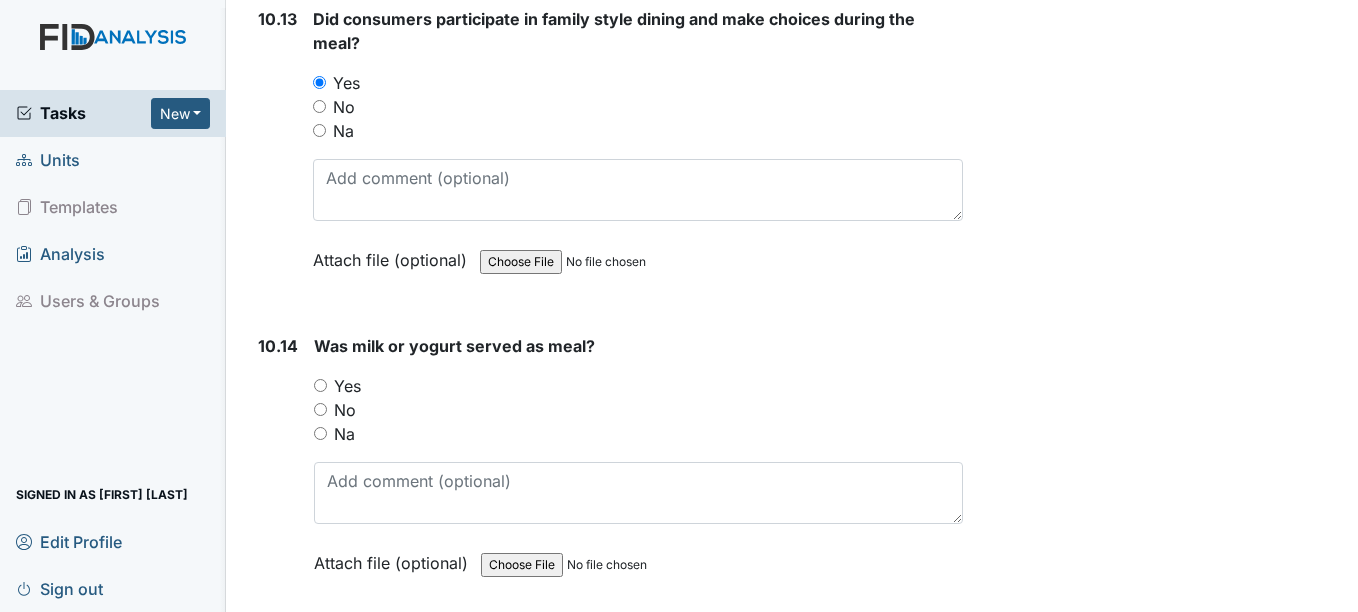 click on "Yes" at bounding box center [320, 385] 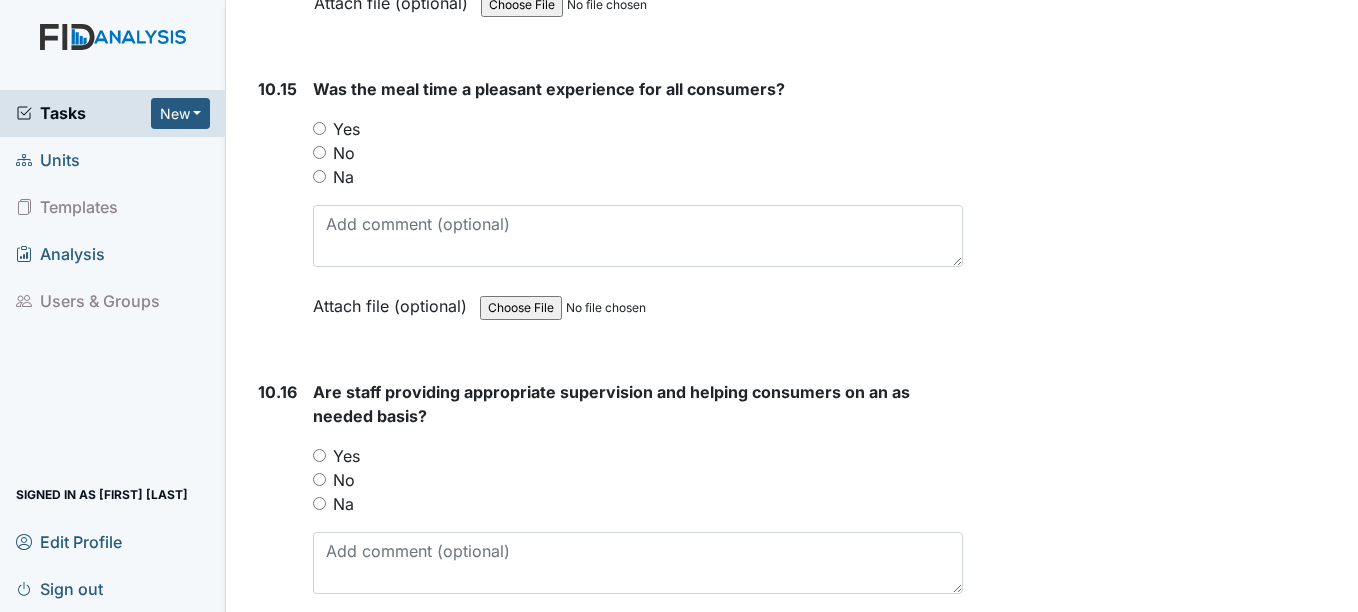 scroll, scrollTop: 21797, scrollLeft: 0, axis: vertical 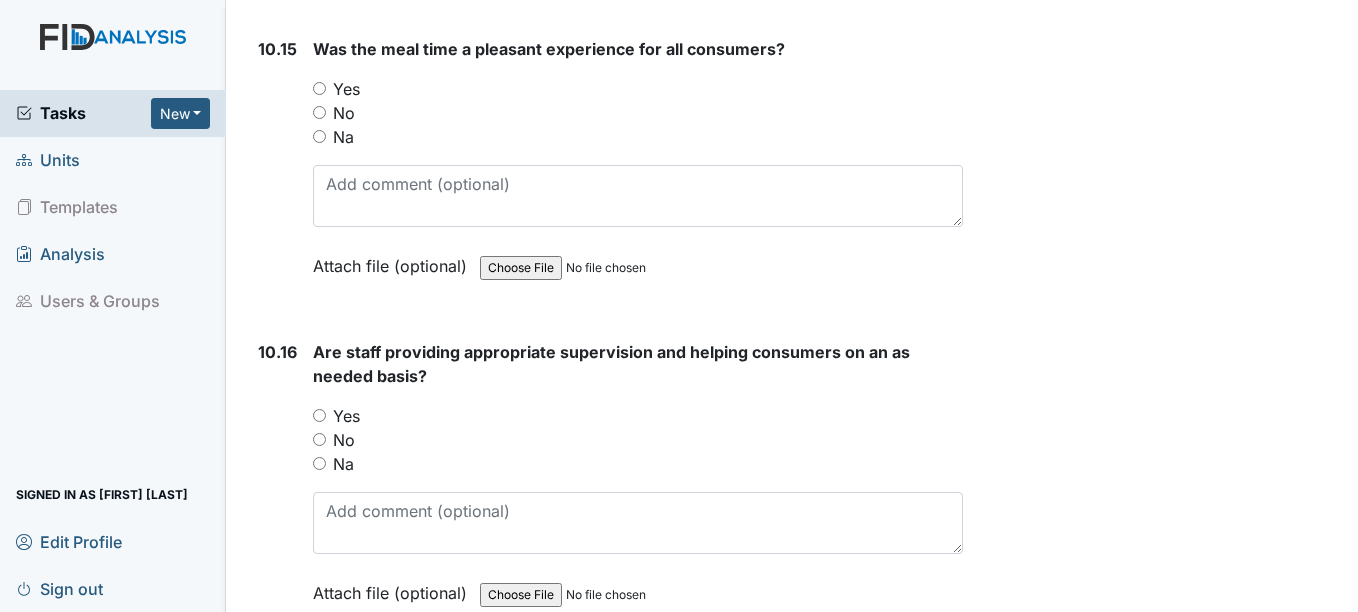 click on "Yes" at bounding box center [319, 88] 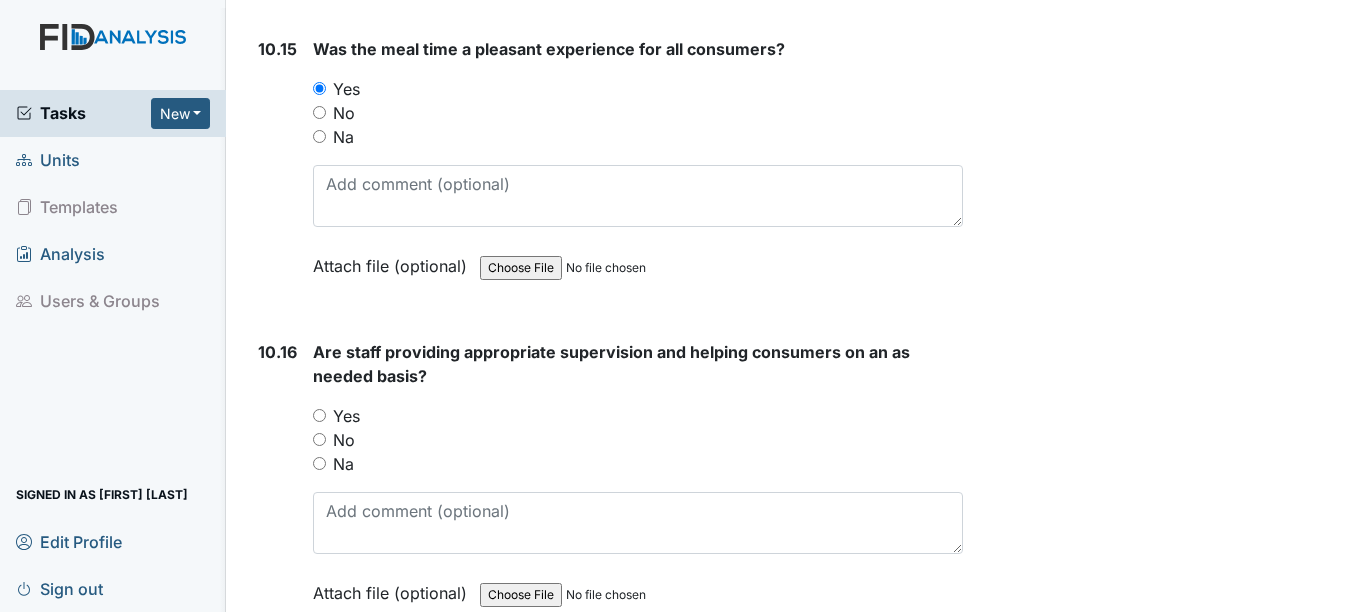 click on "Yes" at bounding box center [319, 415] 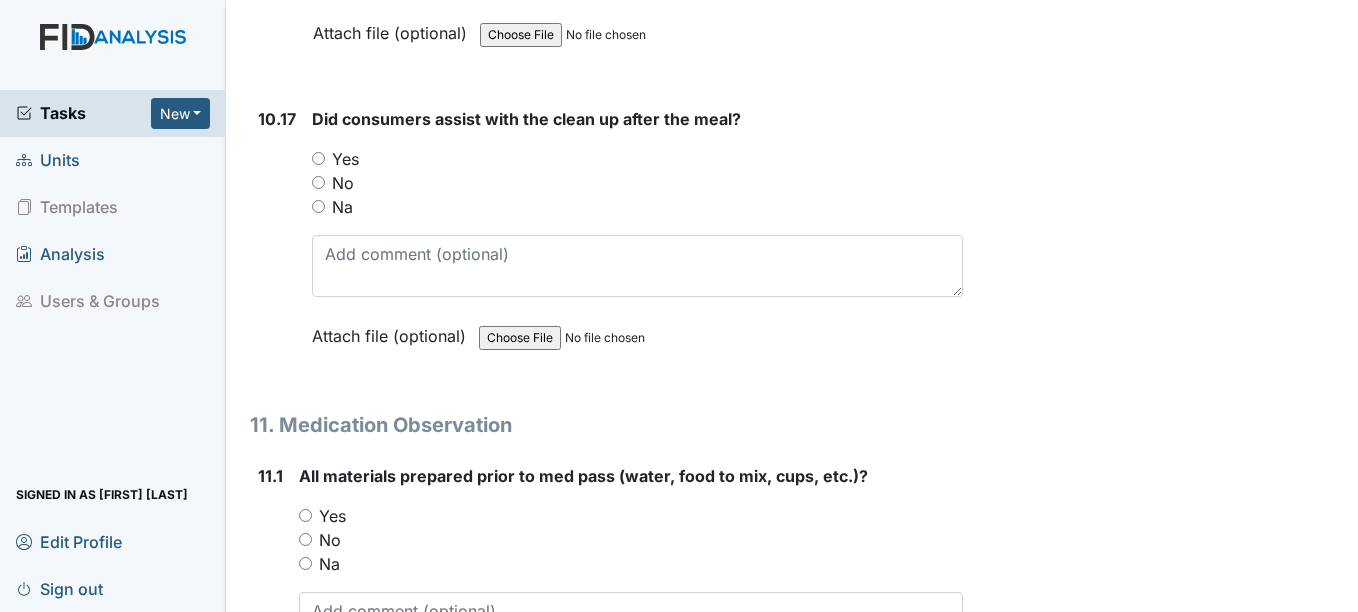 scroll, scrollTop: 22463, scrollLeft: 0, axis: vertical 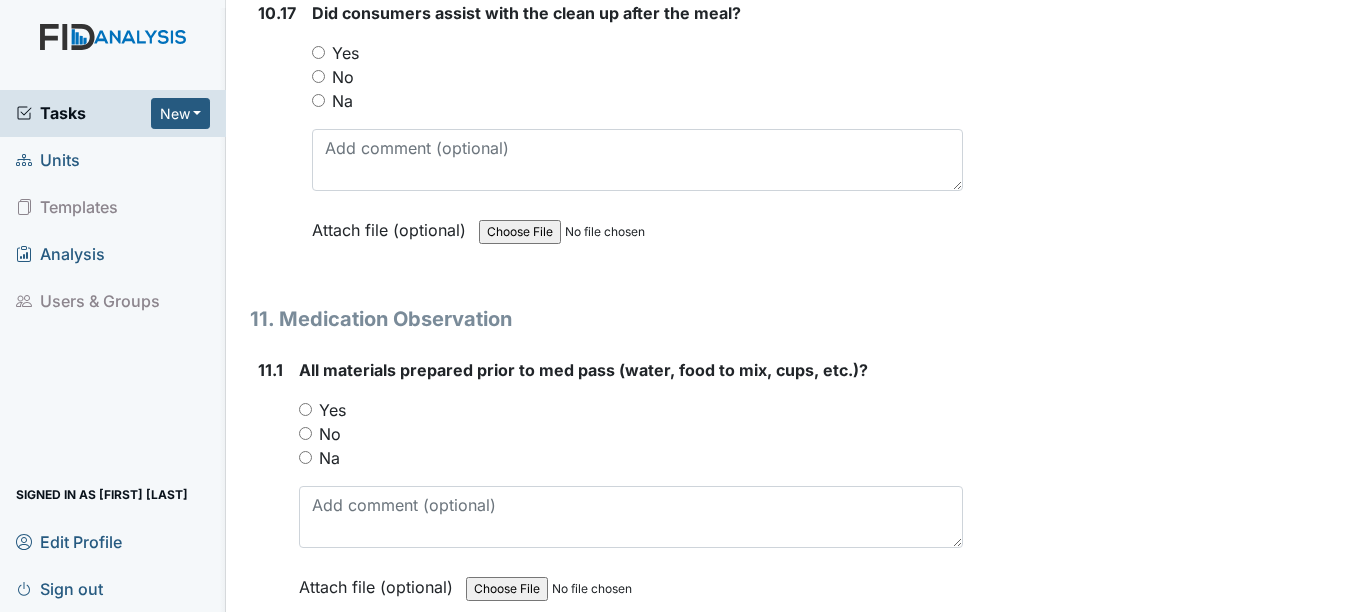 click on "Yes" at bounding box center (318, 52) 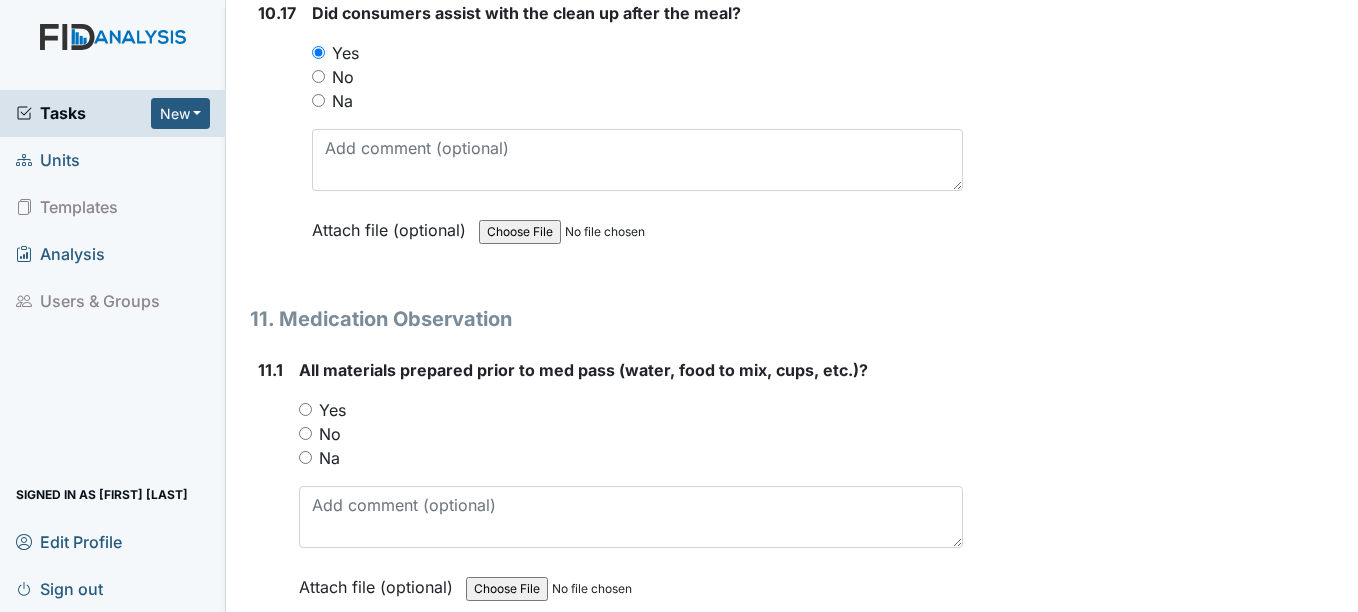 click on "Yes" at bounding box center (305, 409) 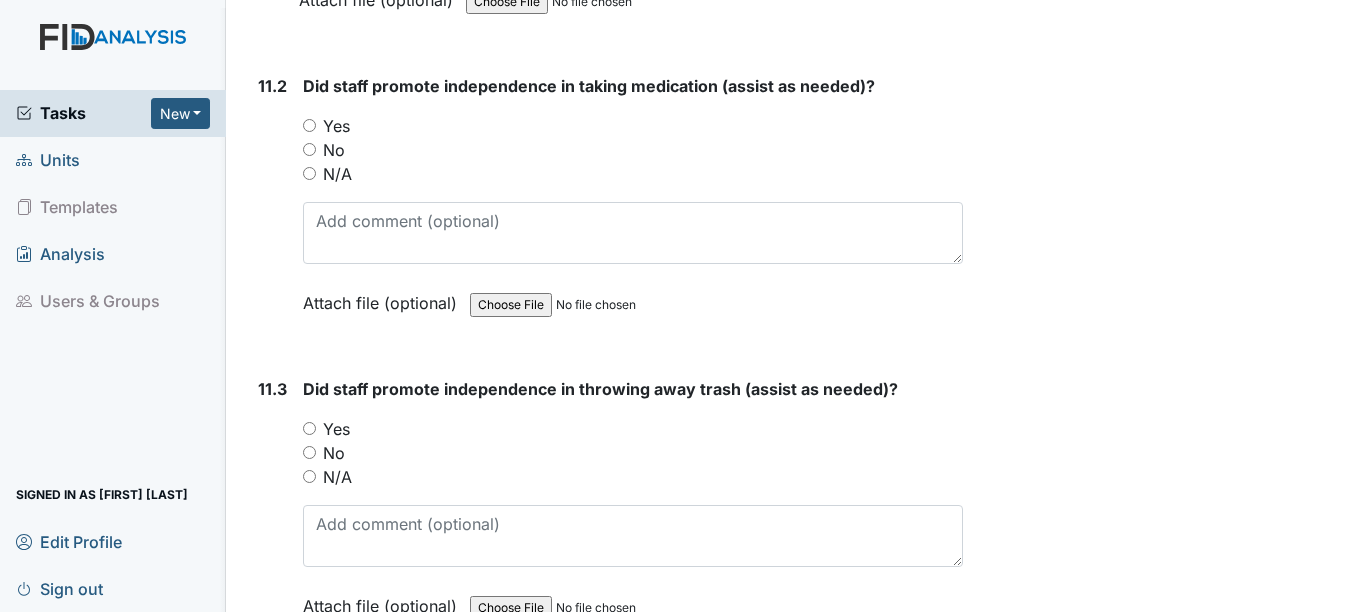 scroll, scrollTop: 23090, scrollLeft: 0, axis: vertical 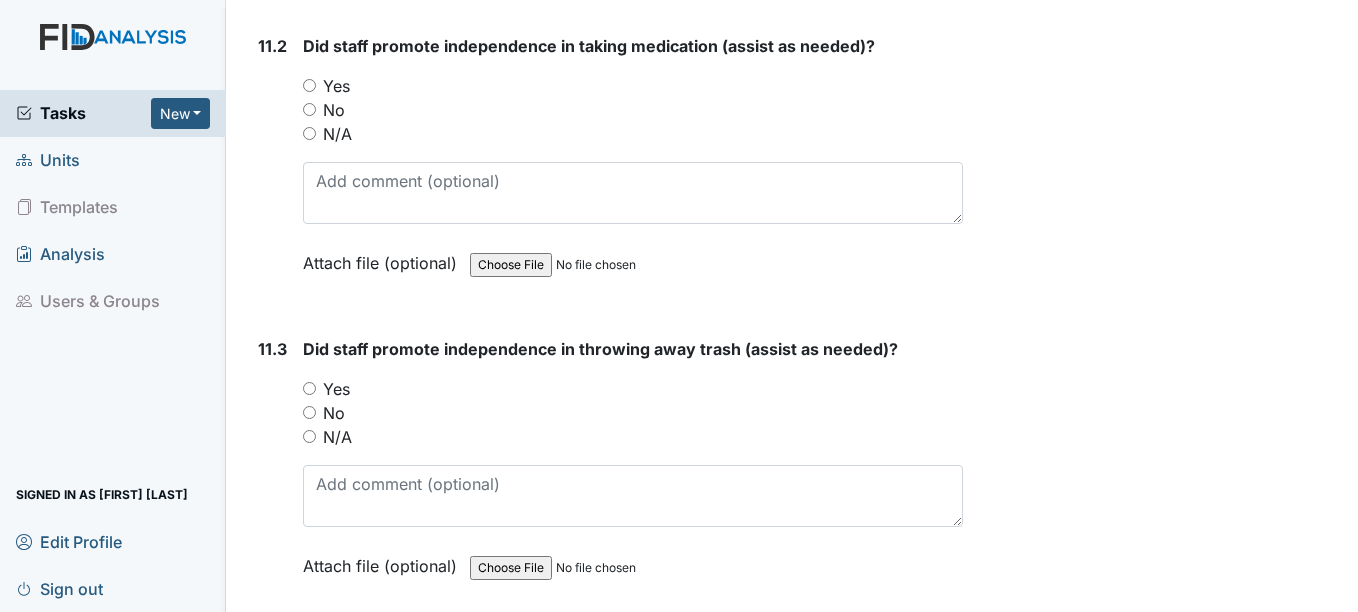 click on "Yes" at bounding box center (309, 85) 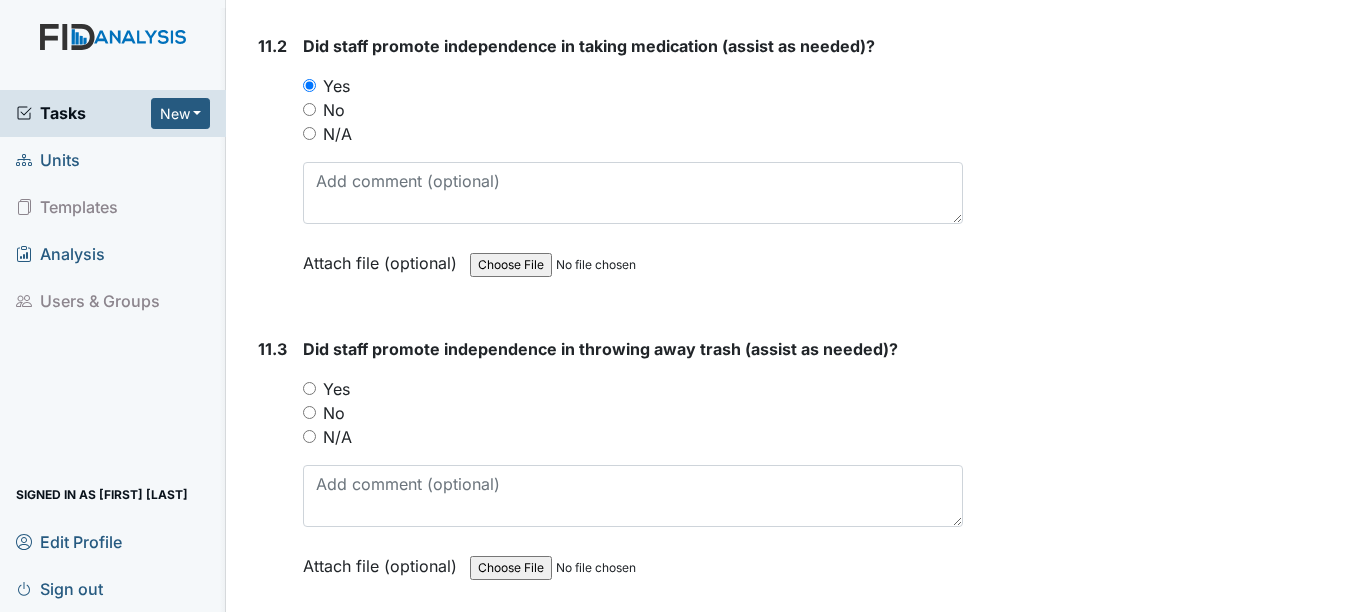 click on "Yes" at bounding box center (309, 388) 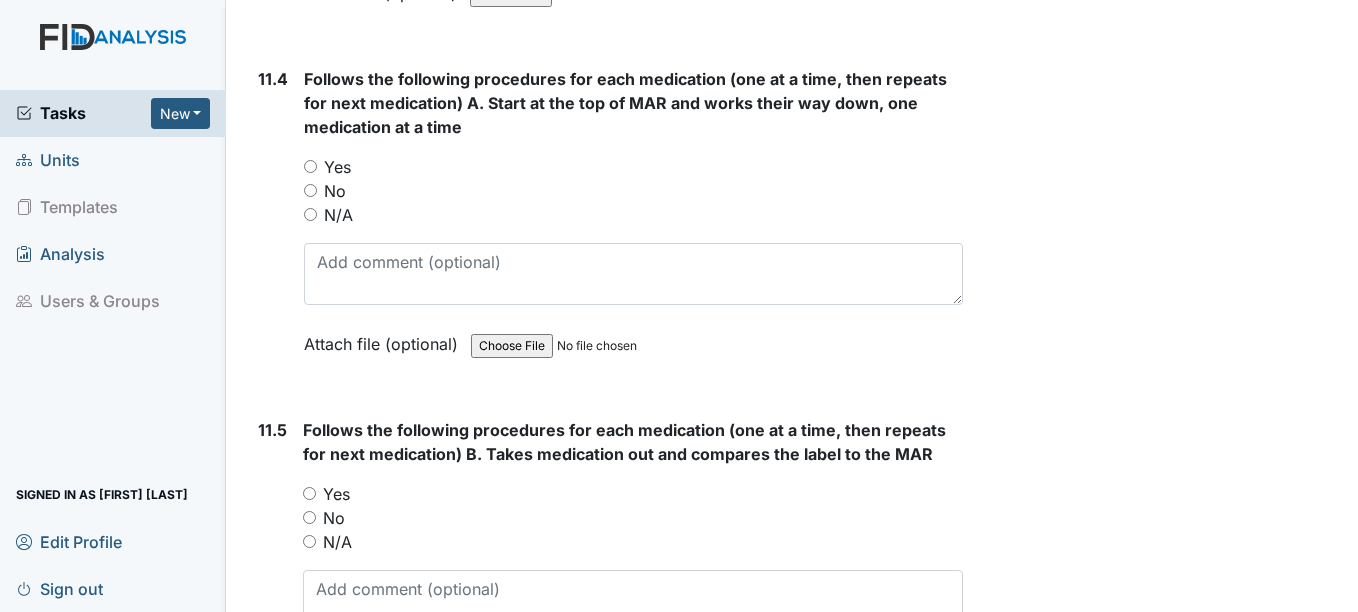 scroll, scrollTop: 23703, scrollLeft: 0, axis: vertical 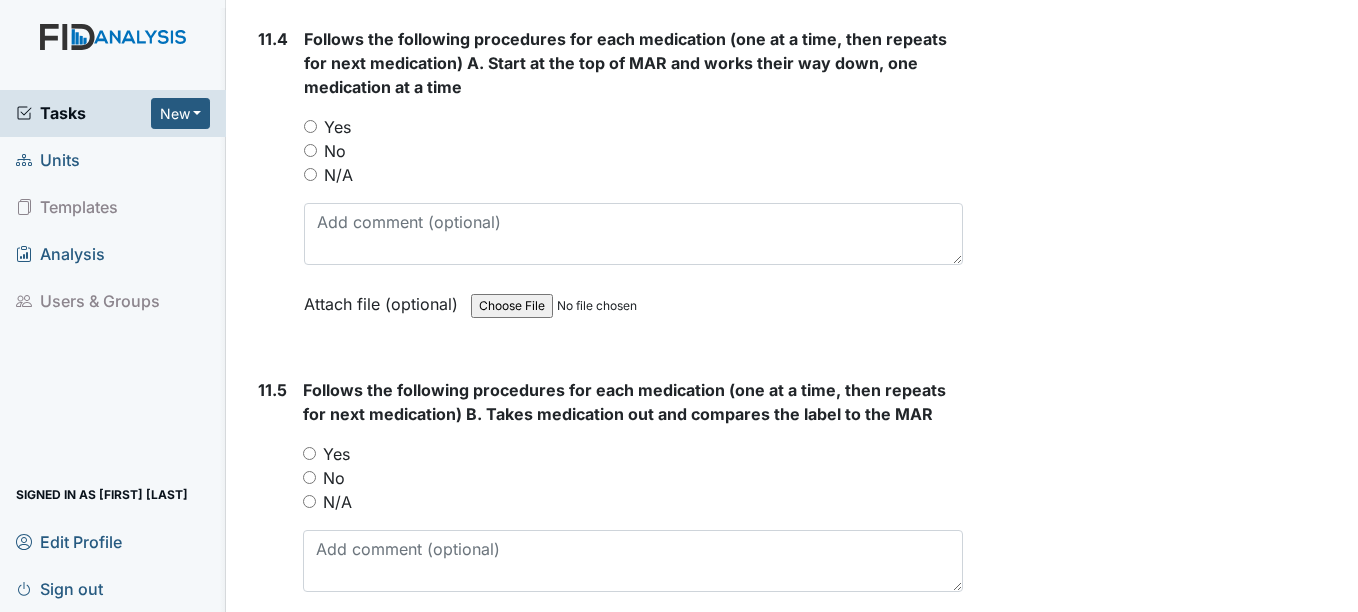click on "Yes" at bounding box center [633, 127] 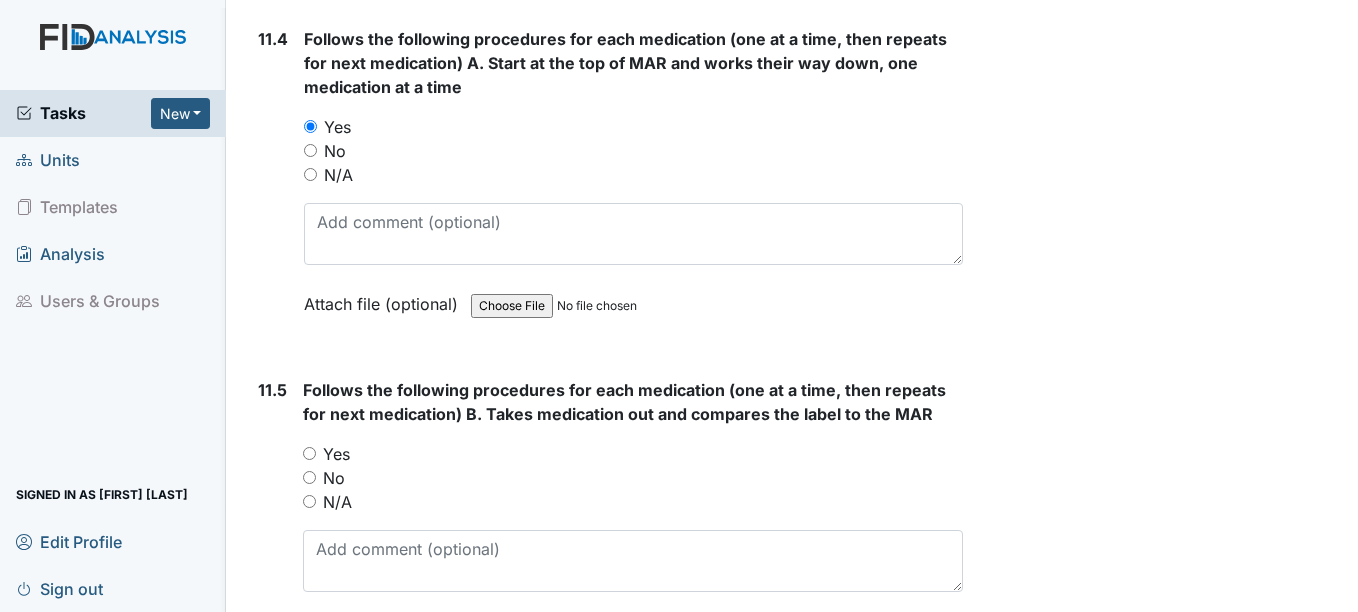 click on "Yes" at bounding box center [309, 453] 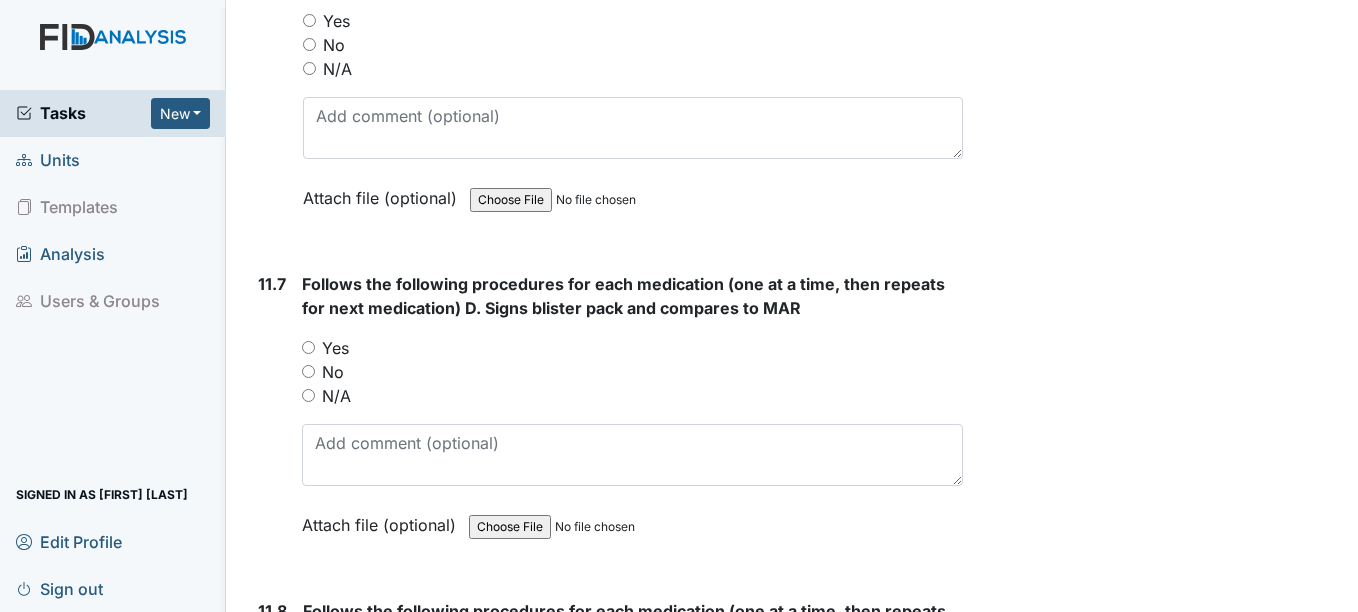 scroll, scrollTop: 24477, scrollLeft: 0, axis: vertical 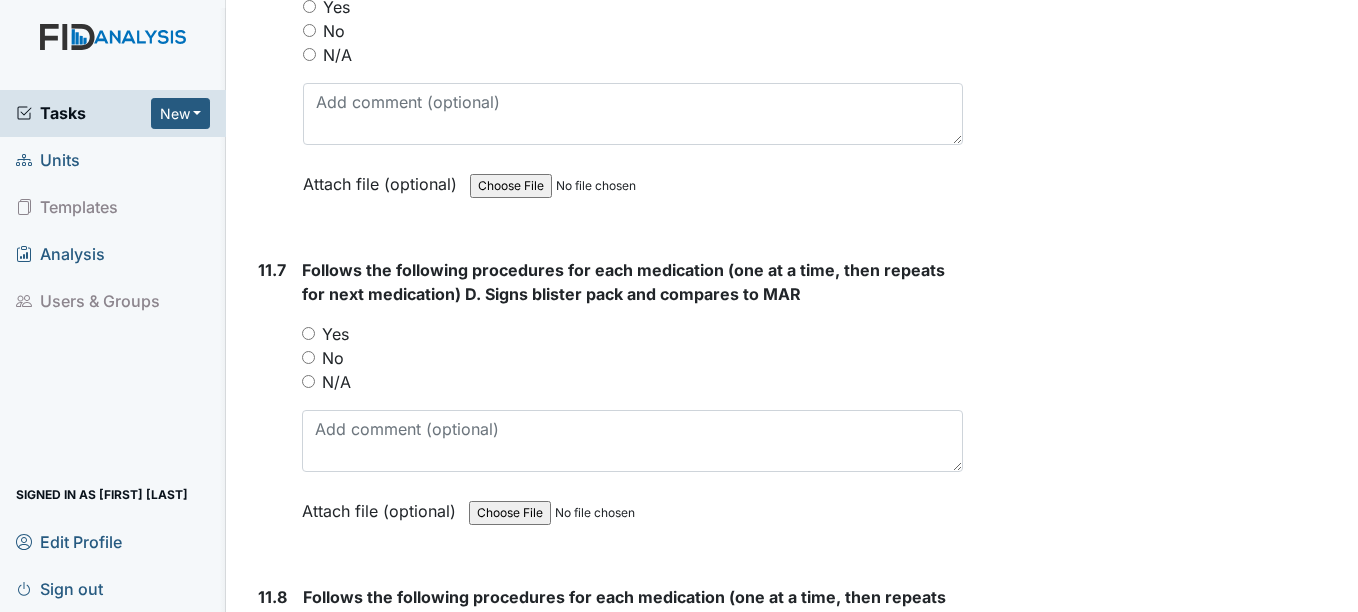 click on "Yes" at bounding box center [309, 6] 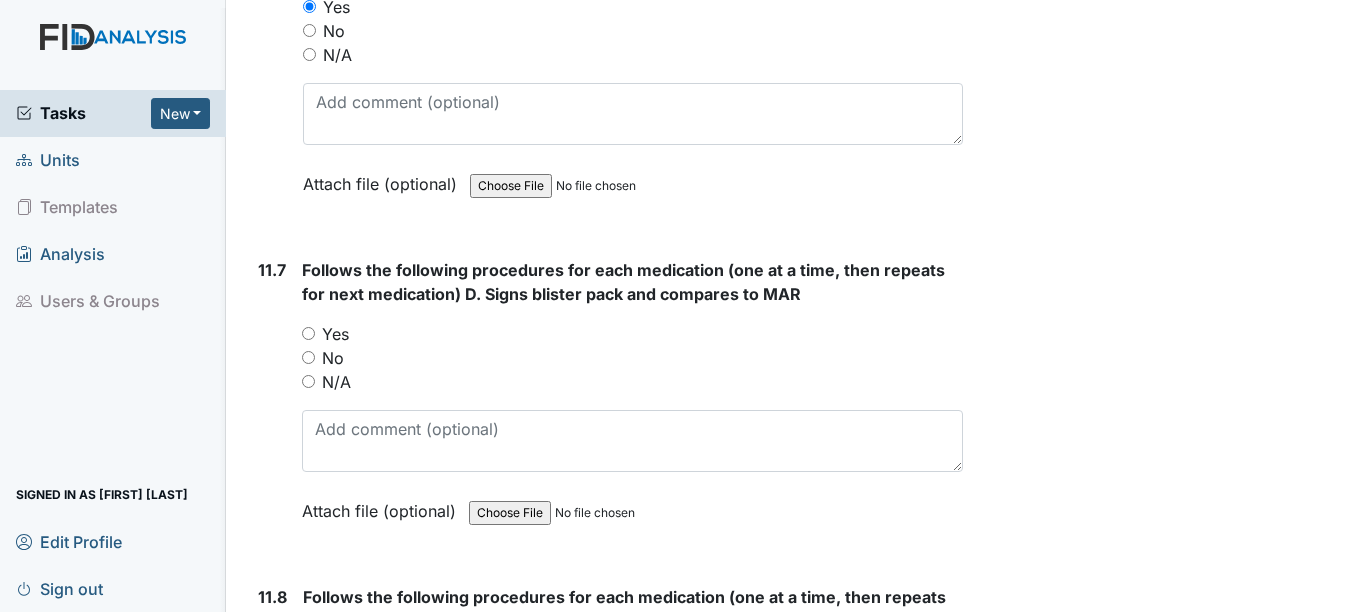 click on "Yes" at bounding box center [308, 333] 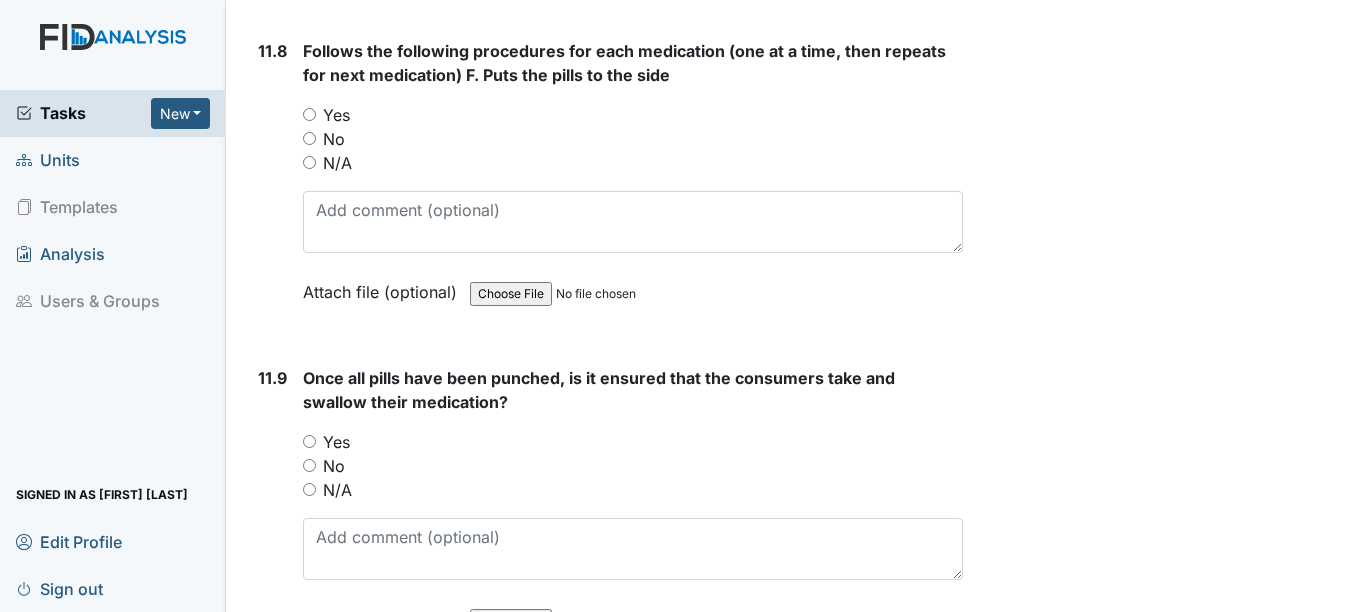 scroll, scrollTop: 25063, scrollLeft: 0, axis: vertical 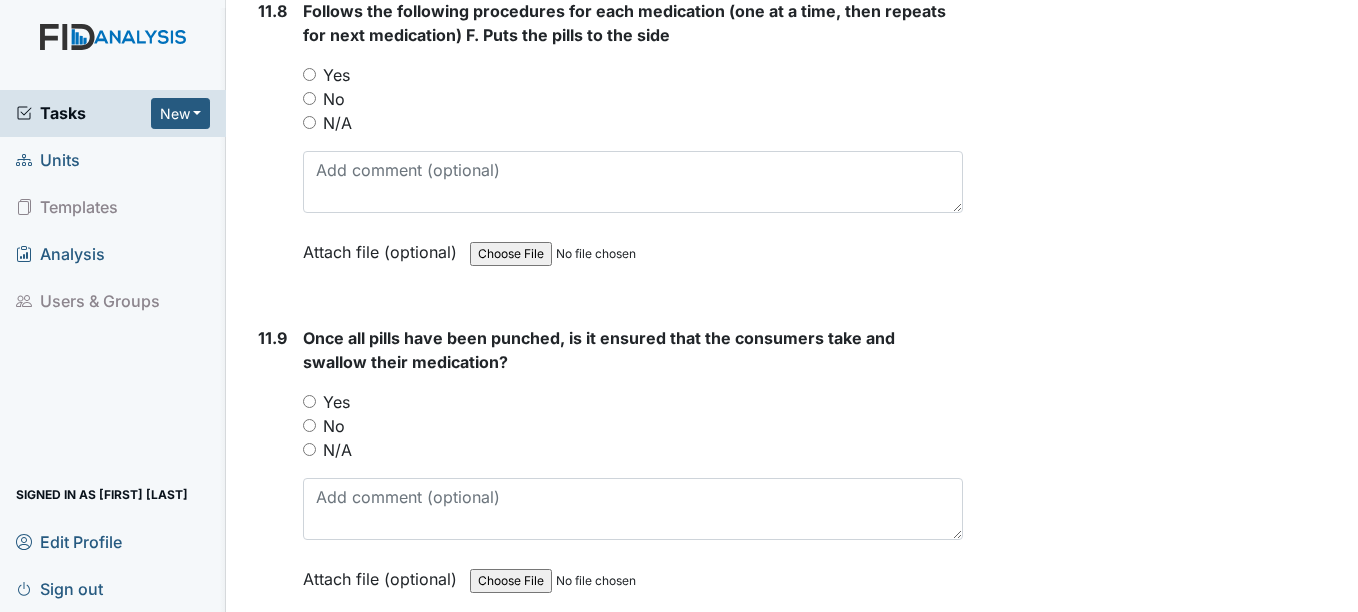 click on "Yes" at bounding box center (309, 74) 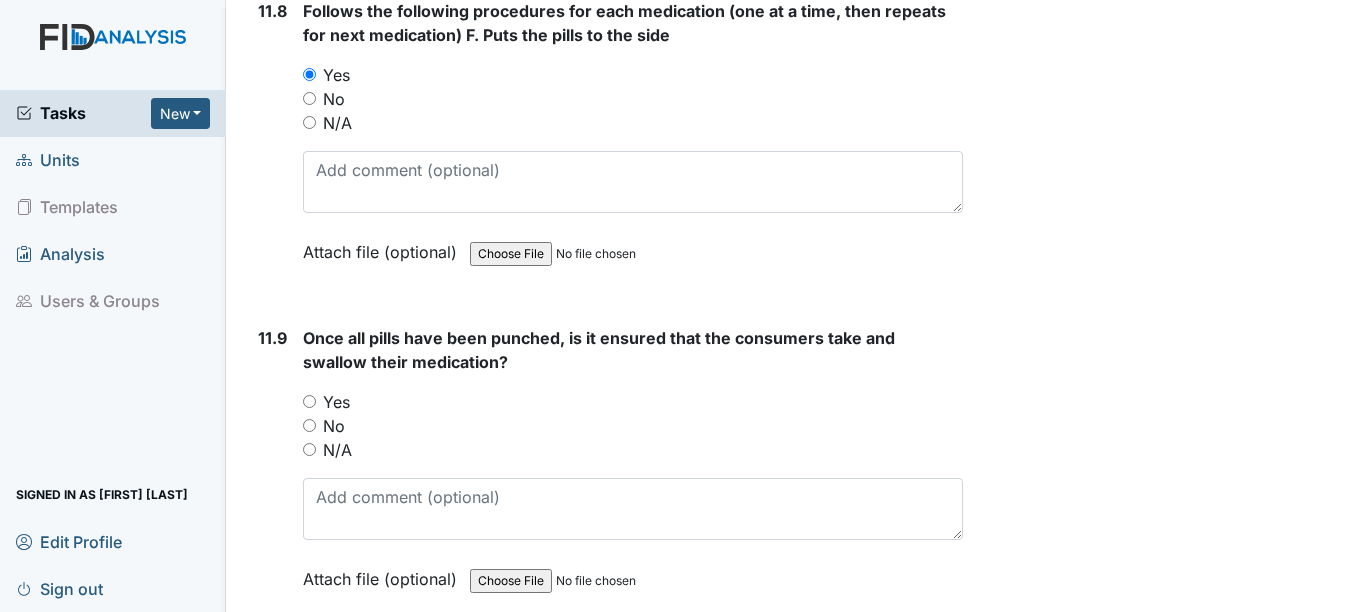 click on "Yes" at bounding box center [309, 401] 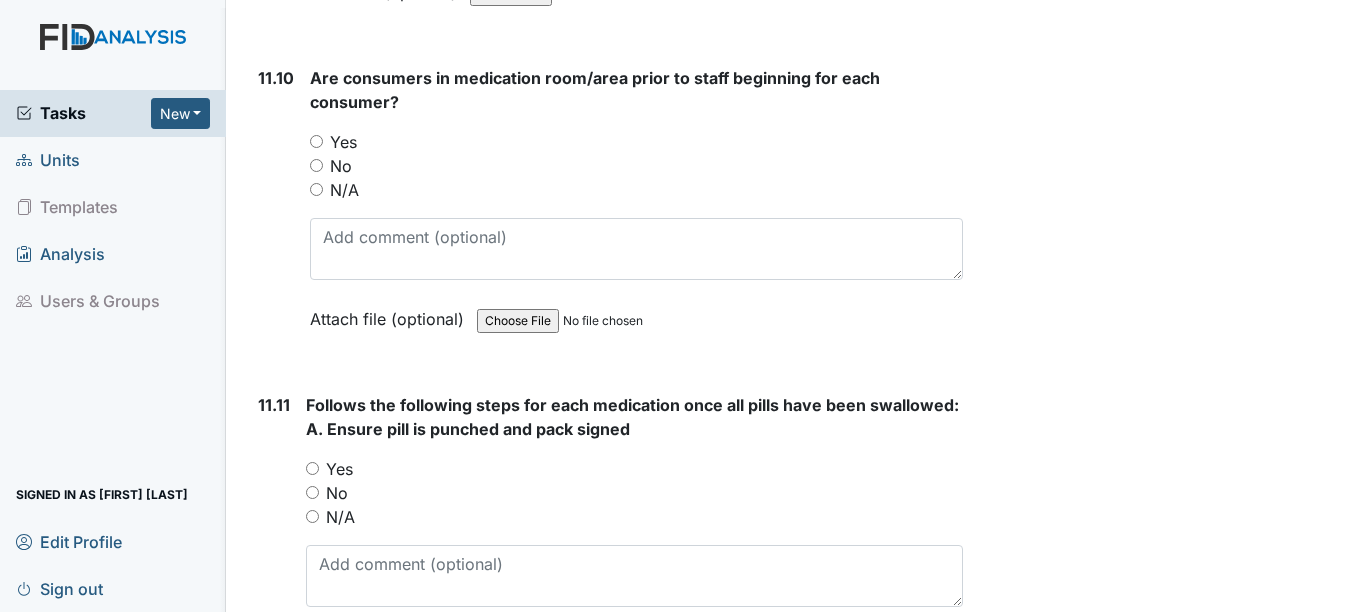 scroll, scrollTop: 25717, scrollLeft: 0, axis: vertical 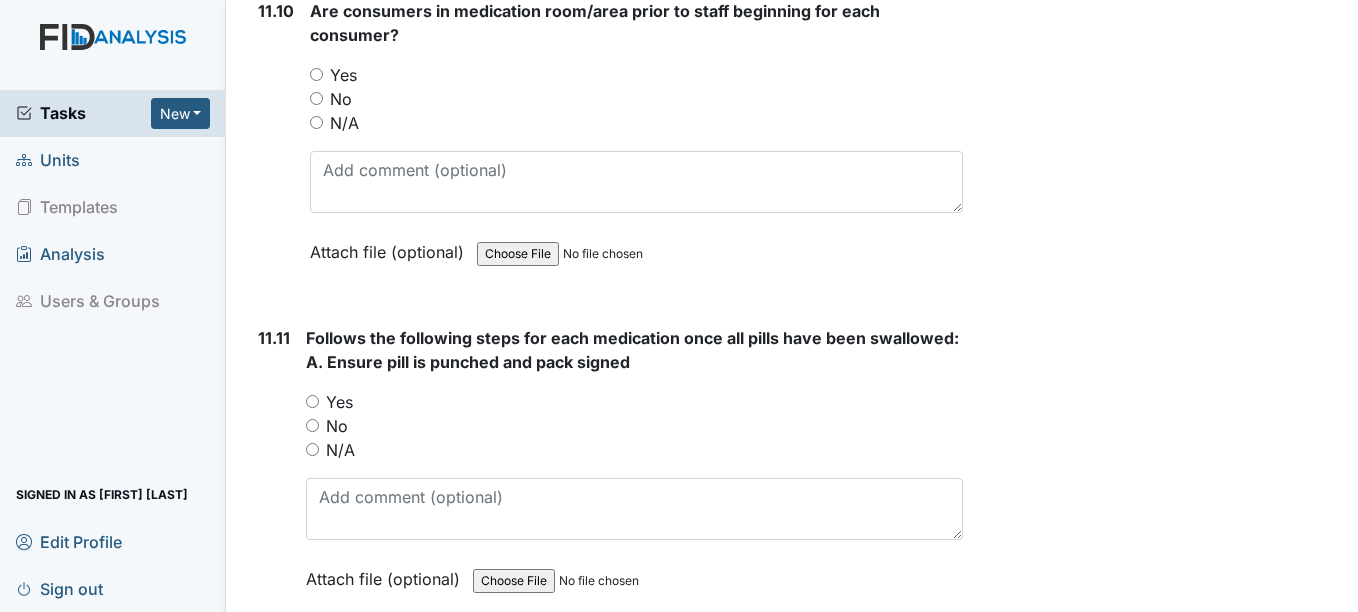 click on "Yes" at bounding box center (316, 74) 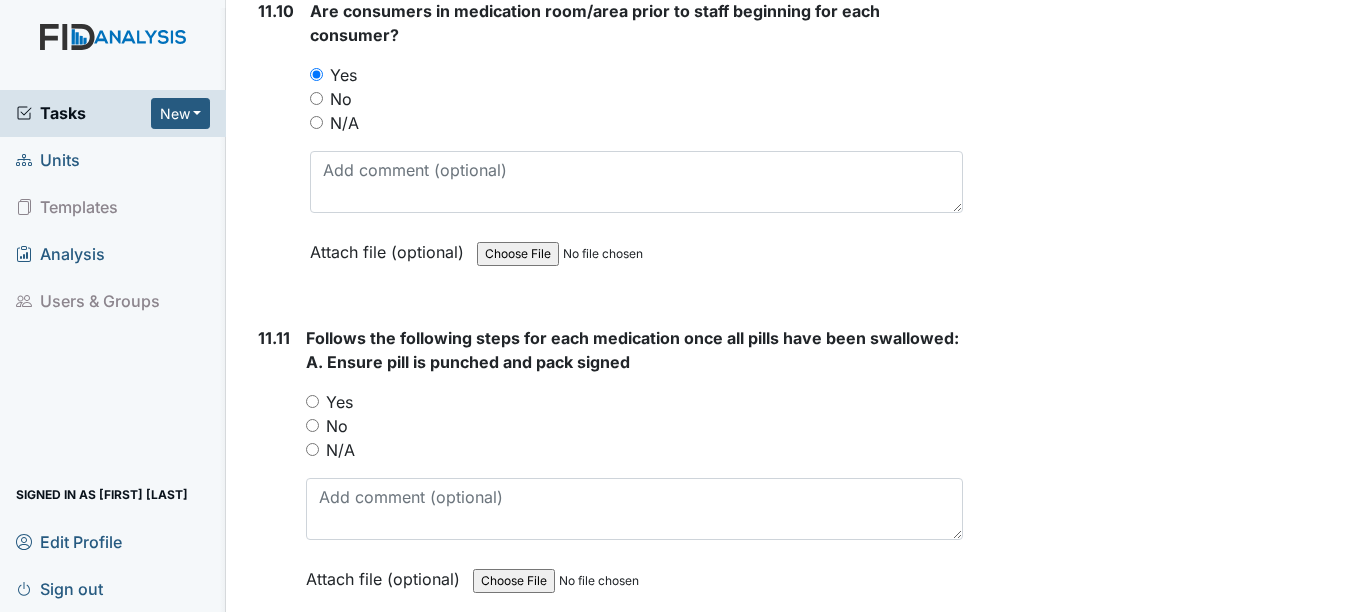 click on "Yes" at bounding box center (312, 401) 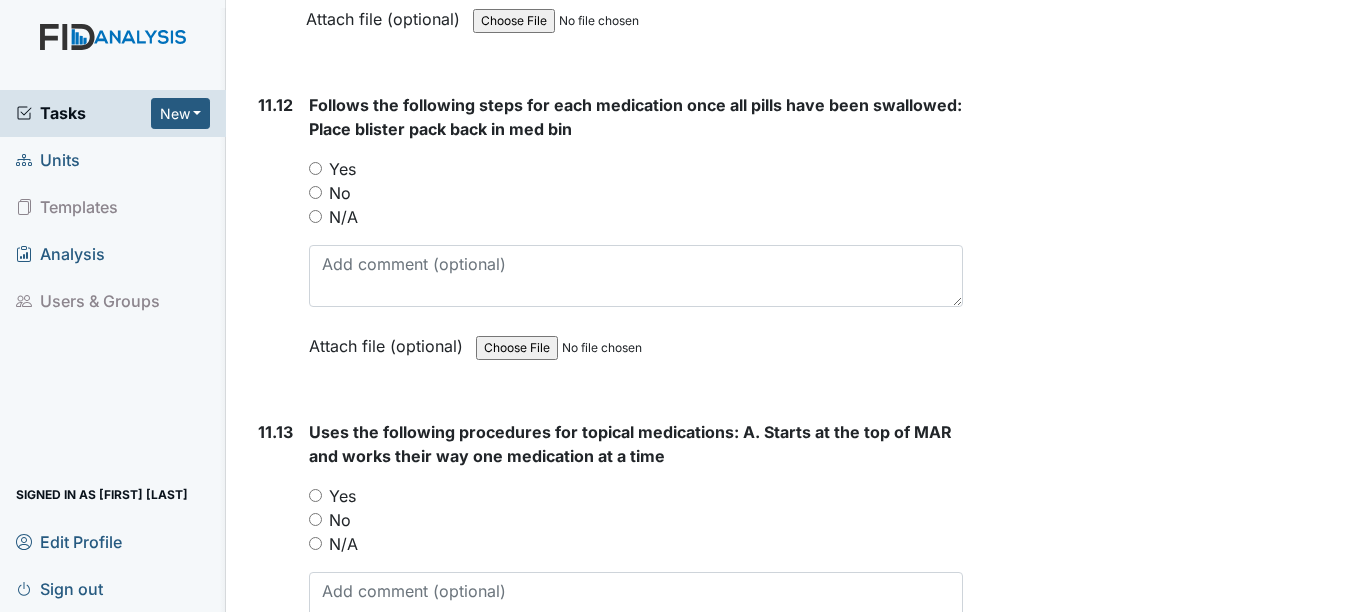 scroll, scrollTop: 26357, scrollLeft: 0, axis: vertical 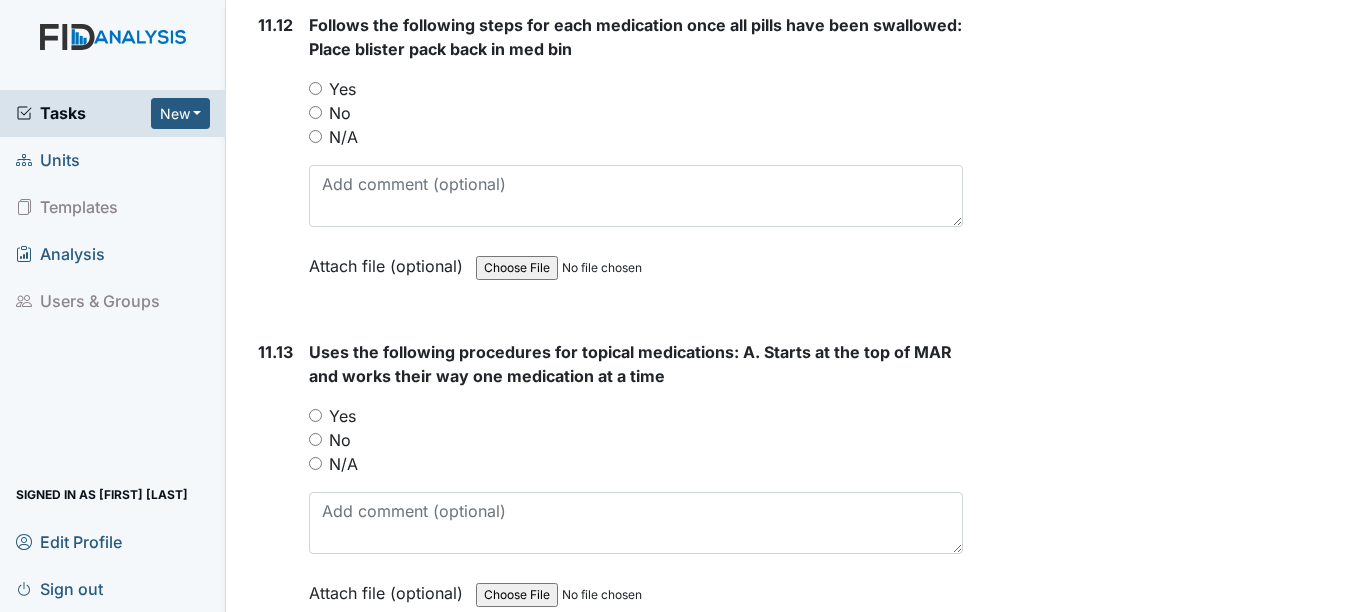 click on "Yes" at bounding box center [315, 88] 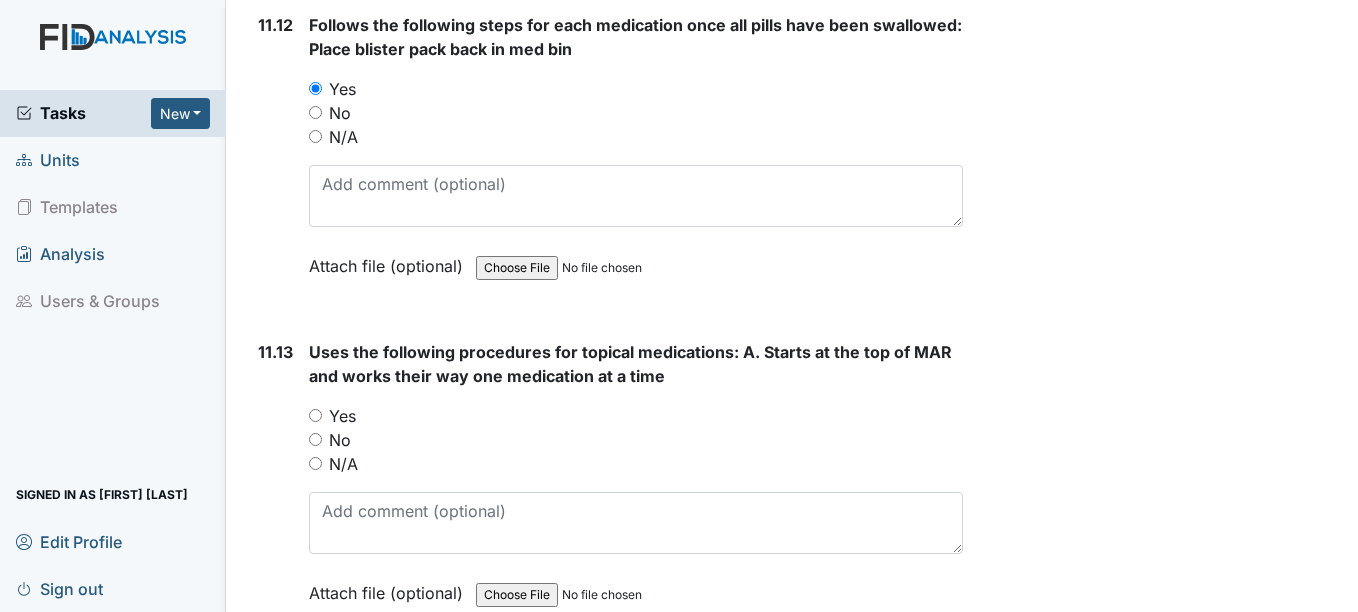 click on "Yes" at bounding box center (315, 415) 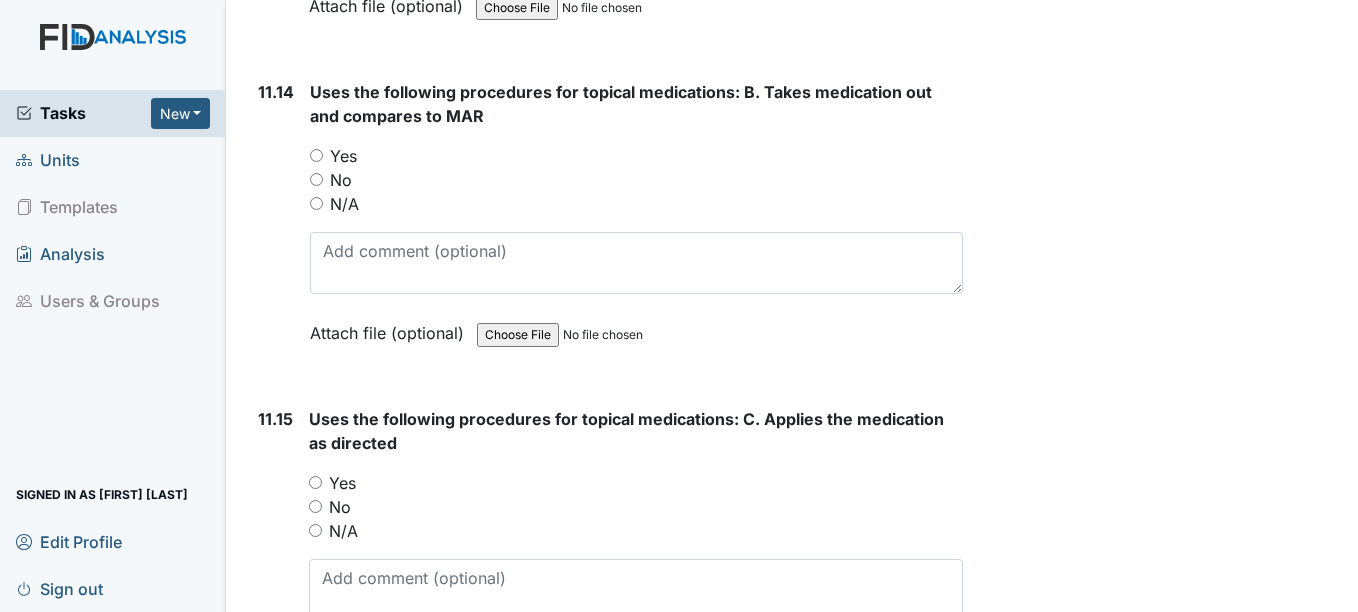 scroll, scrollTop: 26970, scrollLeft: 0, axis: vertical 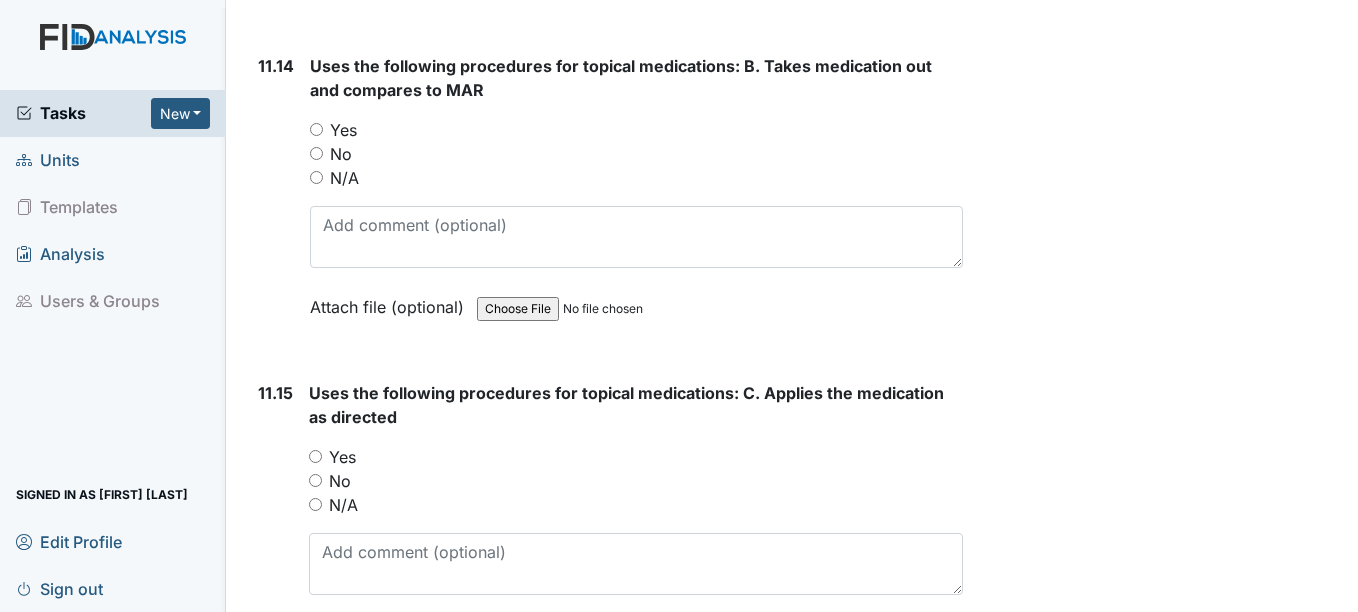 click on "Yes" at bounding box center [316, 129] 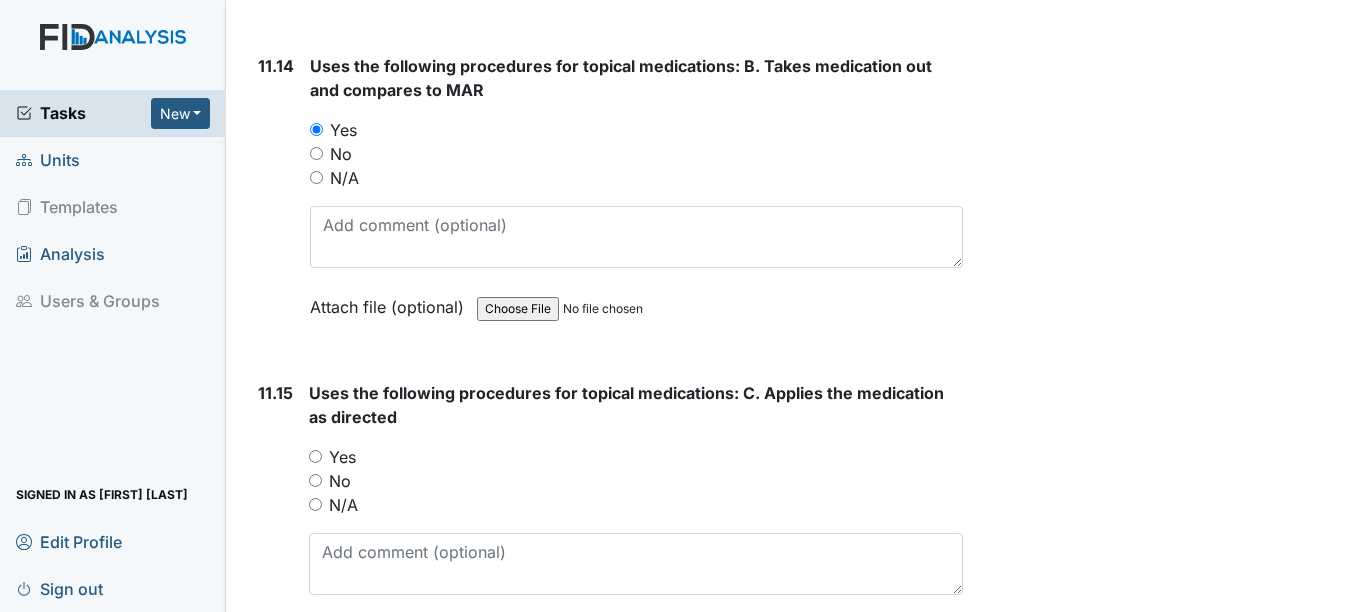 click on "Yes" at bounding box center (315, 456) 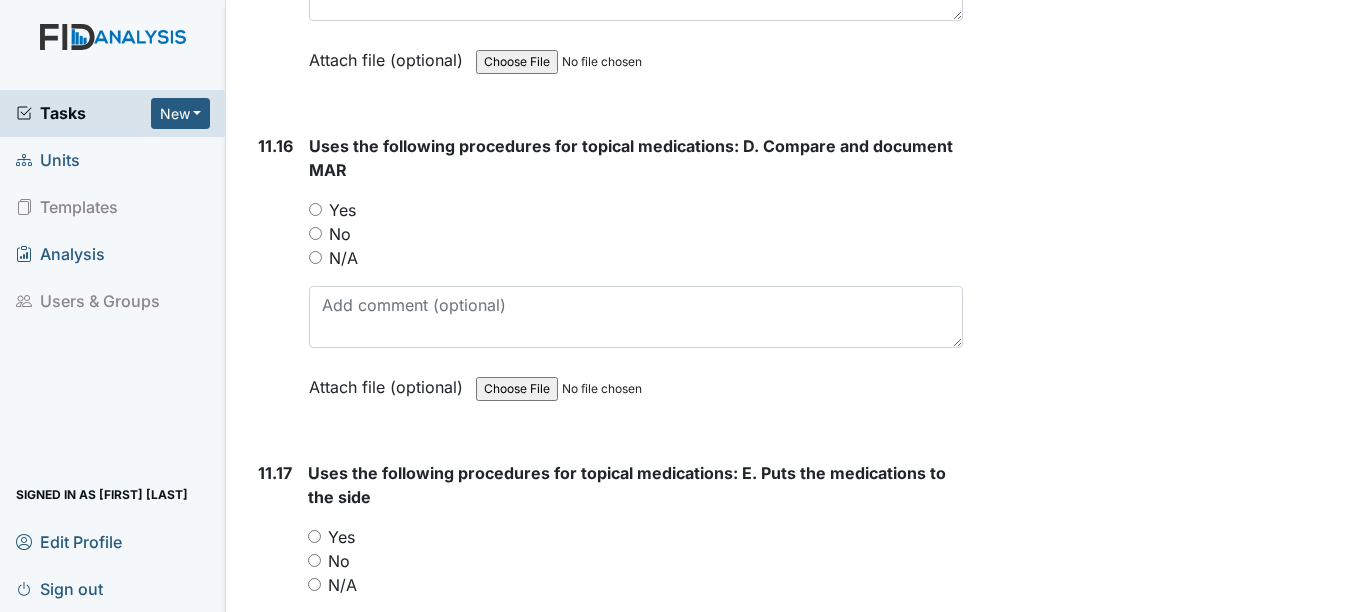 scroll, scrollTop: 27637, scrollLeft: 0, axis: vertical 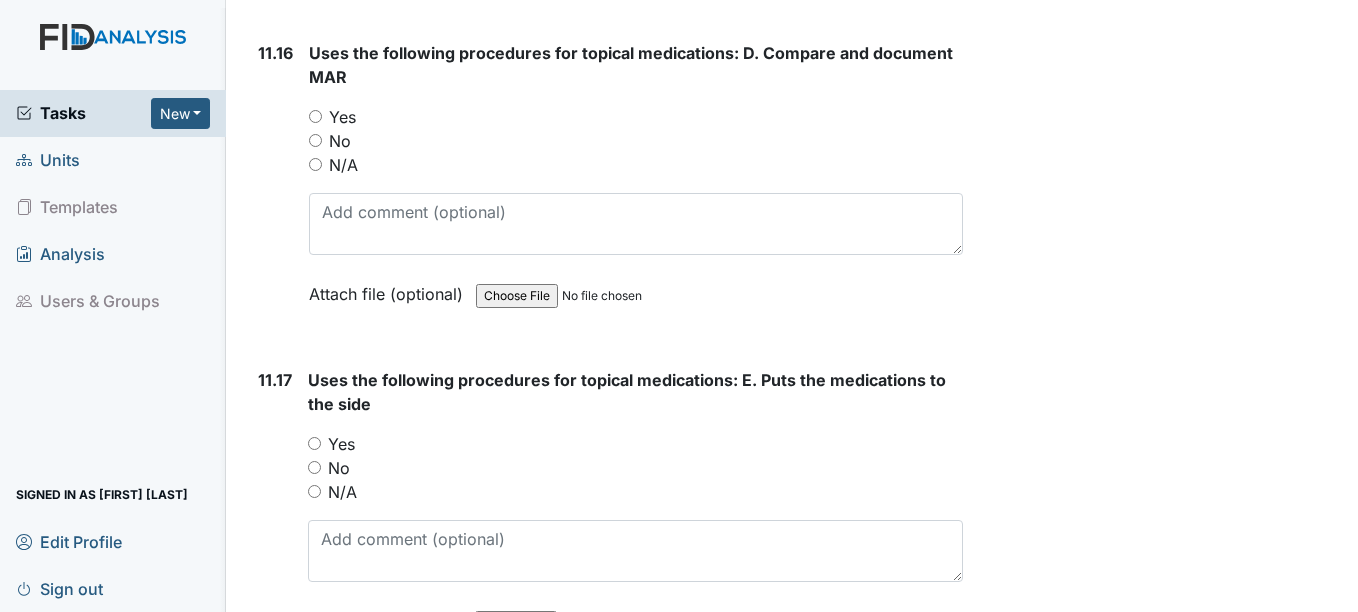 click on "11.16
Uses the following procedures for topical medications: D. Compare and document MAR
You must select one of the below options.
Yes
No
N/A
Attach file (optional)
You can upload .pdf, .txt, .jpg, .jpeg, .png, .csv, .xls, or .doc files under 100MB." at bounding box center [606, 188] 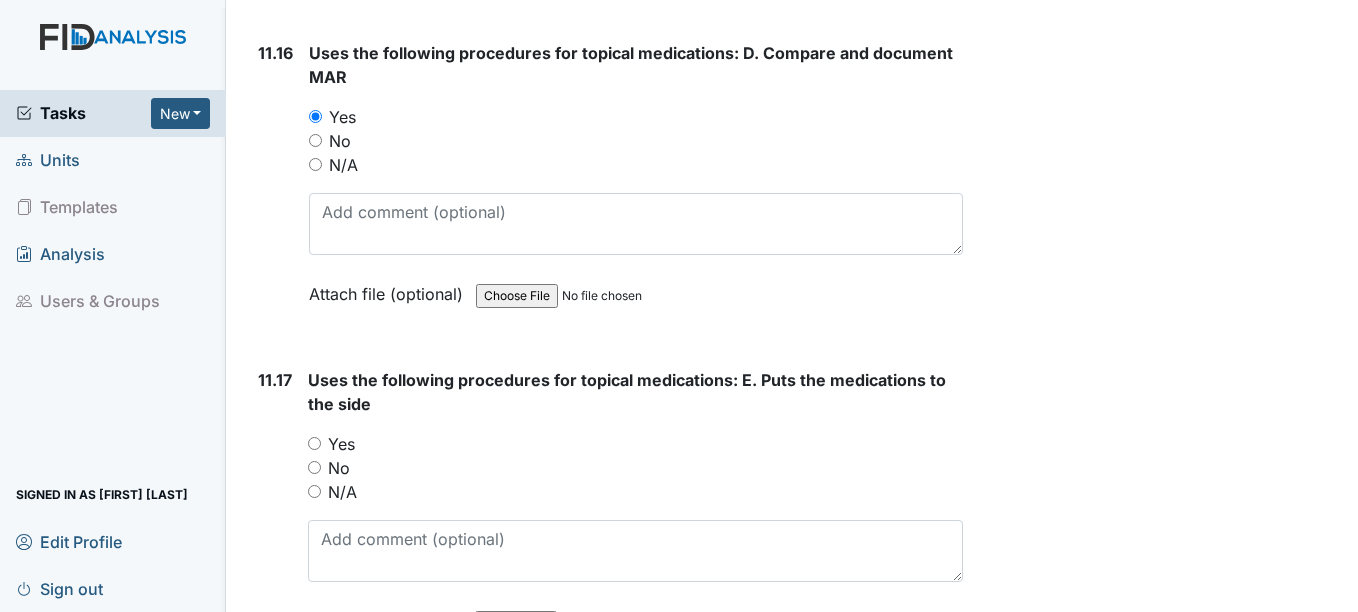 click on "Yes" at bounding box center [314, 443] 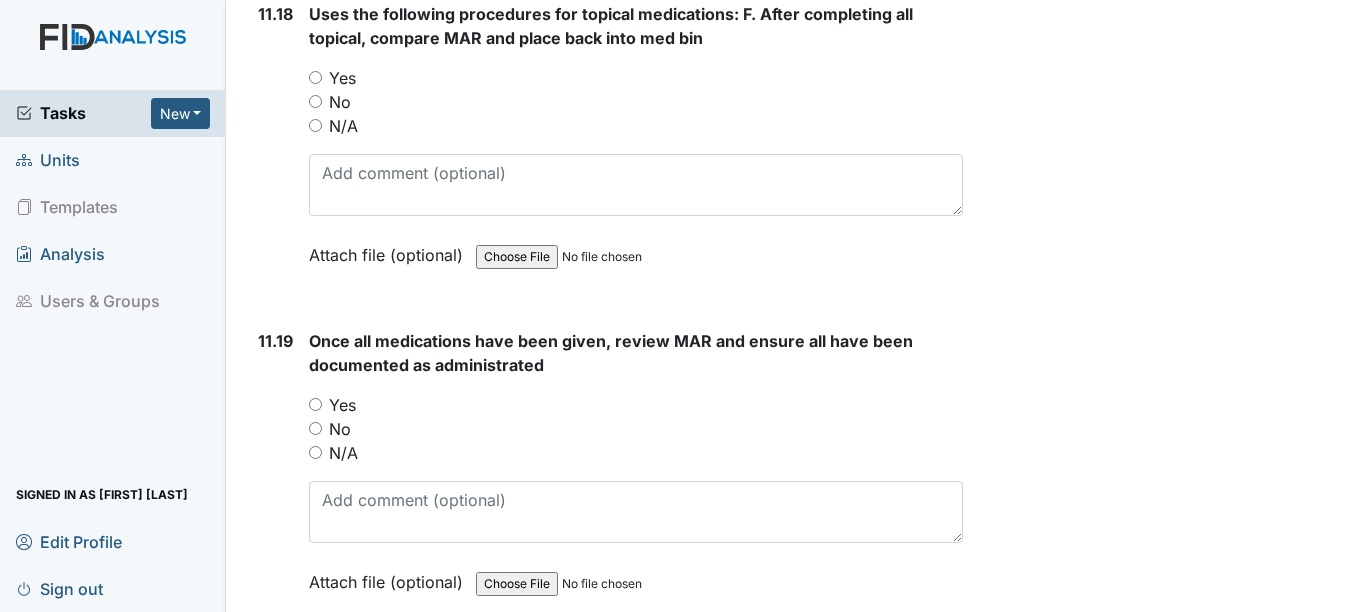 scroll, scrollTop: 28357, scrollLeft: 0, axis: vertical 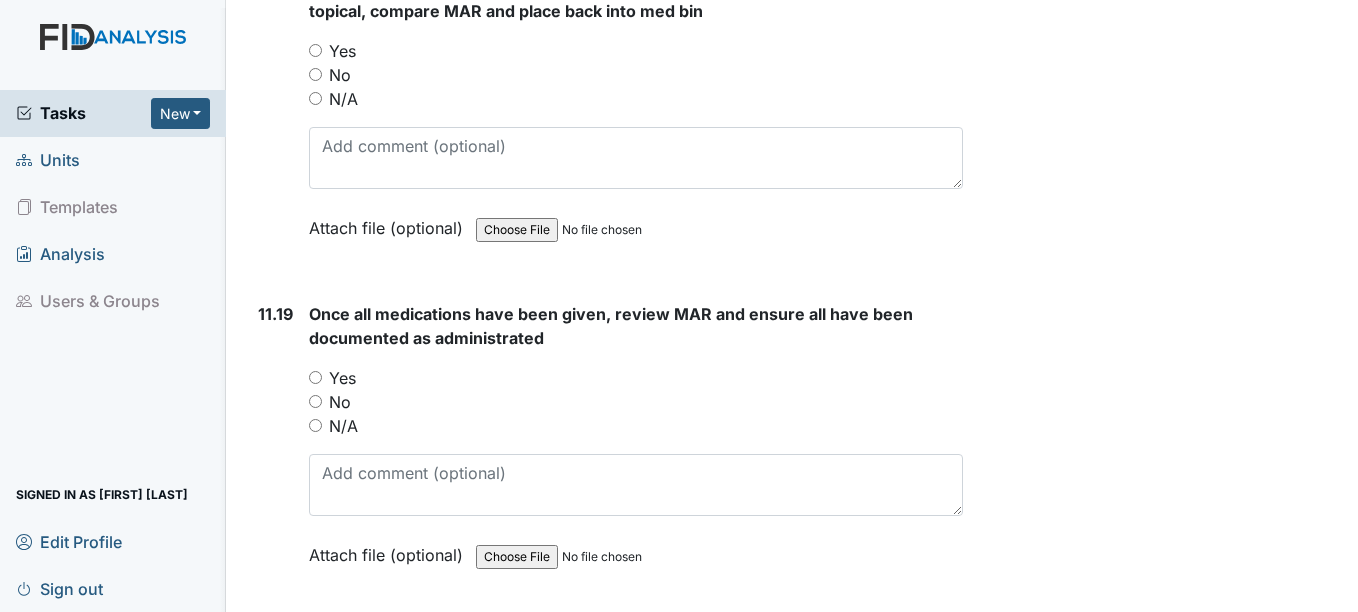 click on "Yes" at bounding box center [315, 50] 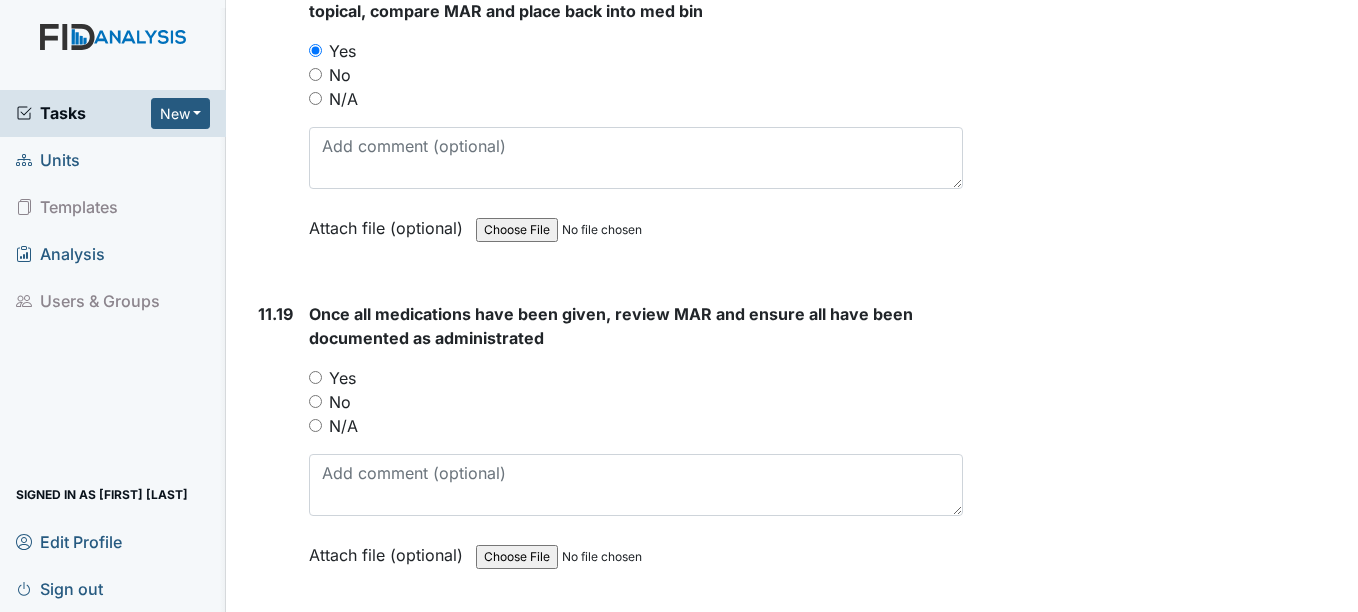 click on "Yes" at bounding box center [315, 377] 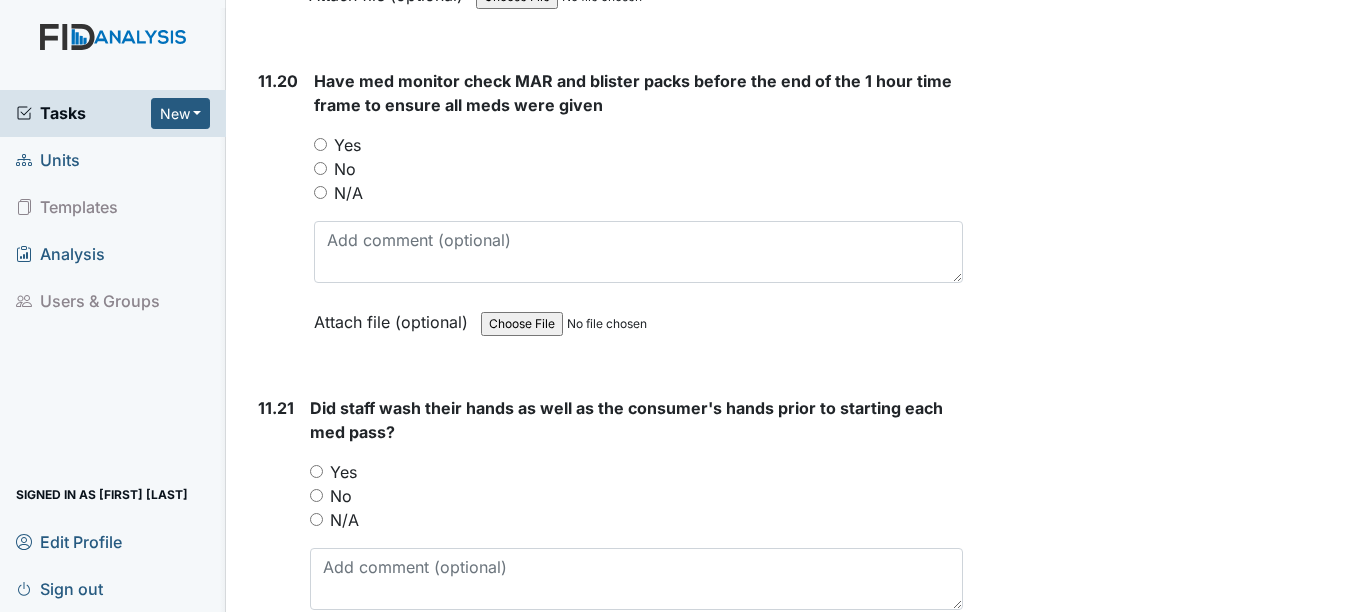 scroll, scrollTop: 28957, scrollLeft: 0, axis: vertical 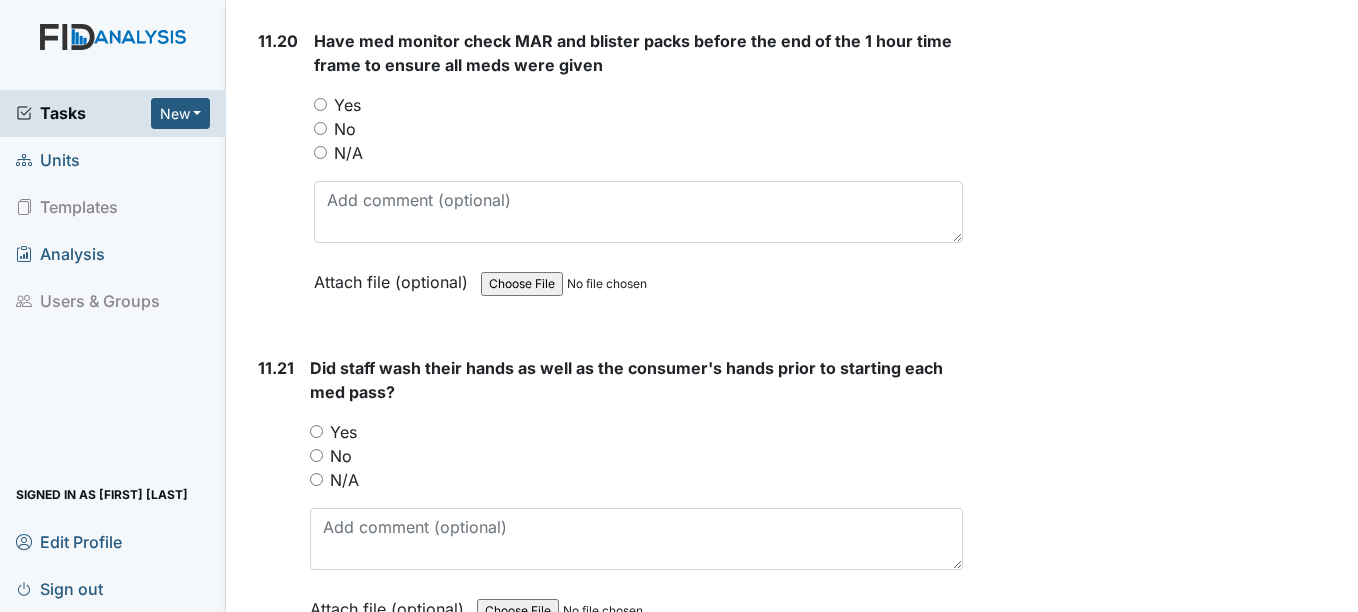 click on "Yes" at bounding box center [320, 104] 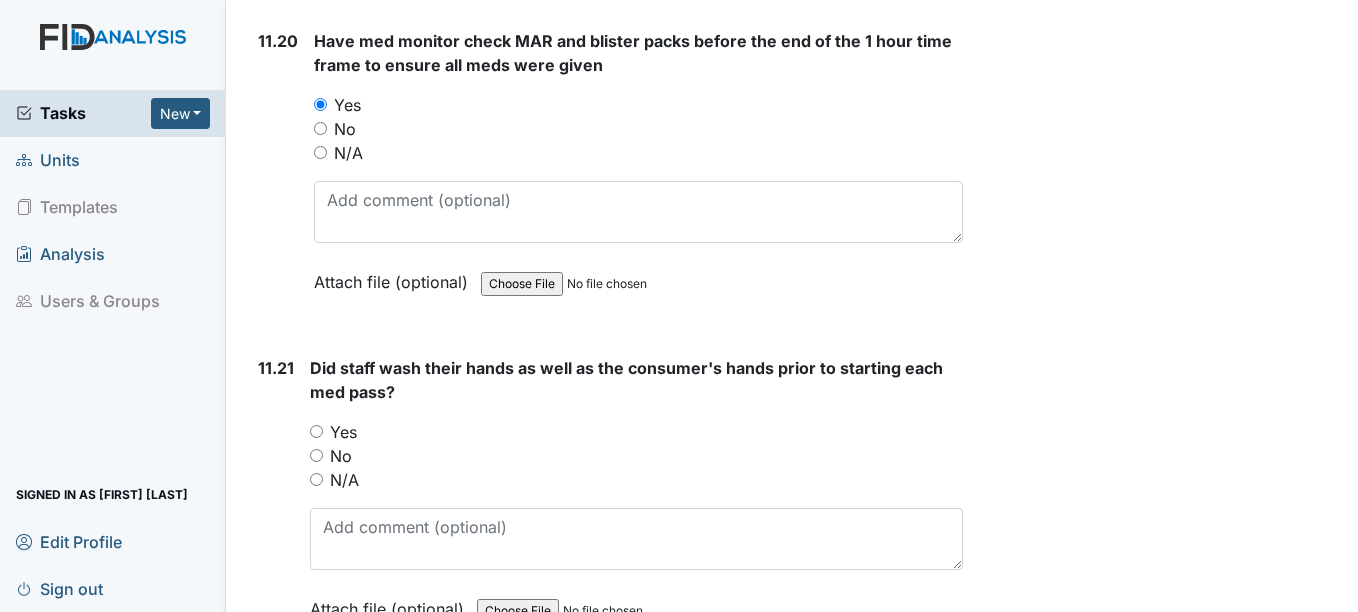 click on "Yes" at bounding box center (316, 431) 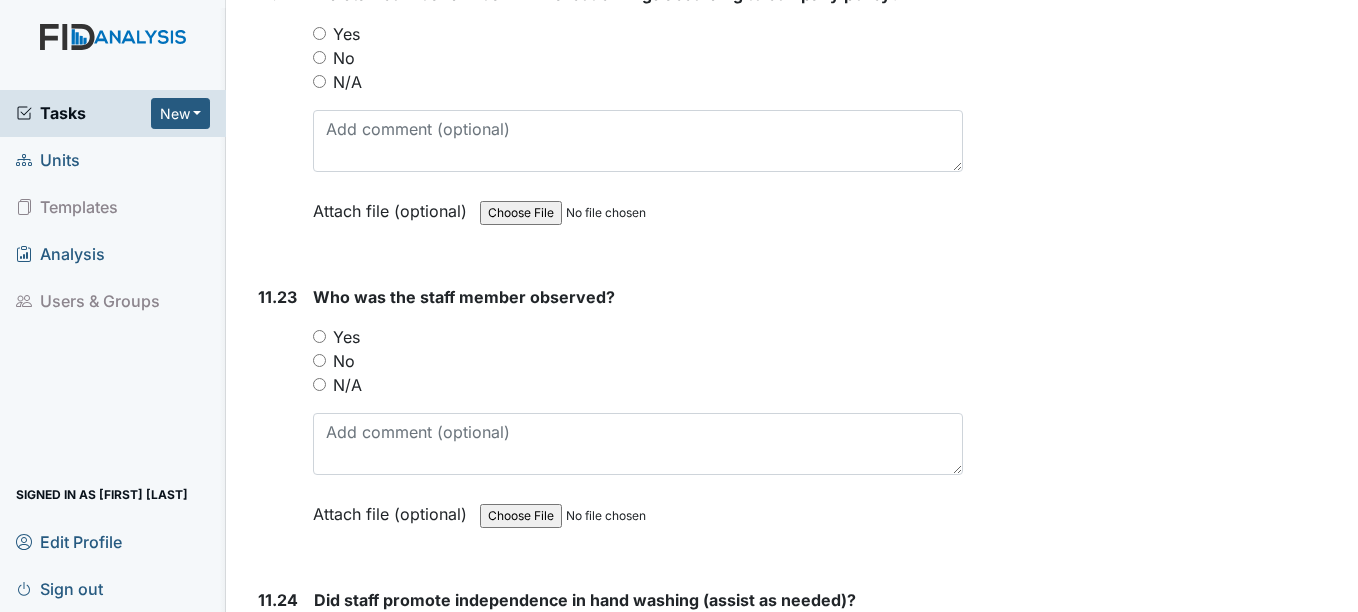 scroll, scrollTop: 29677, scrollLeft: 0, axis: vertical 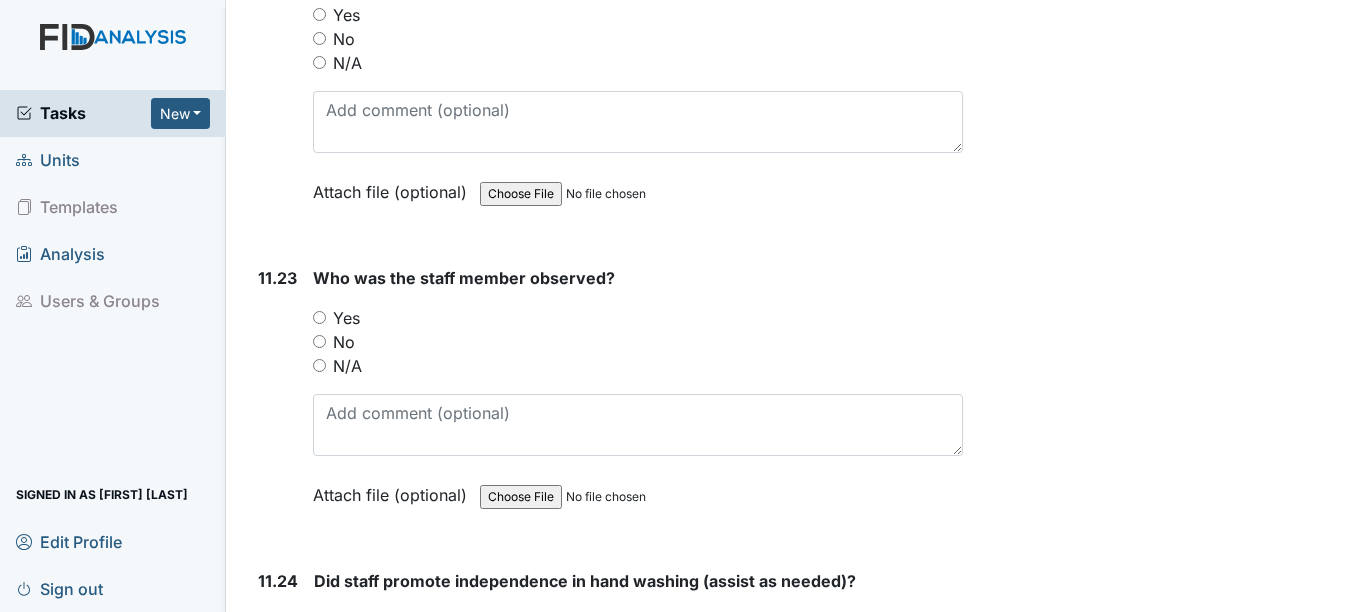 click on "Yes" at bounding box center [319, 14] 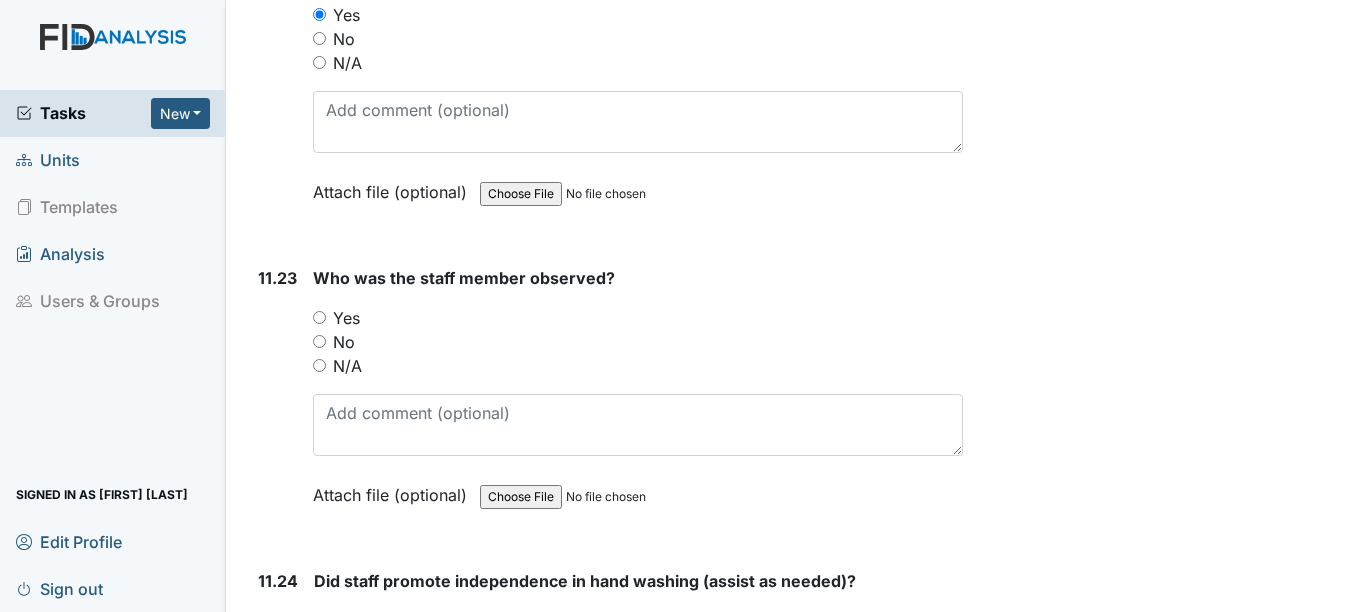 click on "Yes" at bounding box center (319, 317) 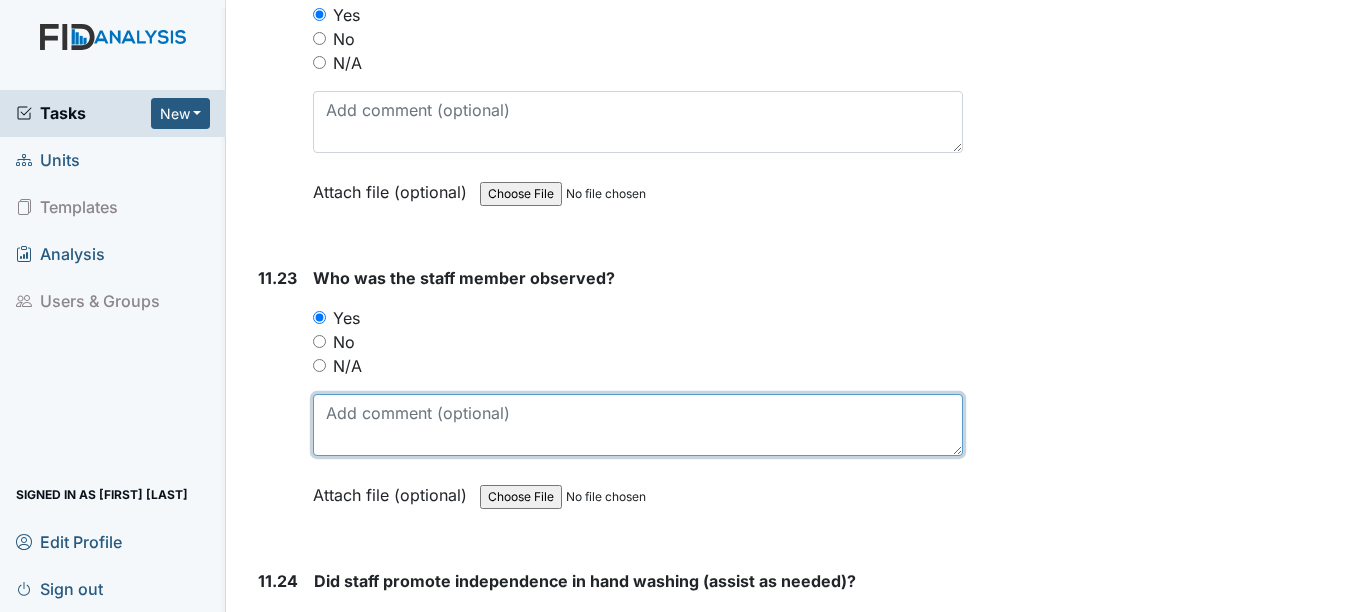 click at bounding box center (637, 425) 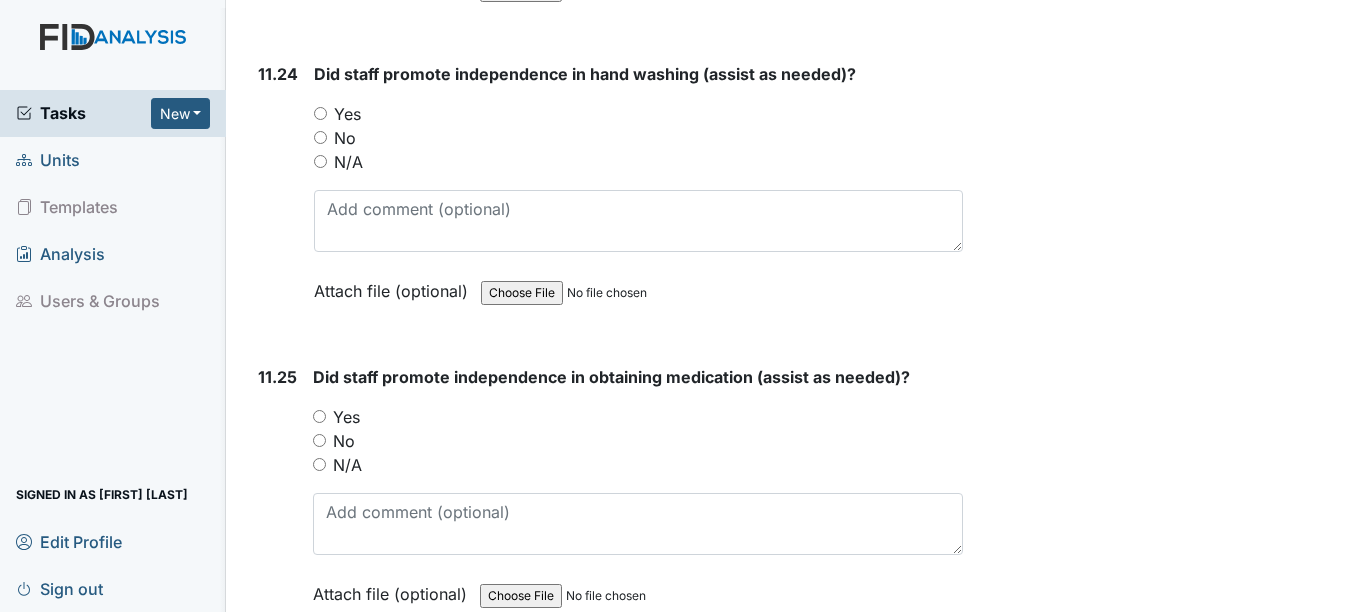 scroll, scrollTop: 30224, scrollLeft: 0, axis: vertical 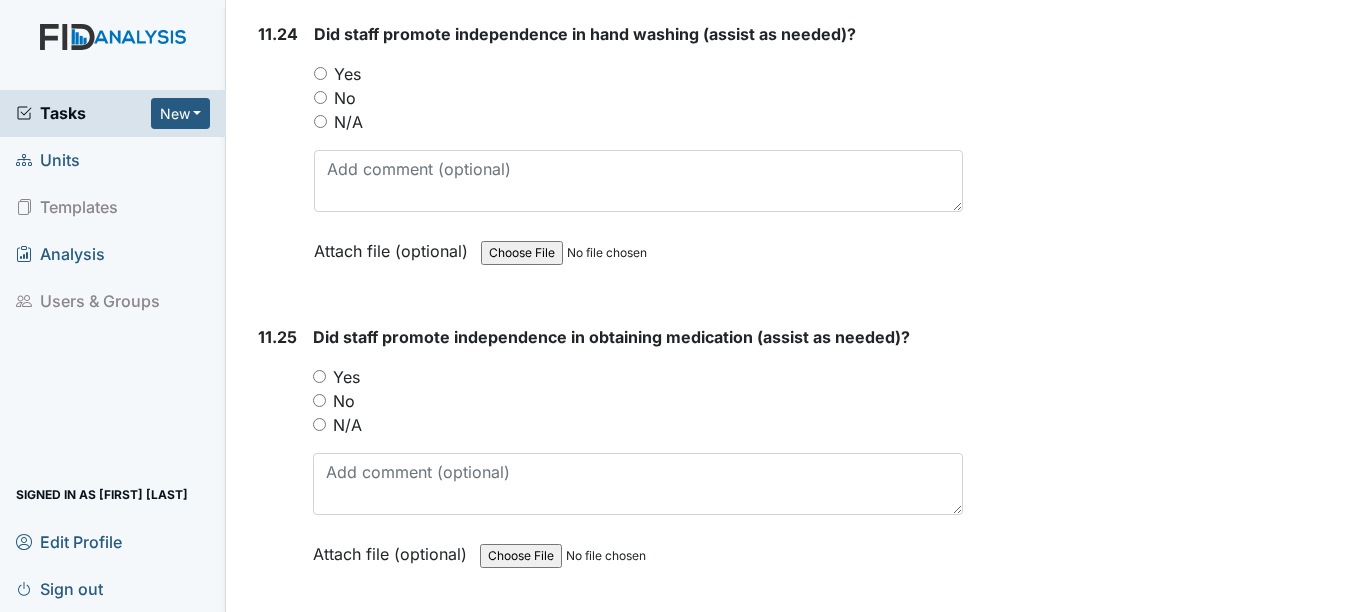 type on "[FIRST] [LAST]" 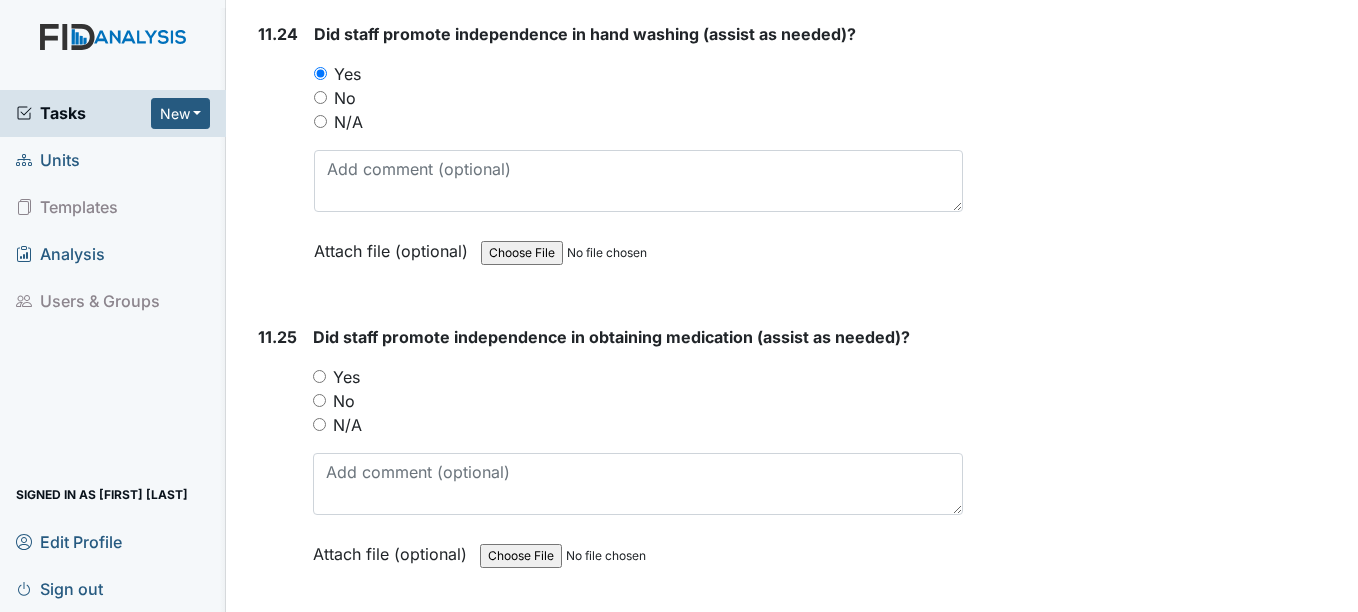 click on "Yes" at bounding box center [319, 376] 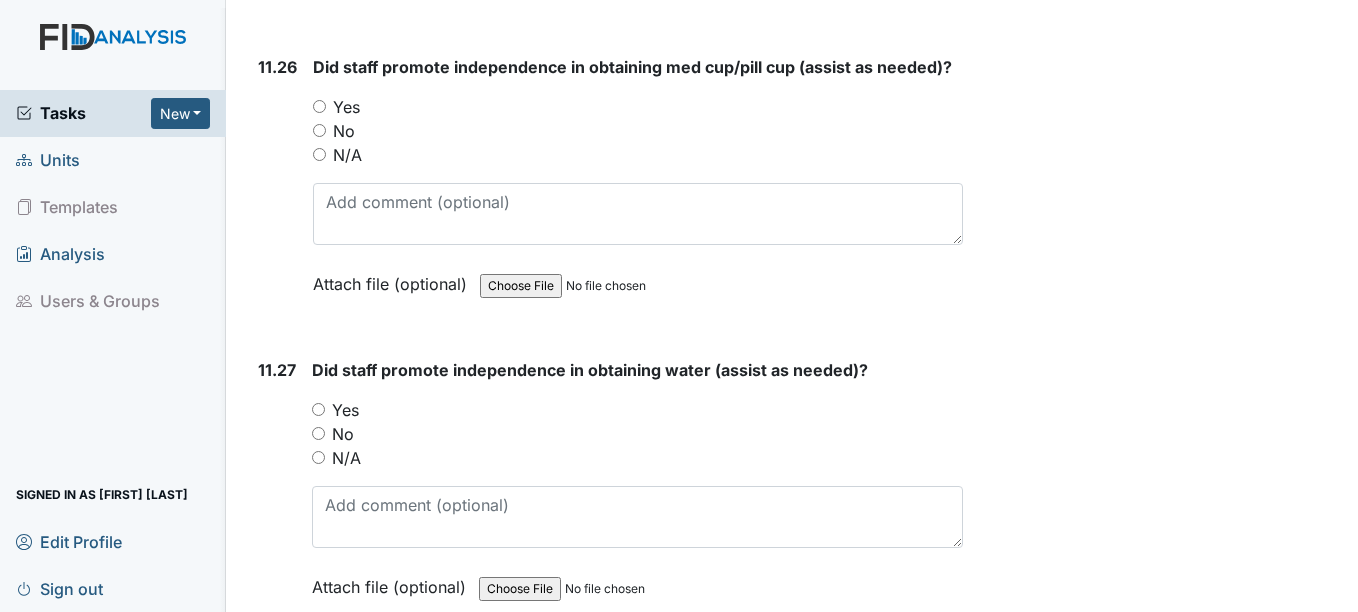 scroll, scrollTop: 30837, scrollLeft: 0, axis: vertical 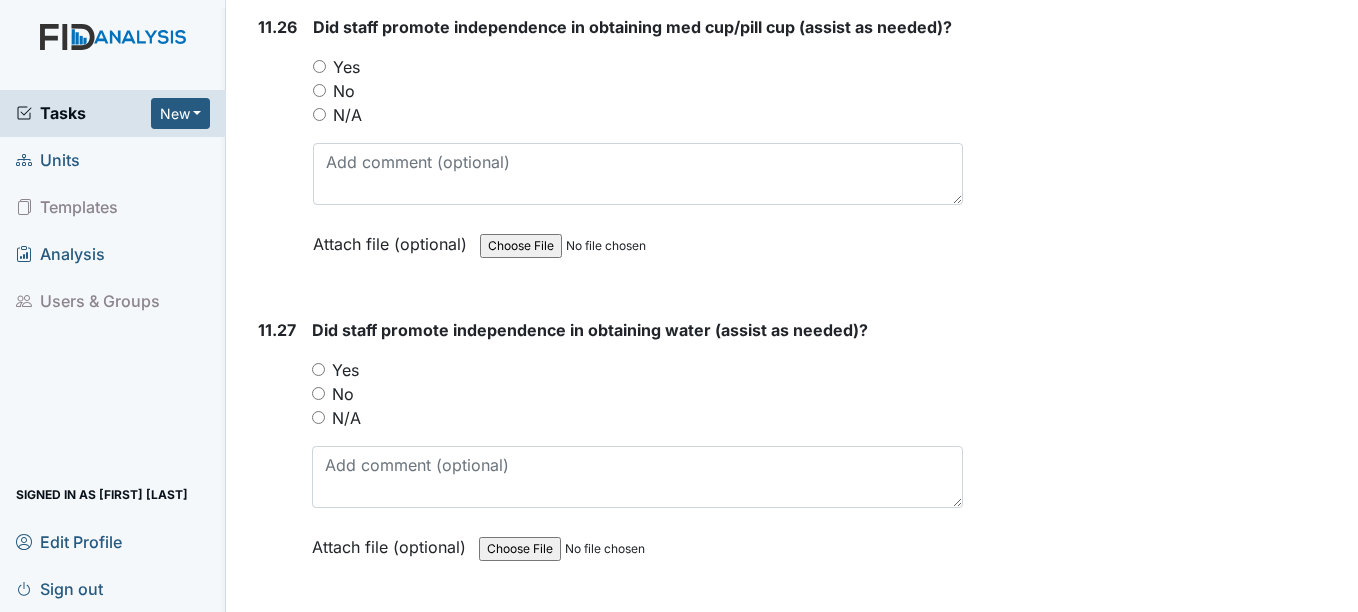 click on "Yes" at bounding box center (319, 66) 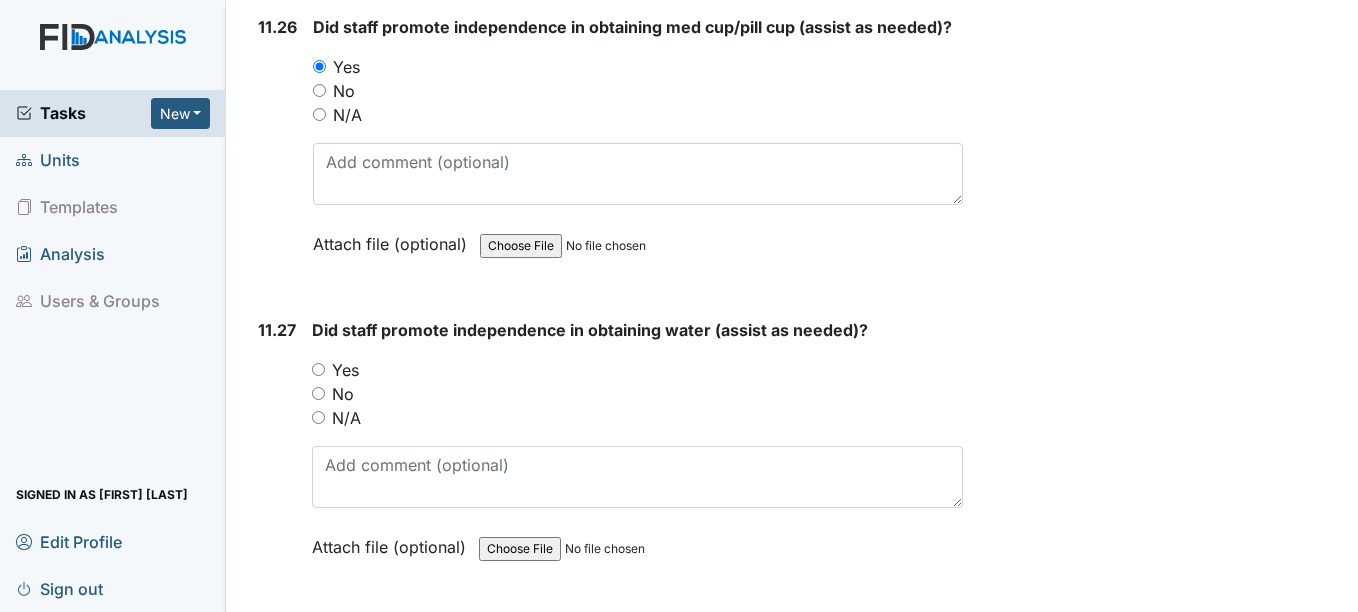click on "Yes" at bounding box center (318, 369) 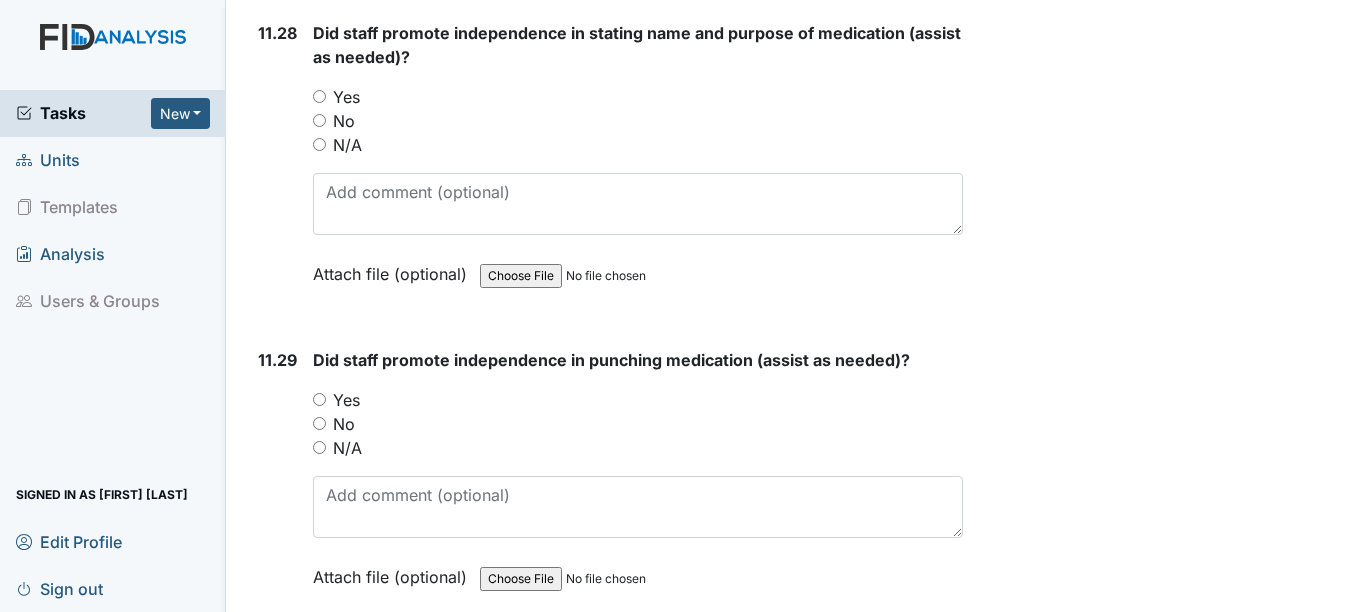 scroll, scrollTop: 31464, scrollLeft: 0, axis: vertical 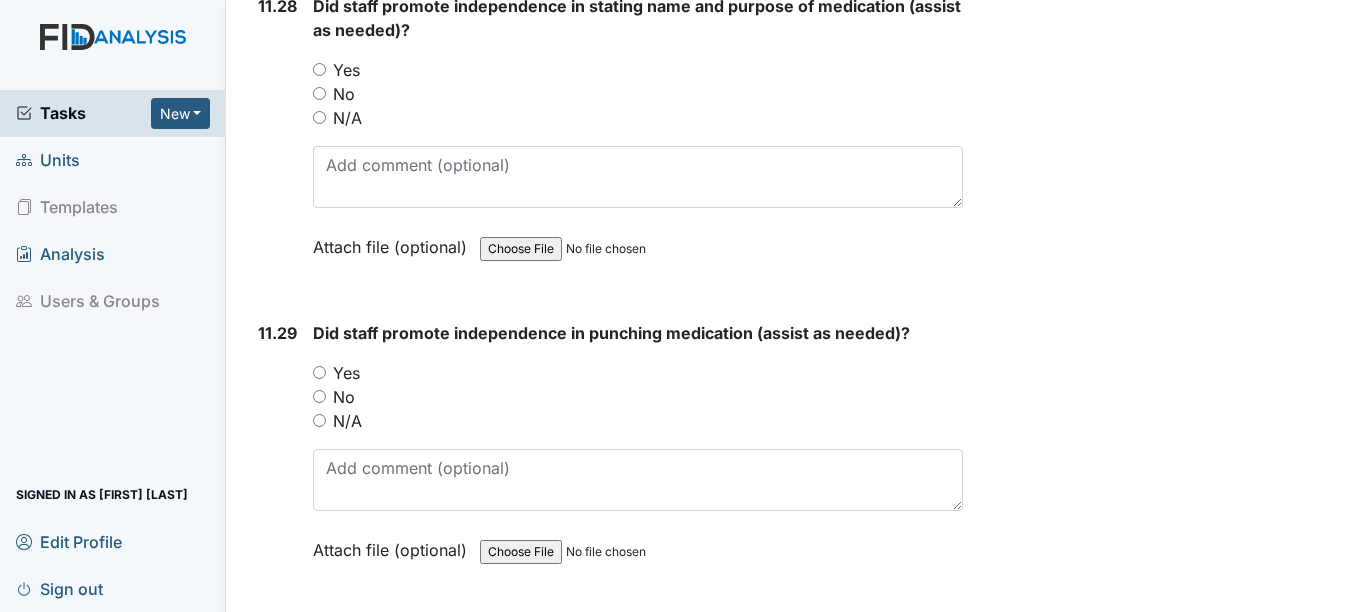 click on "Yes" at bounding box center [319, 69] 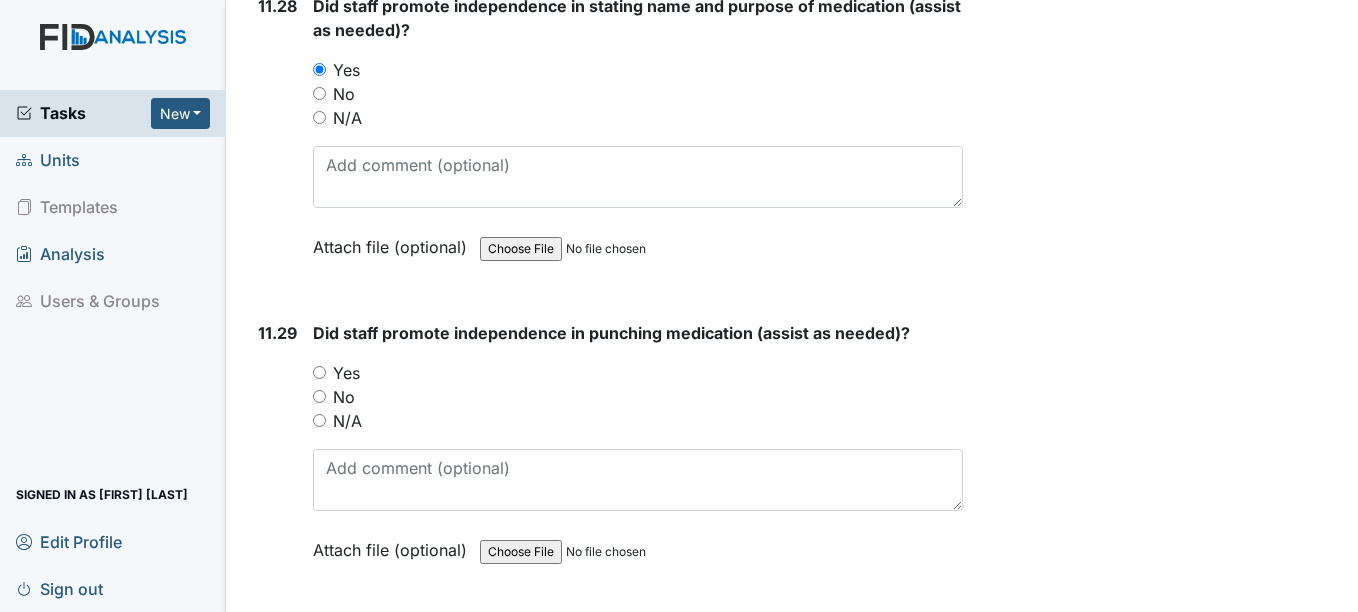 click on "Yes" at bounding box center [319, 372] 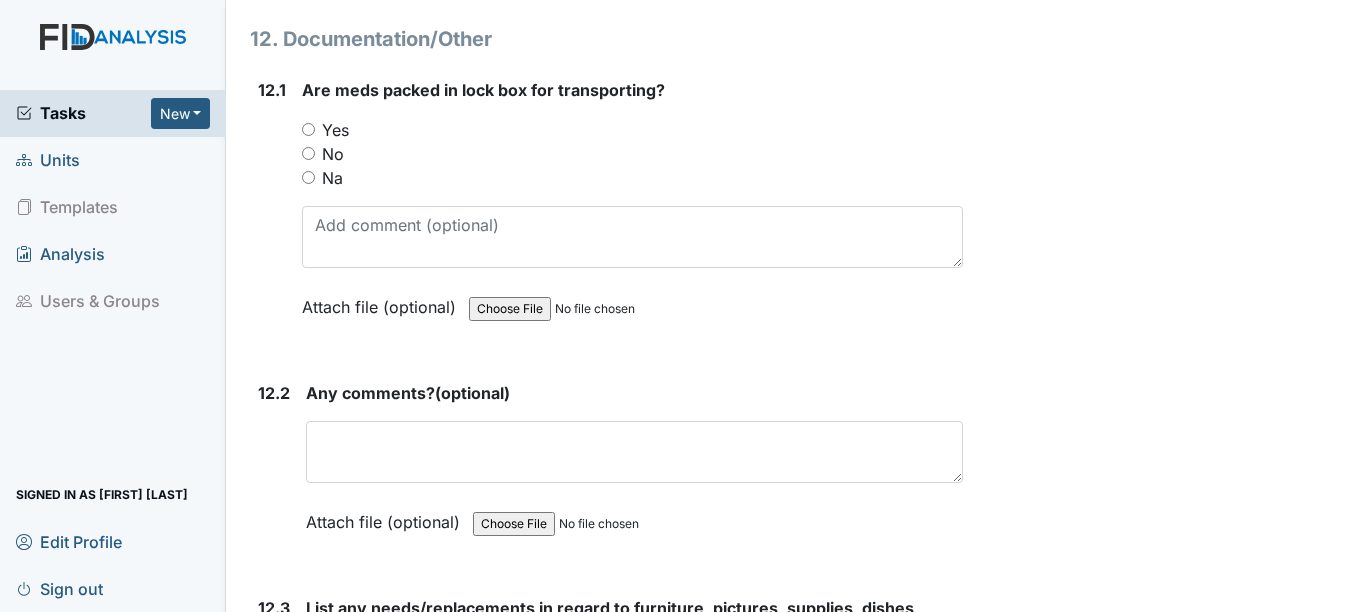 scroll, scrollTop: 32077, scrollLeft: 0, axis: vertical 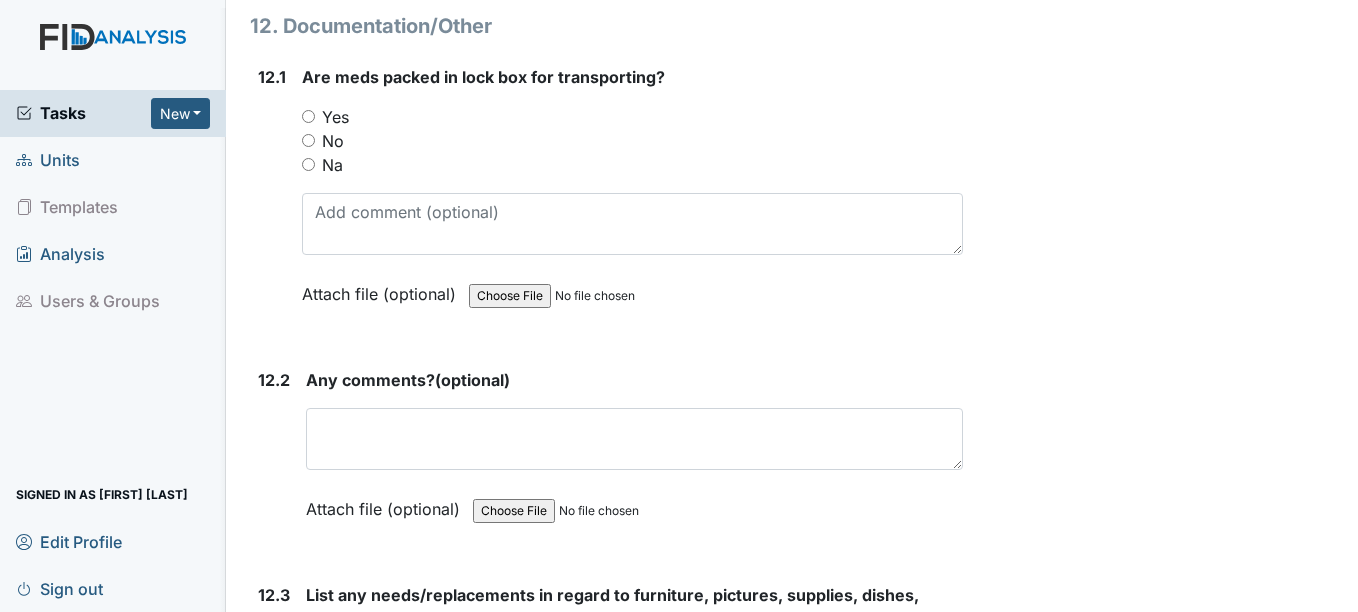 click on "Yes" at bounding box center (308, 116) 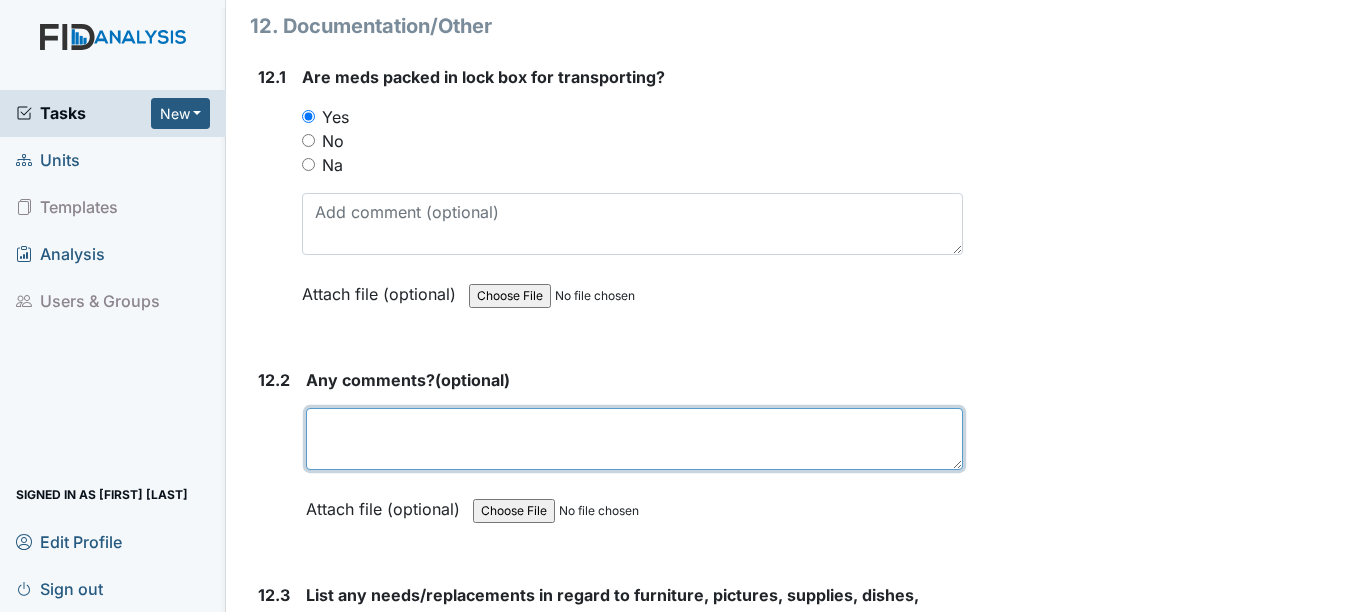 click at bounding box center [634, 439] 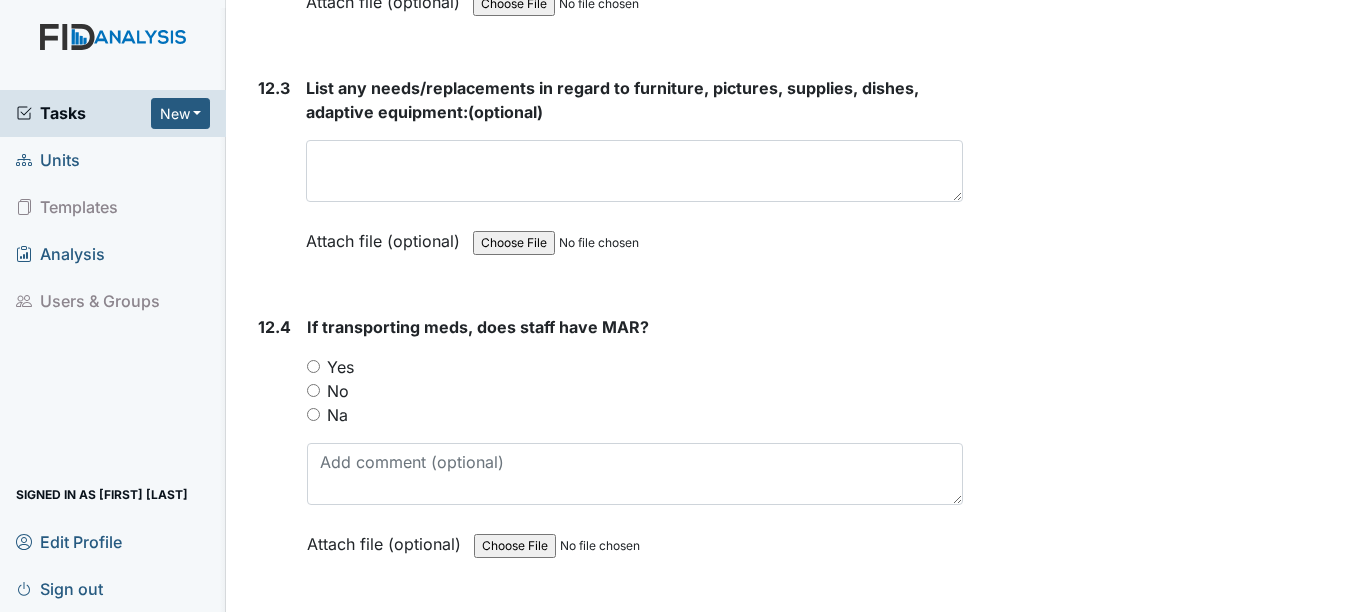 scroll, scrollTop: 32650, scrollLeft: 0, axis: vertical 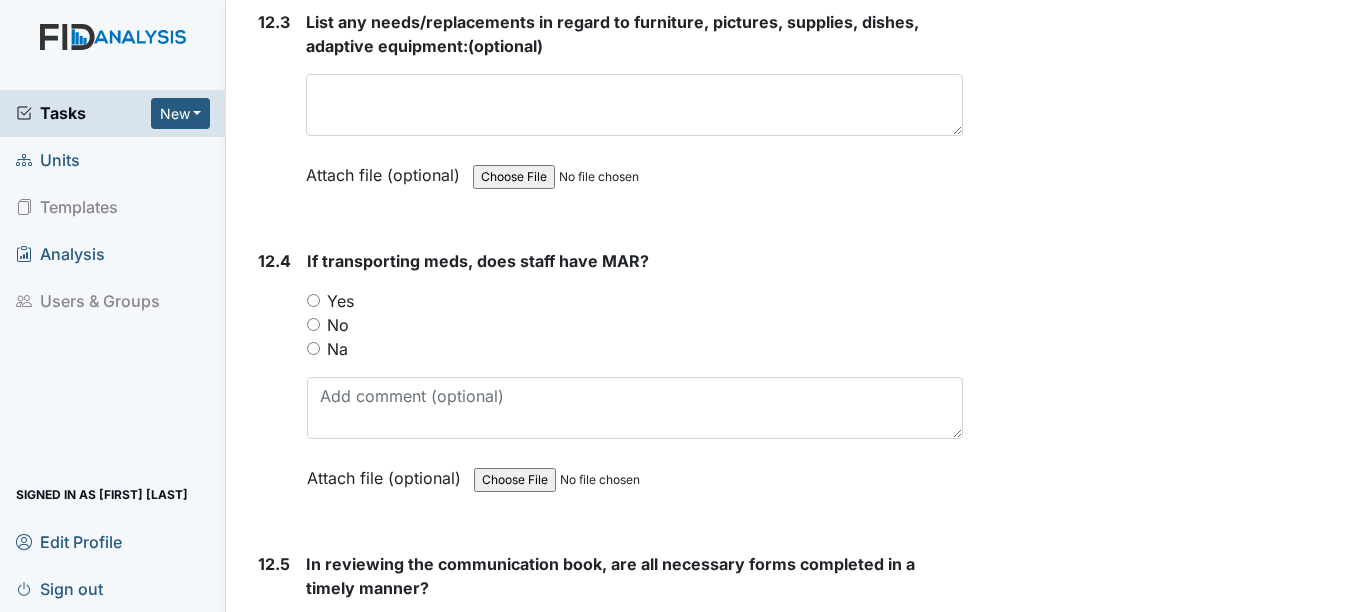 type on "NA" 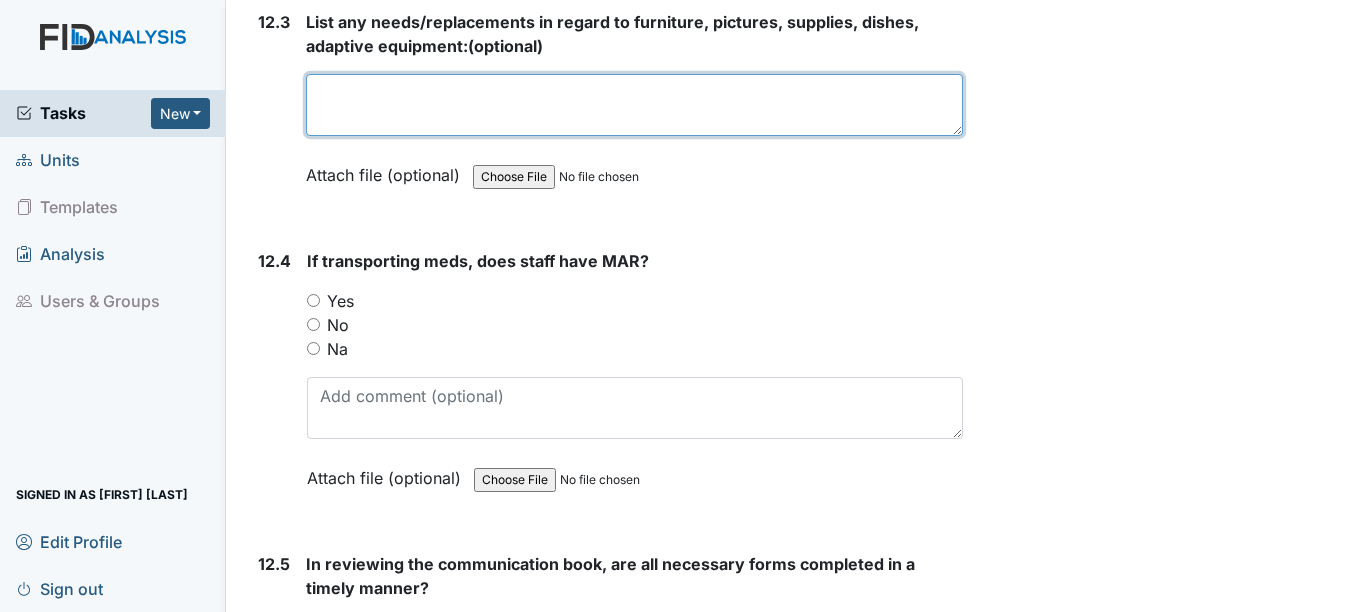 click at bounding box center [634, 105] 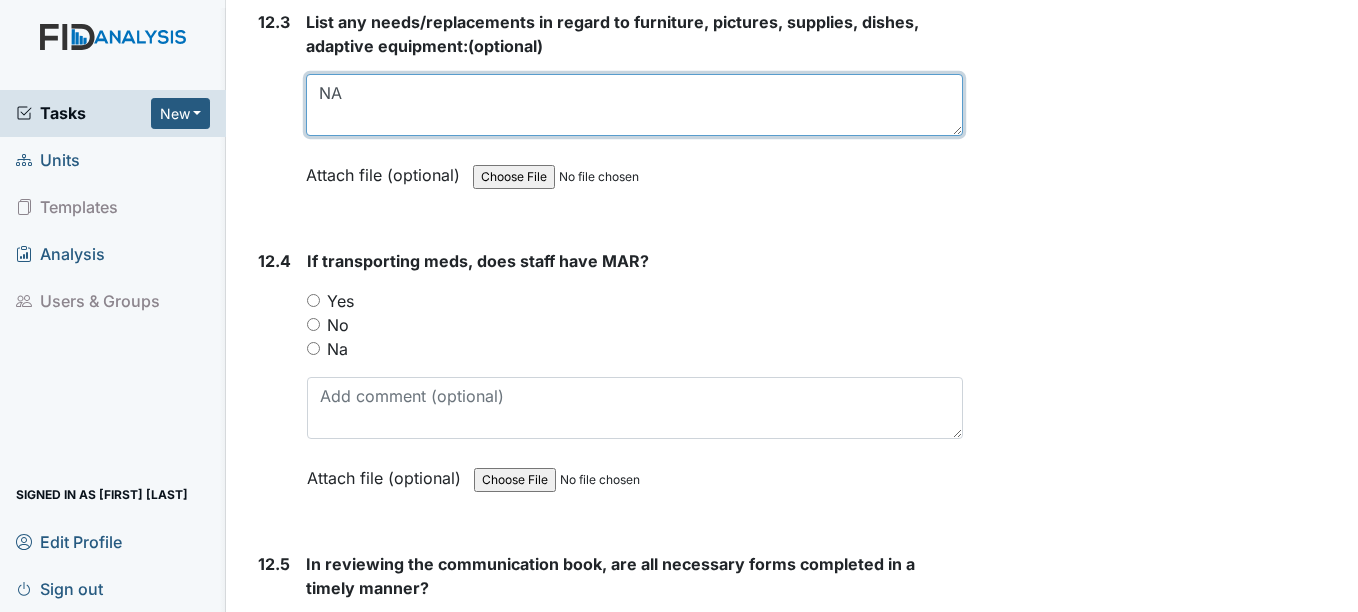 type on "N" 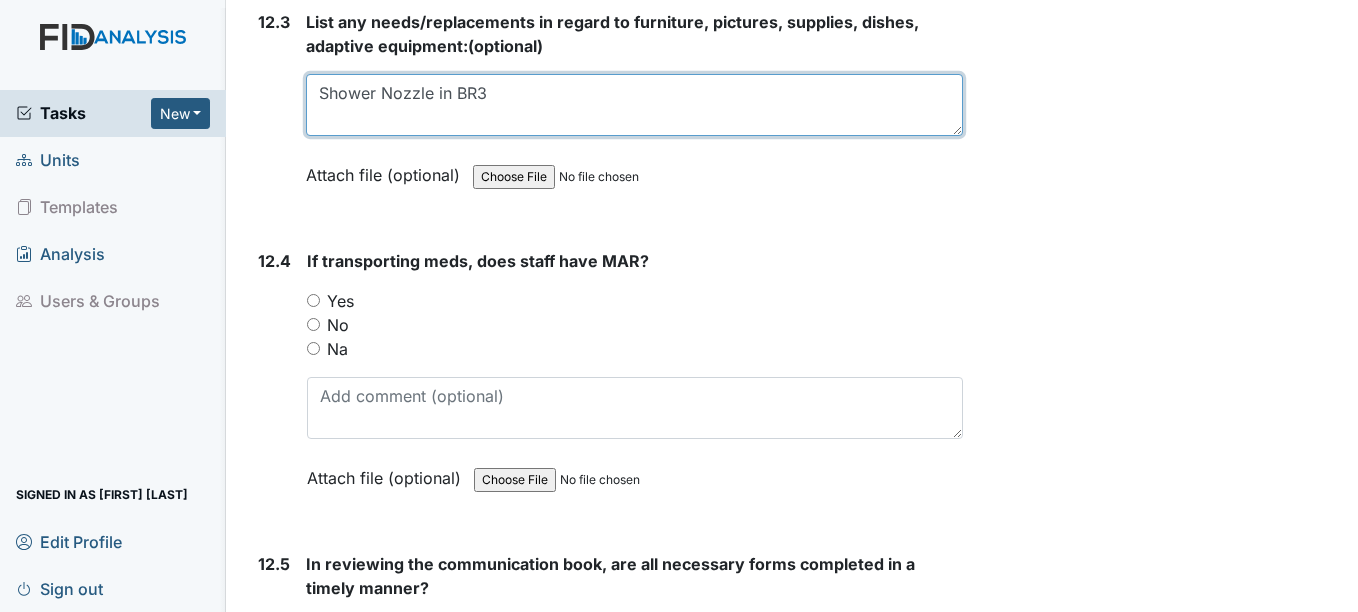 type on "Shower Nozzle in BR3" 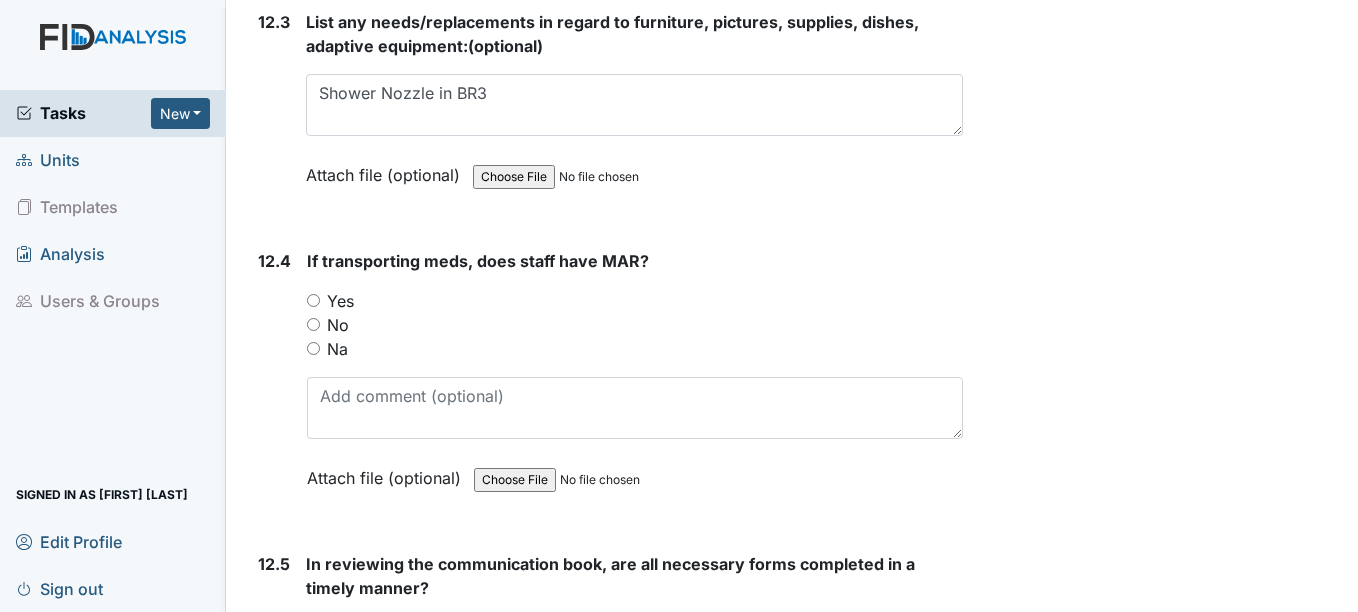 click on "Yes" at bounding box center (313, 300) 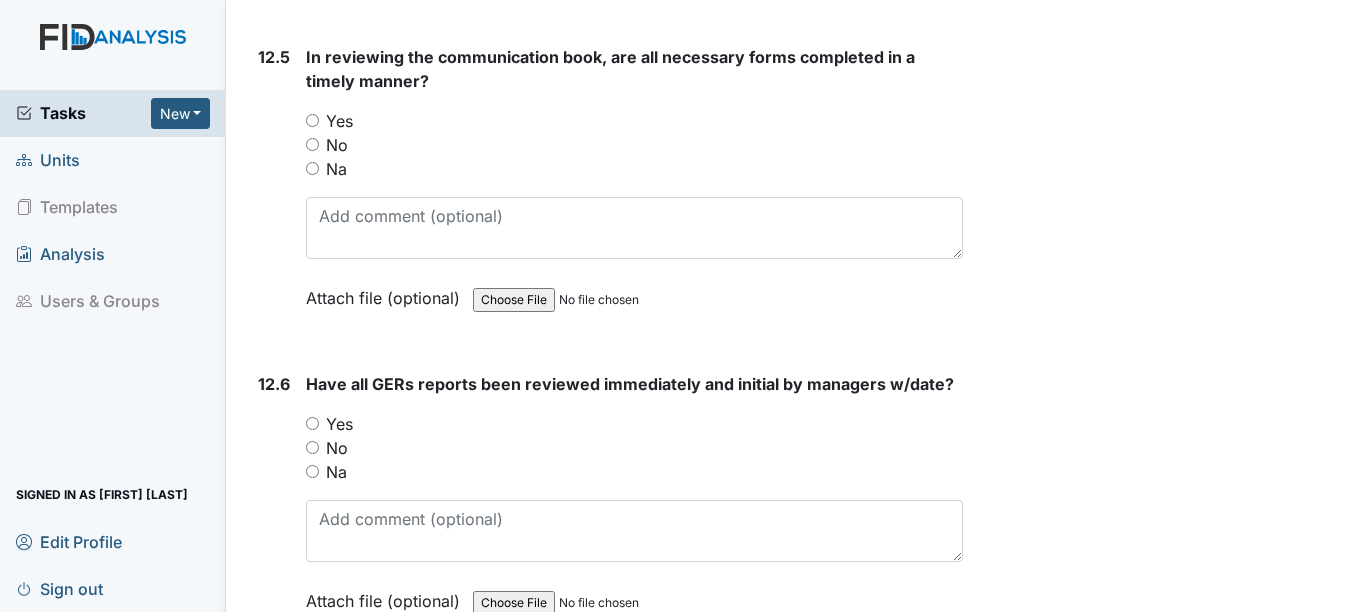 scroll, scrollTop: 33197, scrollLeft: 0, axis: vertical 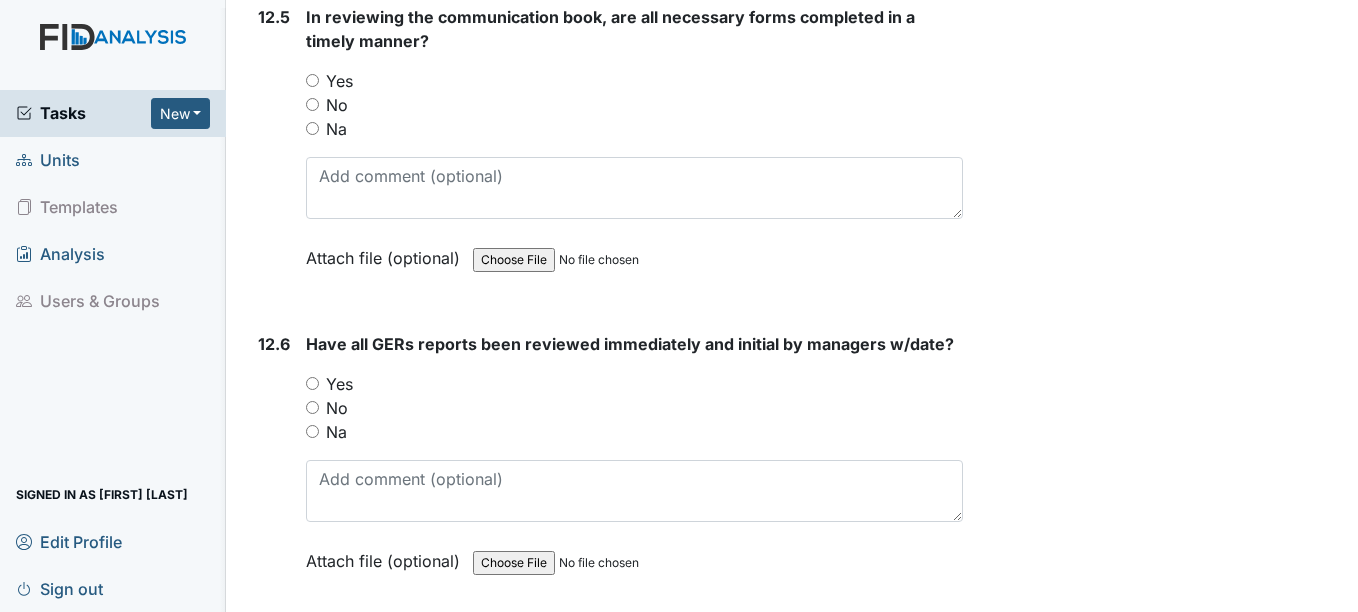 click on "Yes" at bounding box center (312, 80) 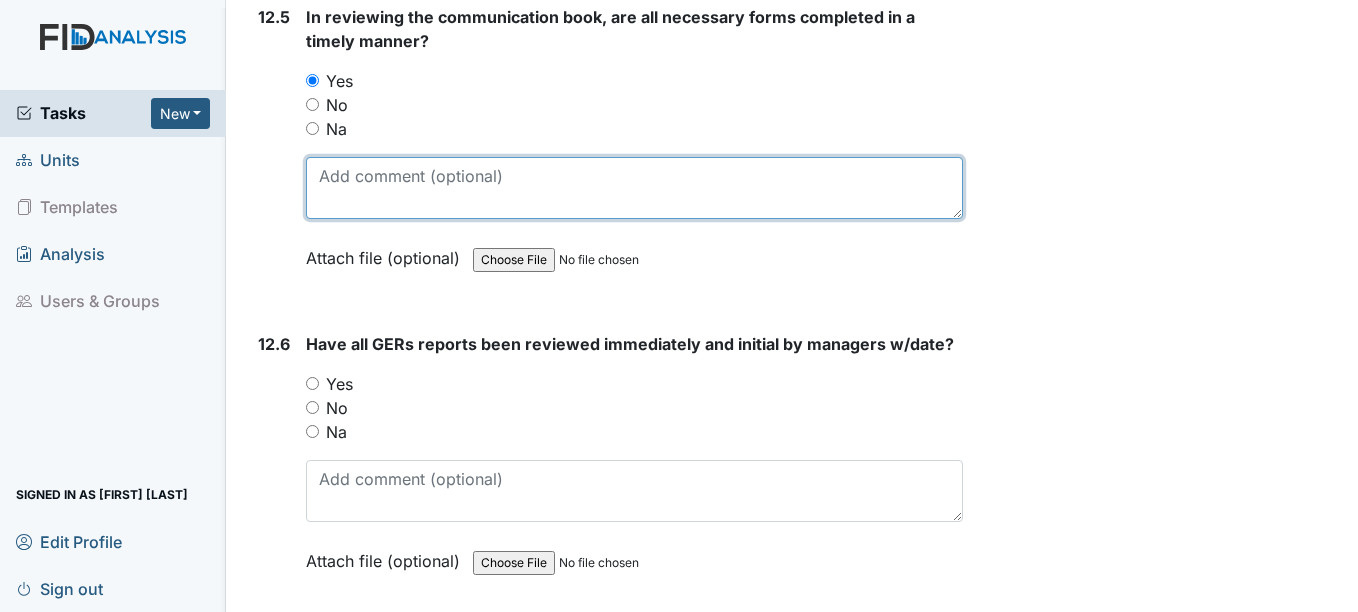 click at bounding box center [634, 188] 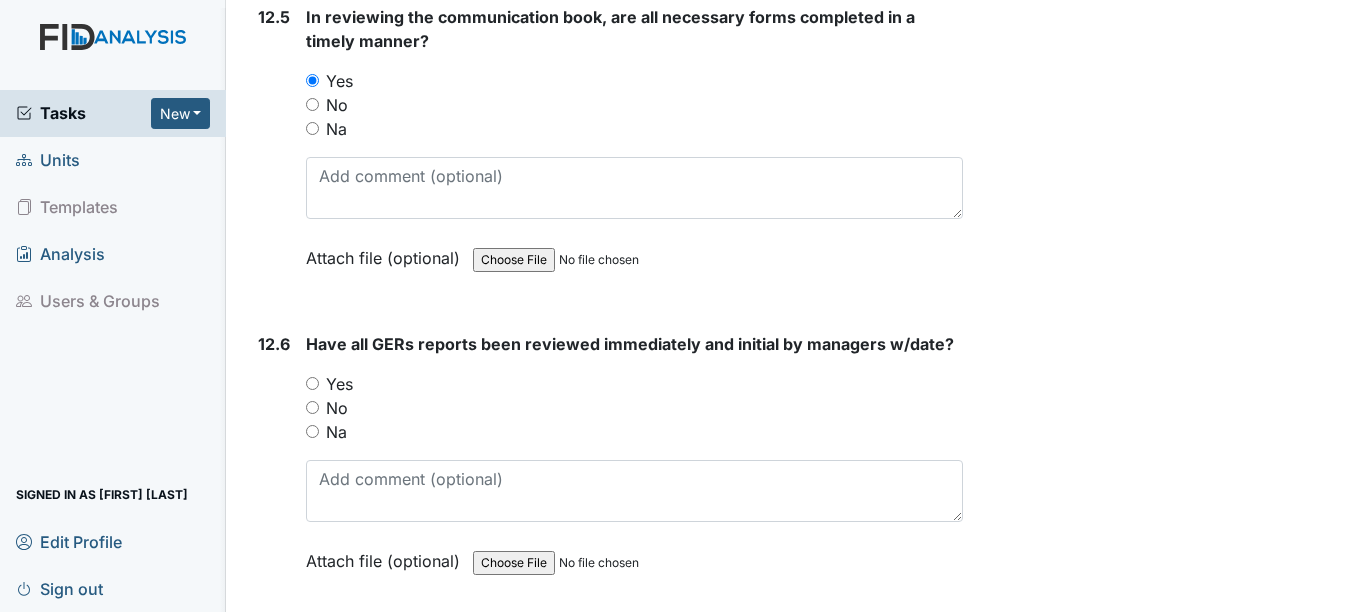 click on "Yes" at bounding box center (312, 383) 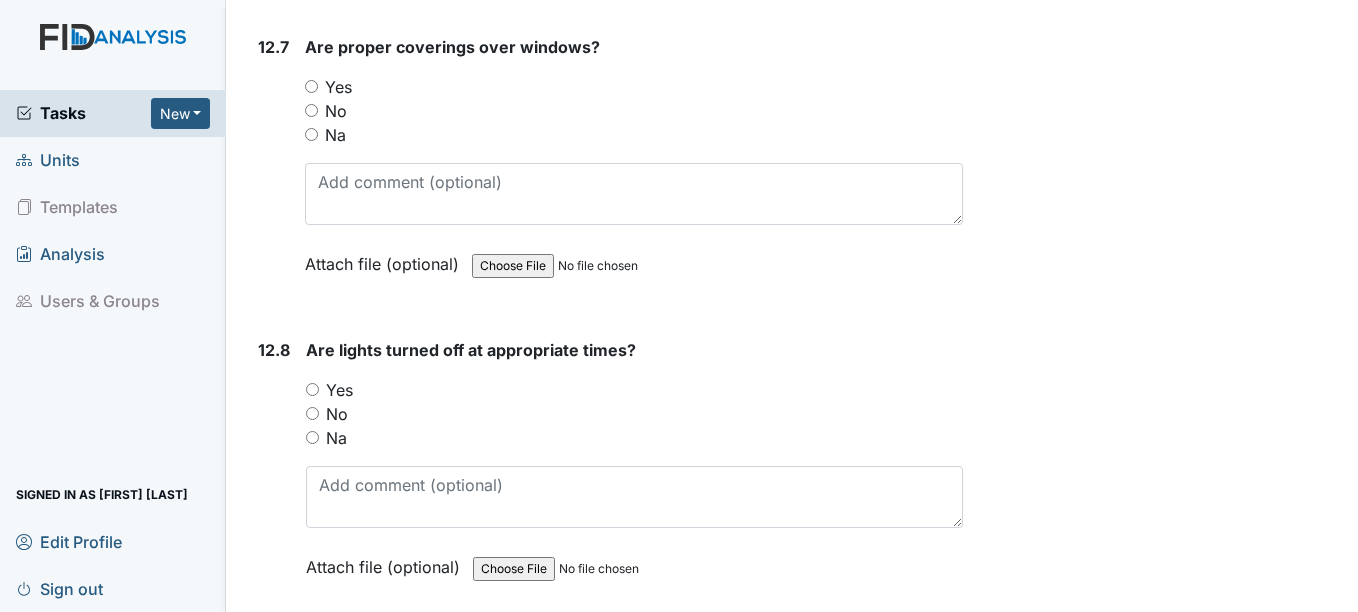 scroll, scrollTop: 33824, scrollLeft: 0, axis: vertical 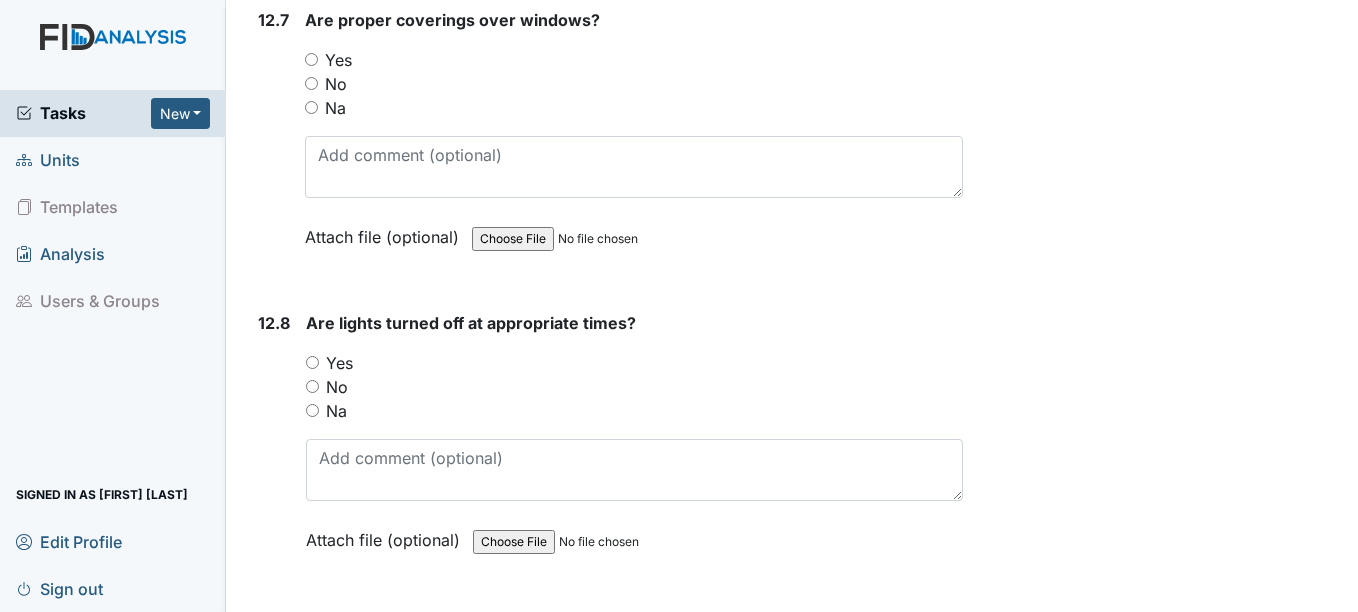 click on "Yes" at bounding box center [311, 59] 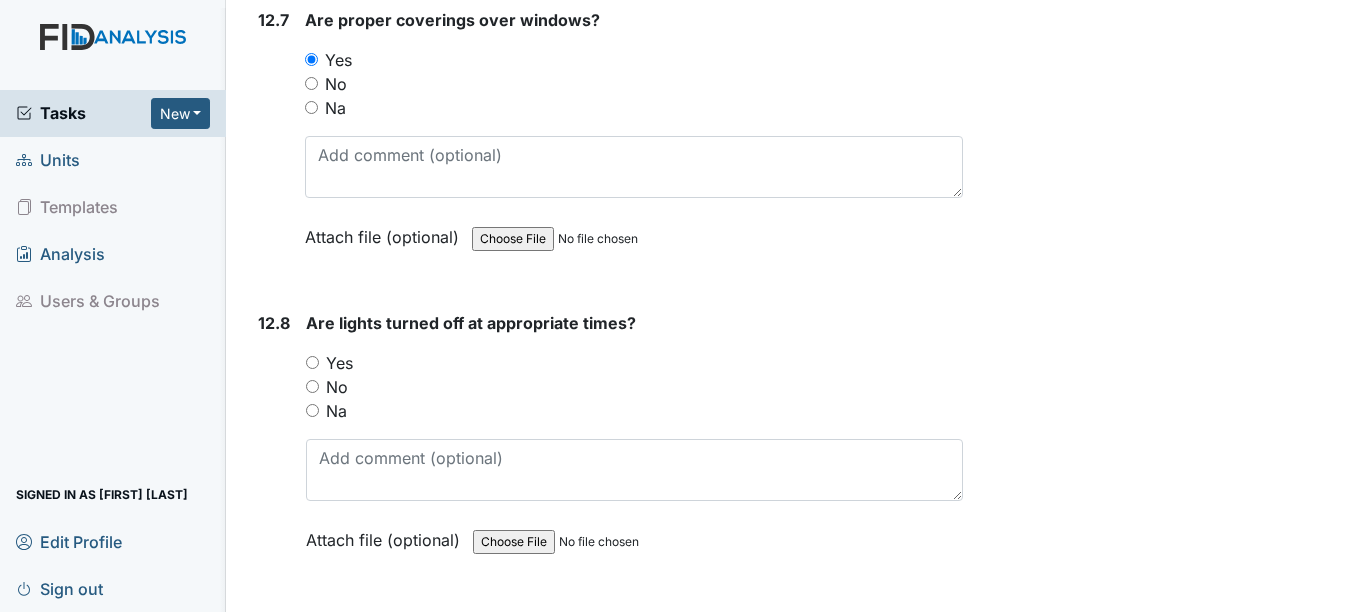 click on "Yes" at bounding box center (312, 362) 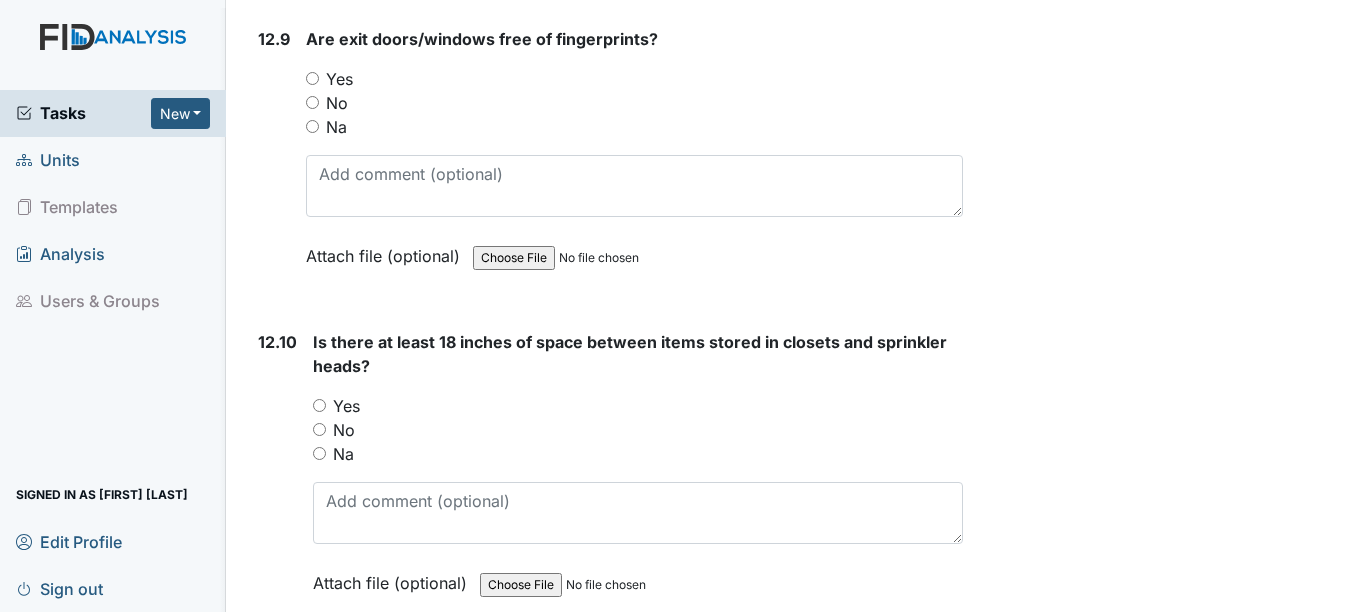 scroll, scrollTop: 34424, scrollLeft: 0, axis: vertical 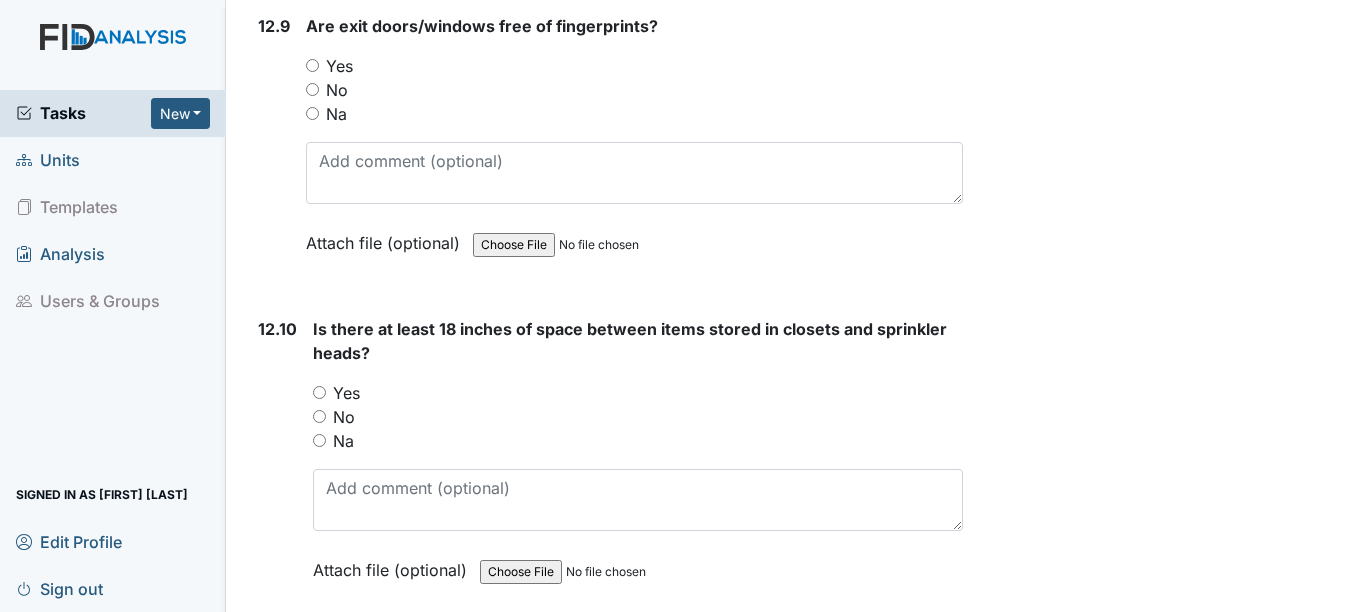 click on "Yes" at bounding box center [312, 65] 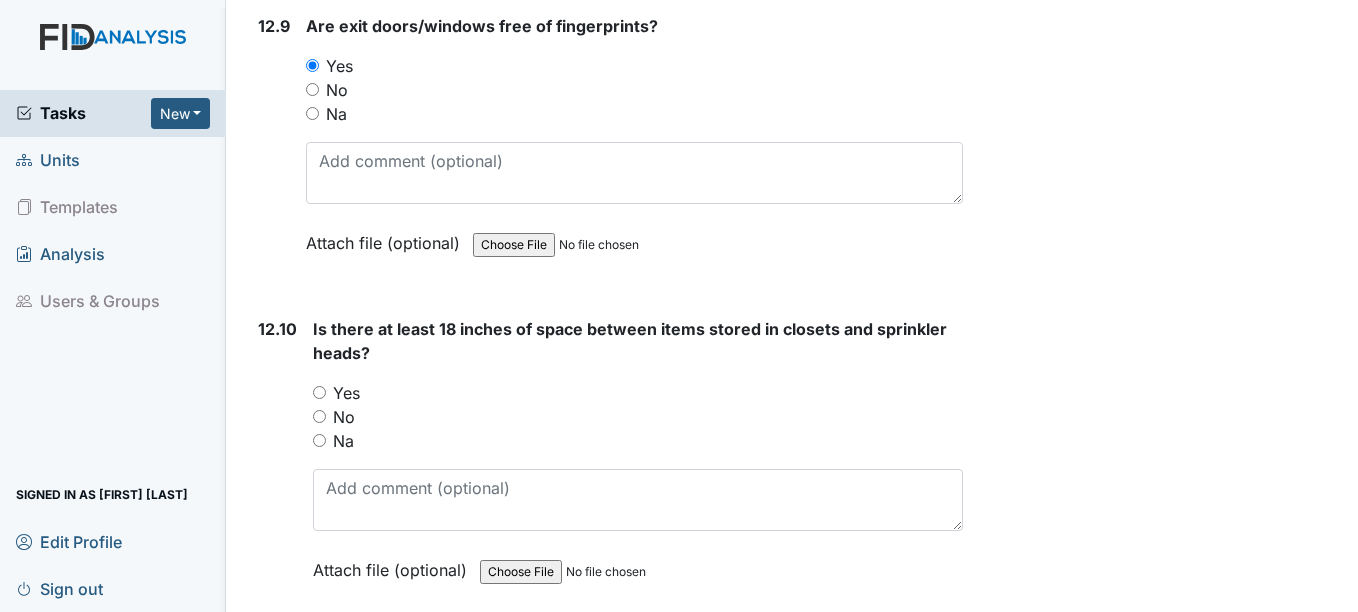 click on "Yes" at bounding box center (319, 392) 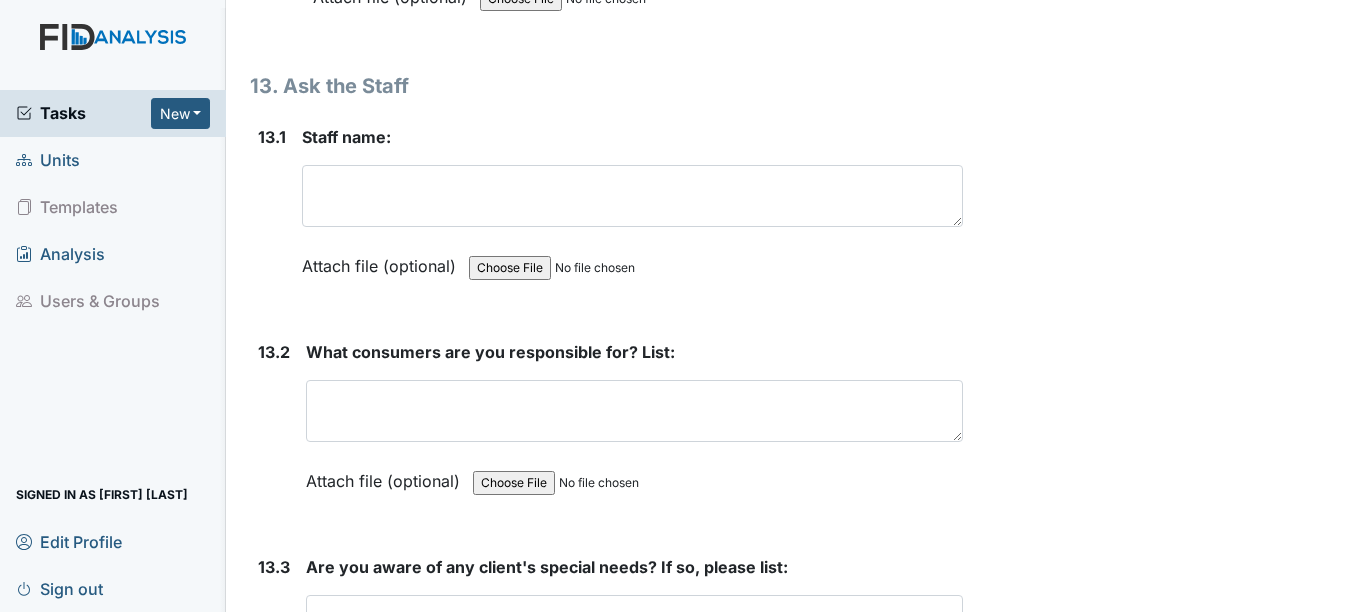 scroll, scrollTop: 35104, scrollLeft: 0, axis: vertical 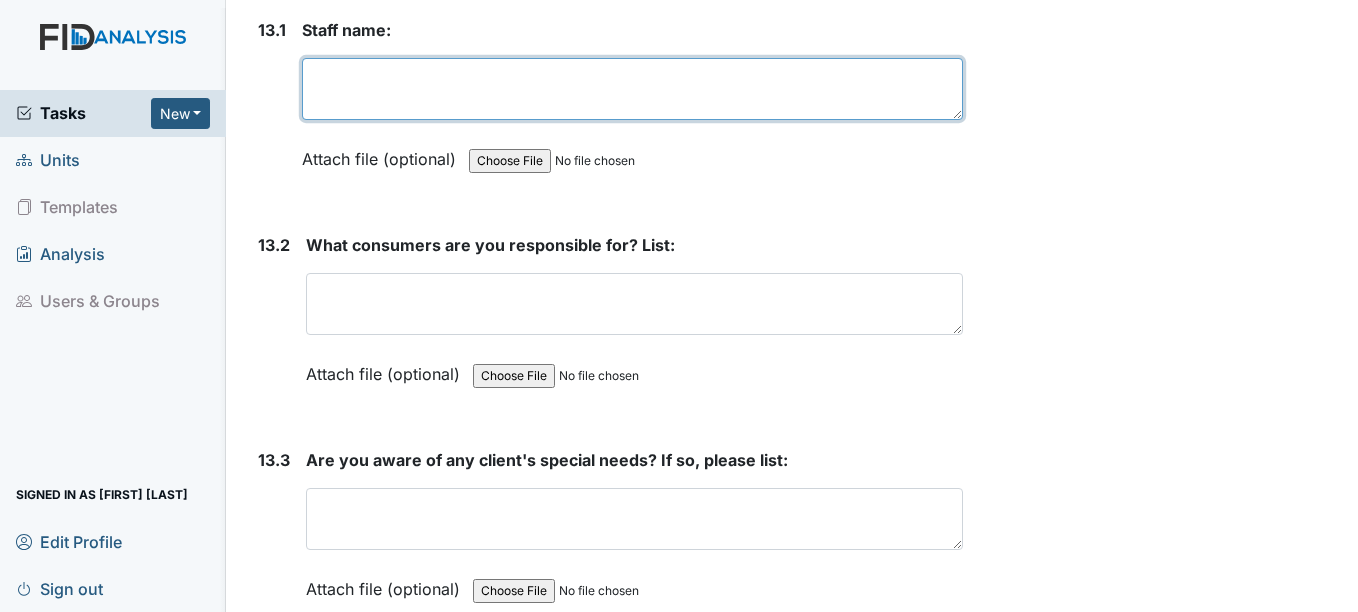 click at bounding box center (632, 89) 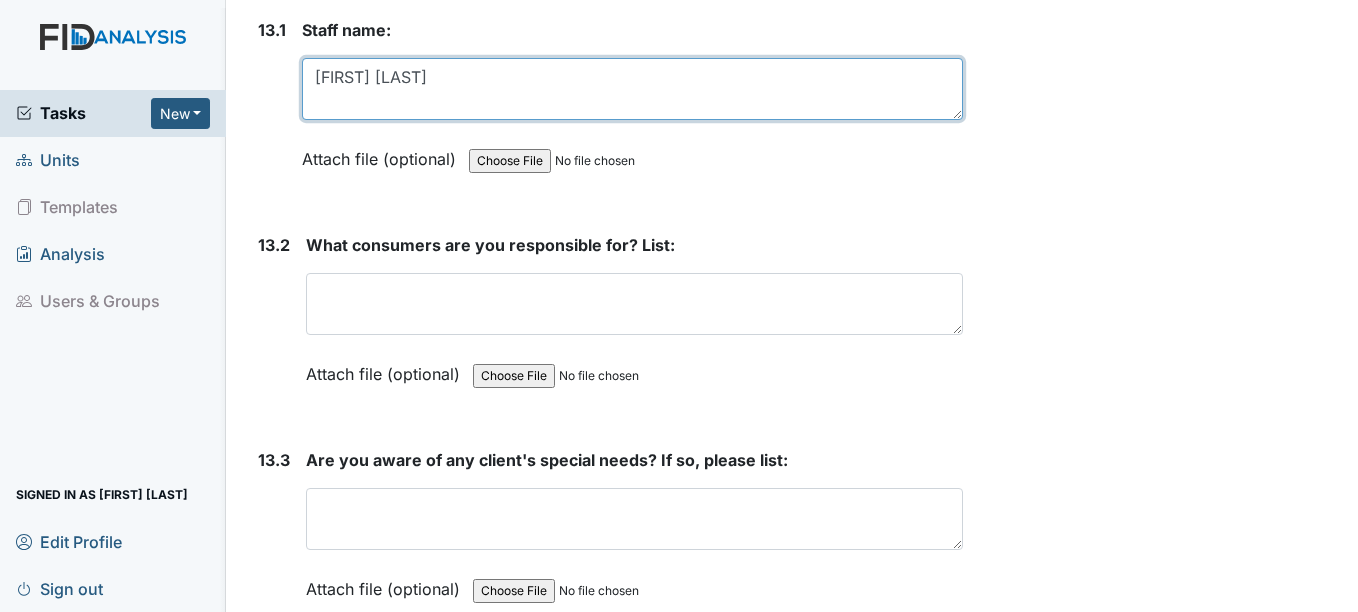 type on "[FIRST] [LAST]" 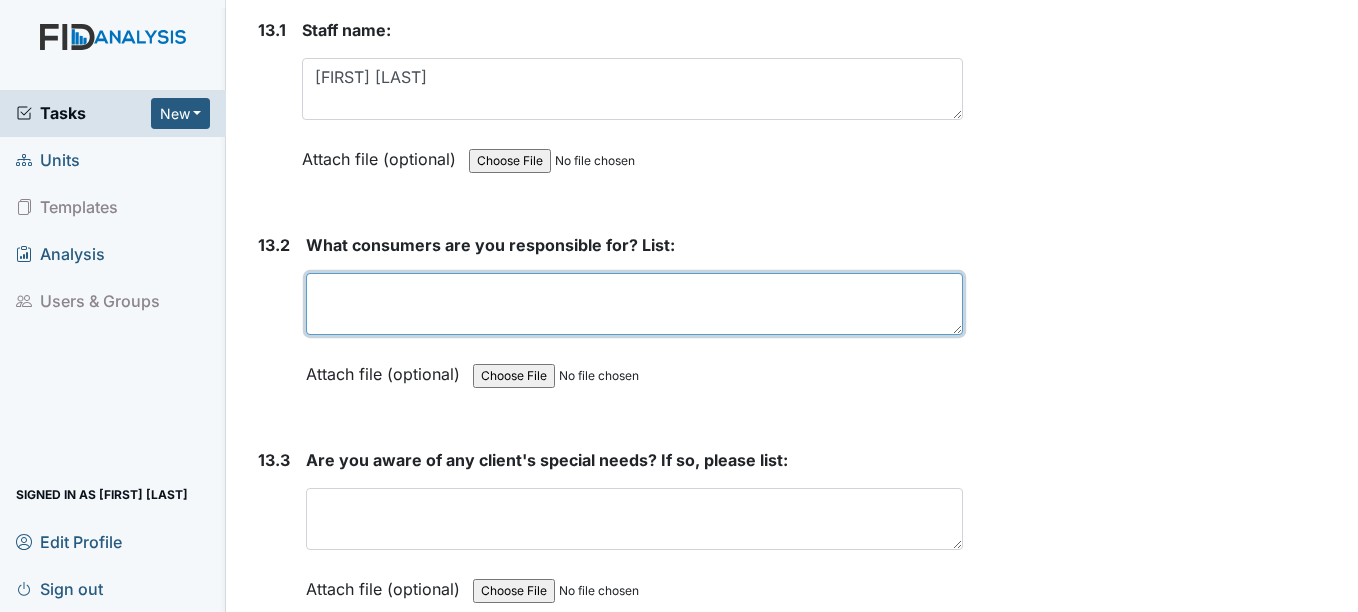 click at bounding box center (634, 304) 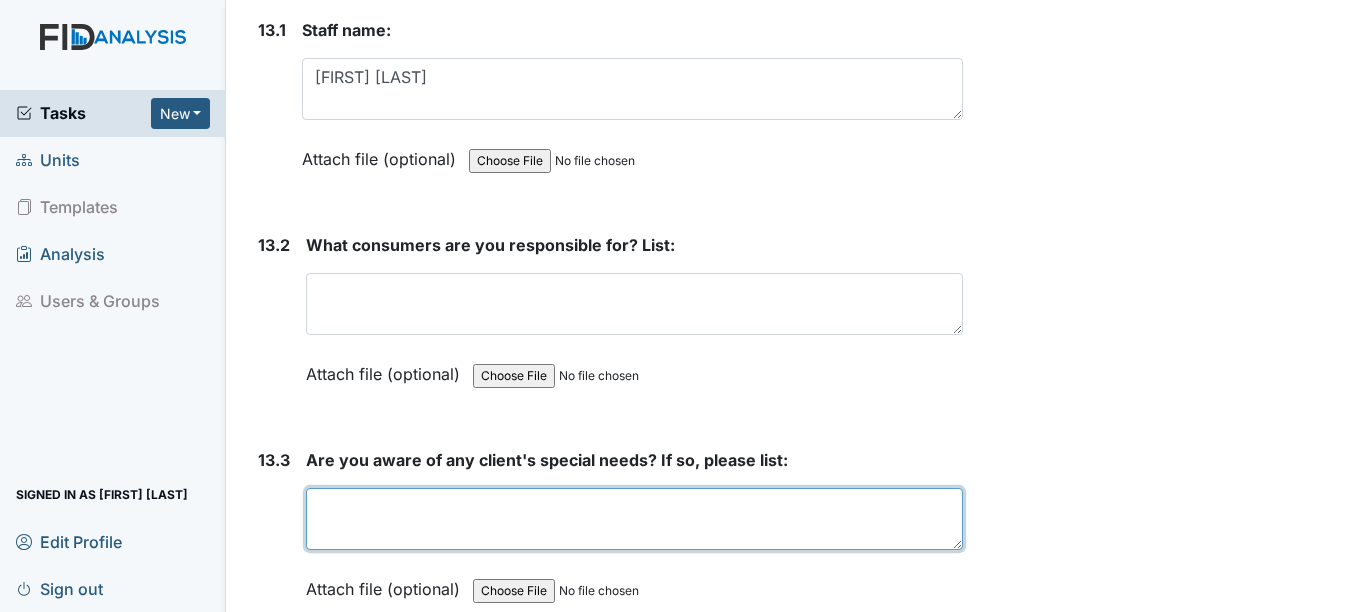 click at bounding box center [634, 519] 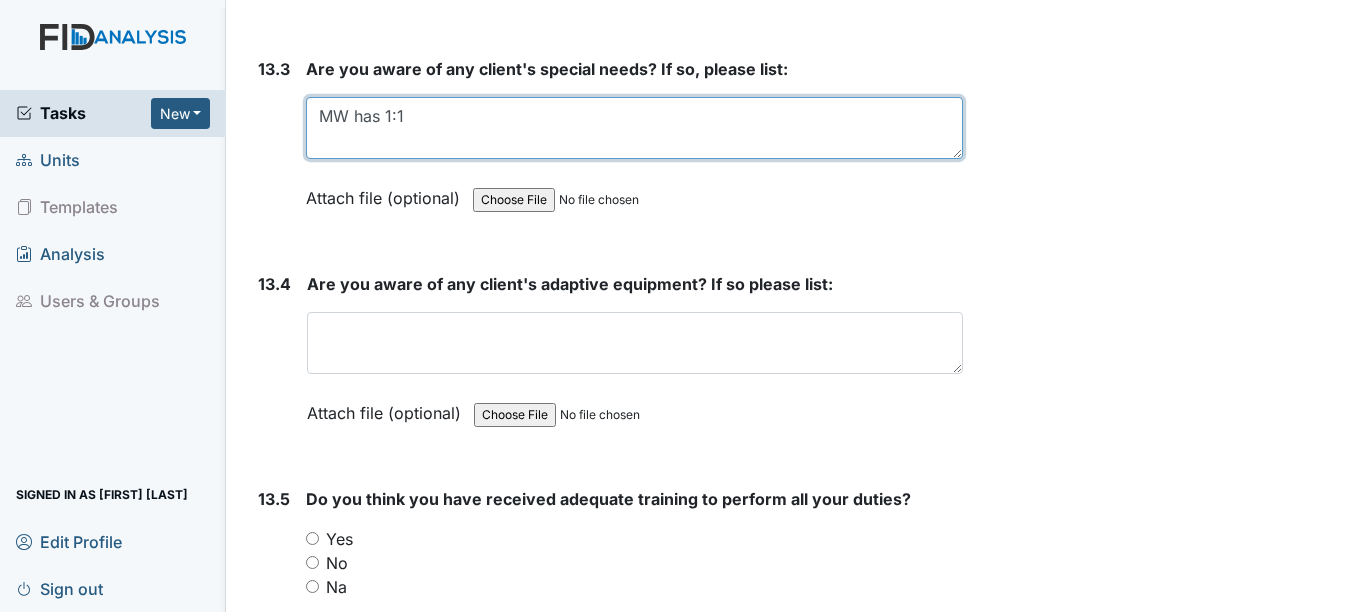scroll, scrollTop: 35677, scrollLeft: 0, axis: vertical 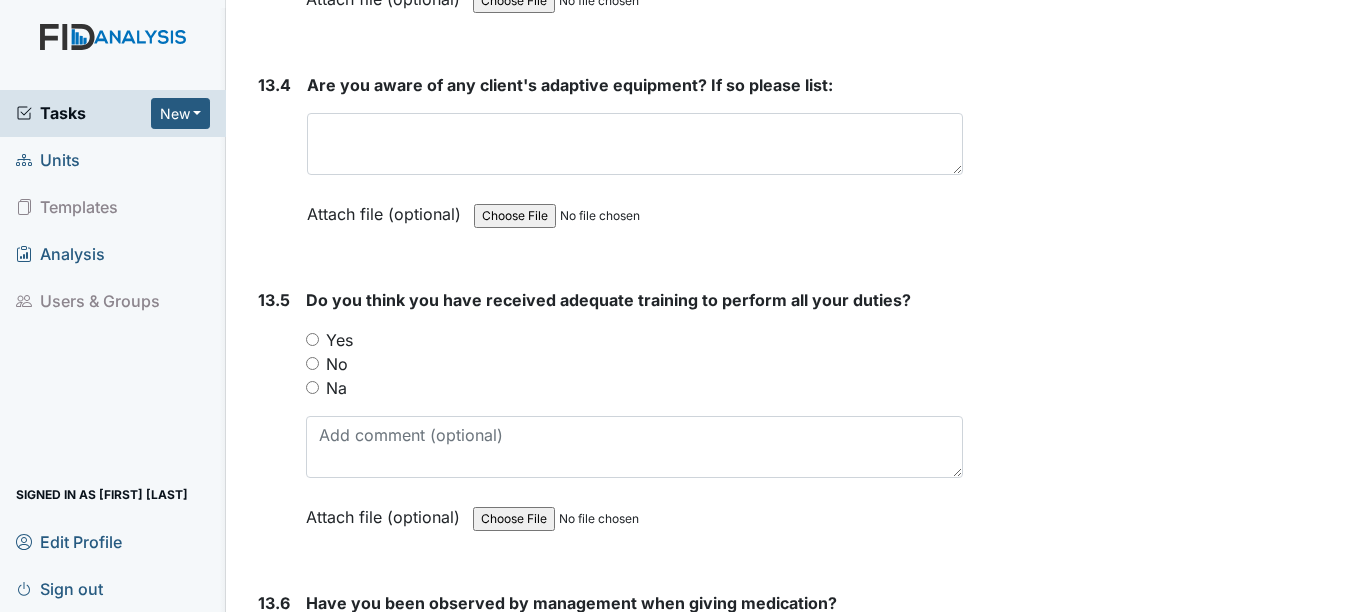 type on "MW has 1:1" 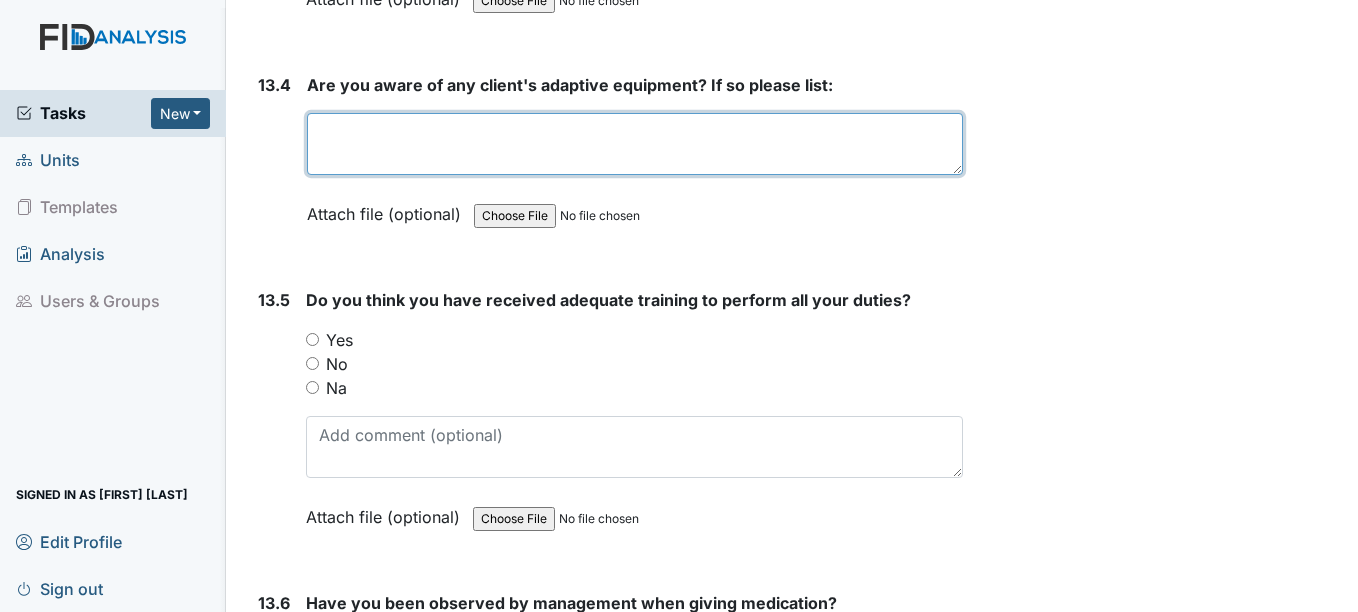 click at bounding box center (634, 144) 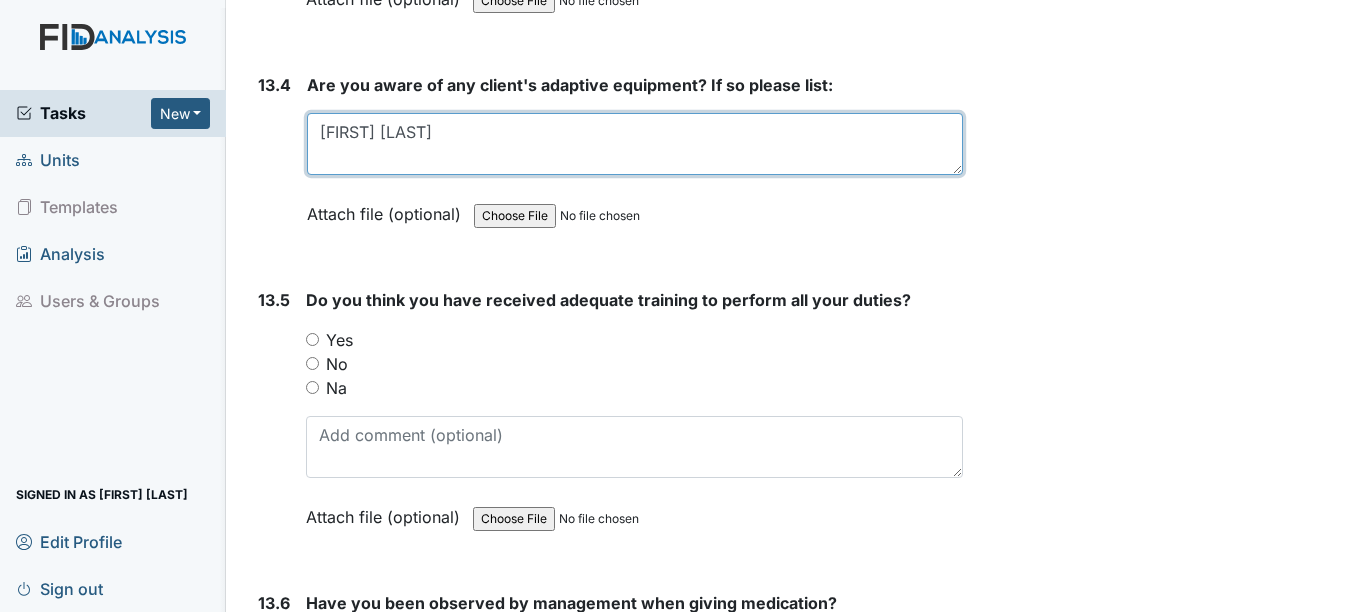 click on "[FIRST] [LAST]" at bounding box center (634, 144) 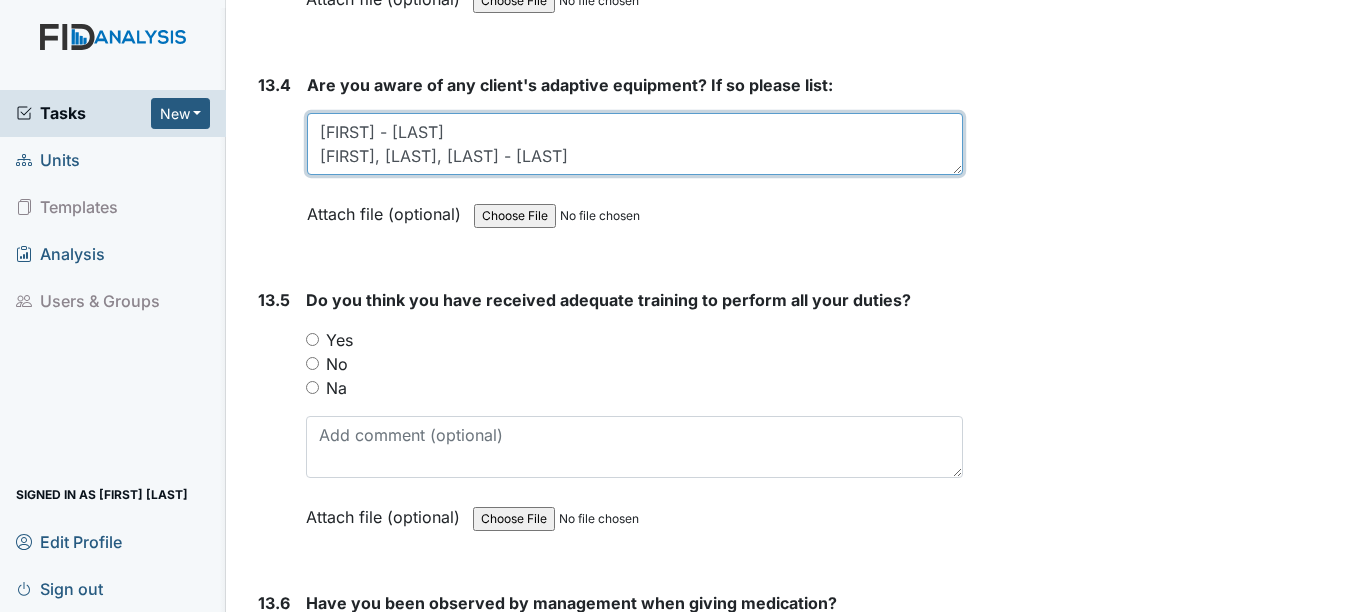 type on "[FIRST] - [LAST]
[FIRST], [LAST], [LAST] - [LAST]" 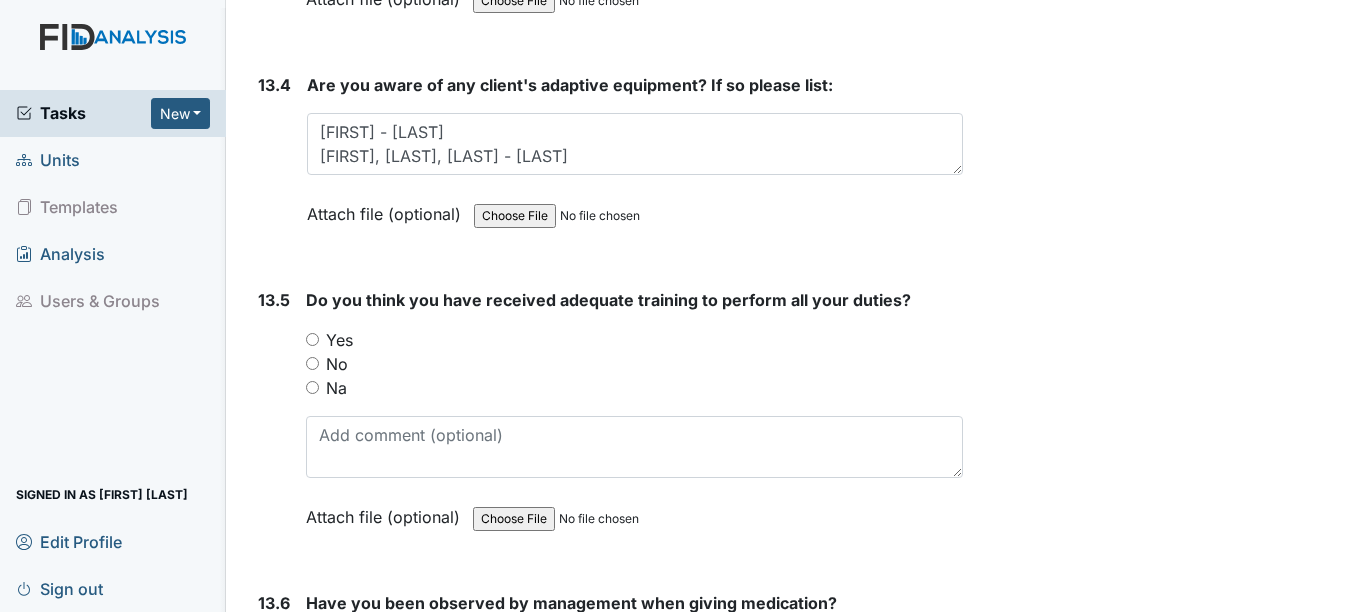 click on "Yes" at bounding box center [312, 339] 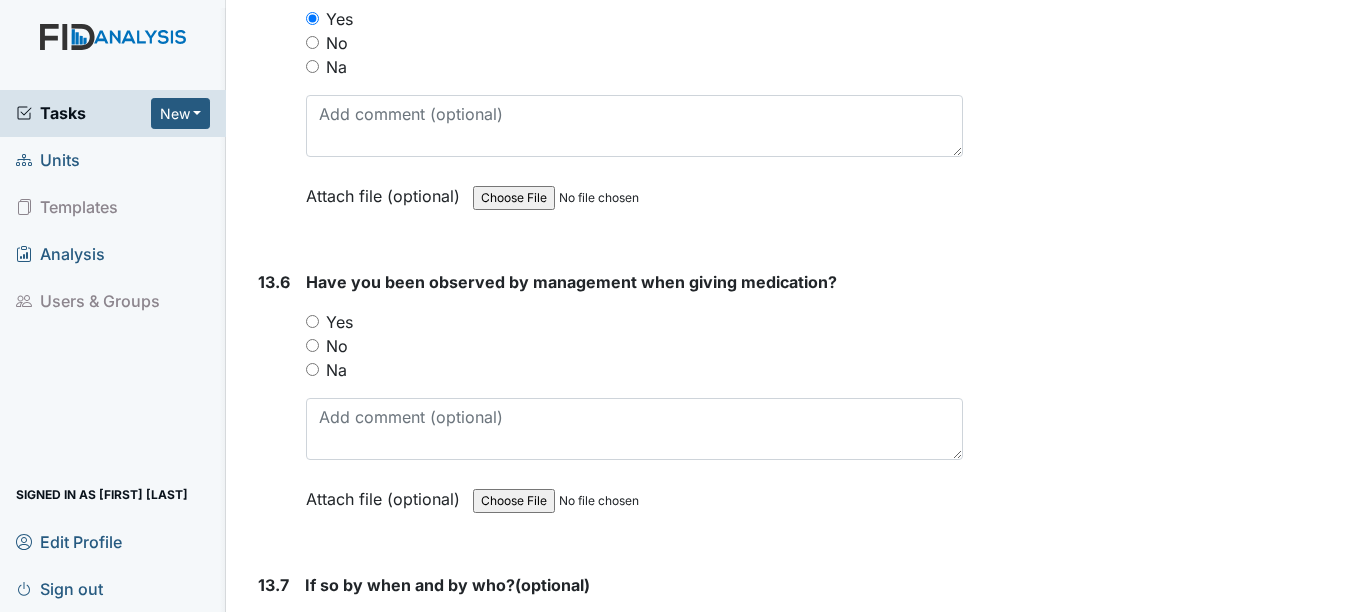 scroll, scrollTop: 36118, scrollLeft: 0, axis: vertical 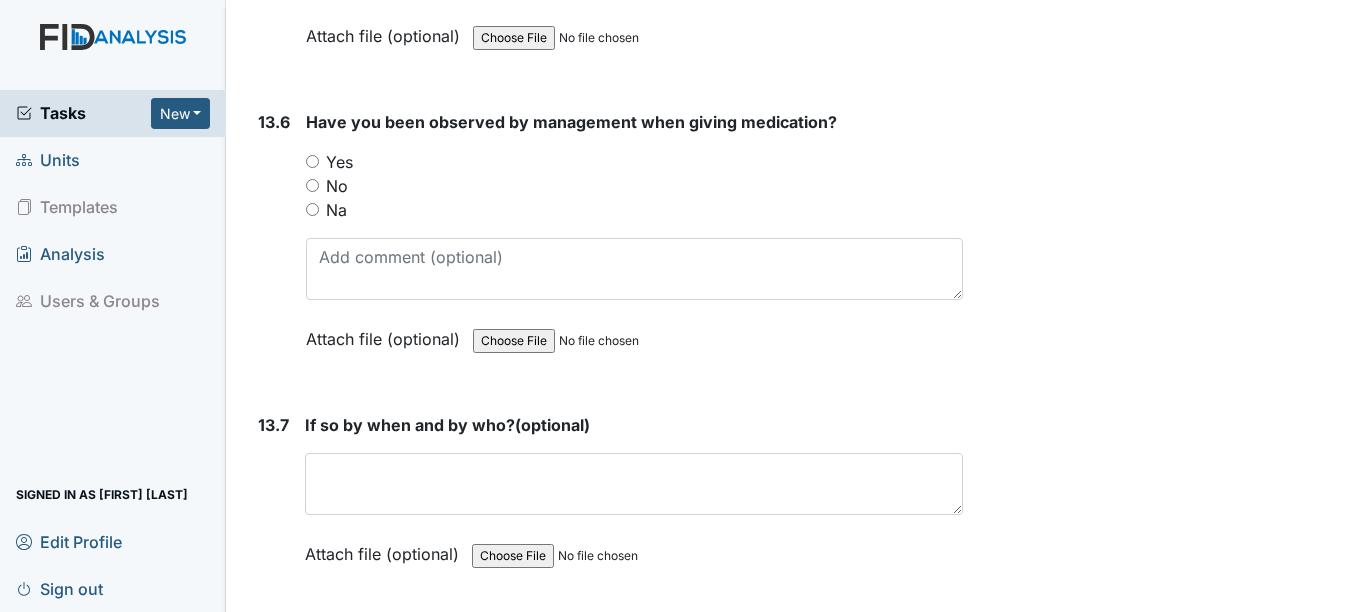 click on "Yes" at bounding box center (312, 161) 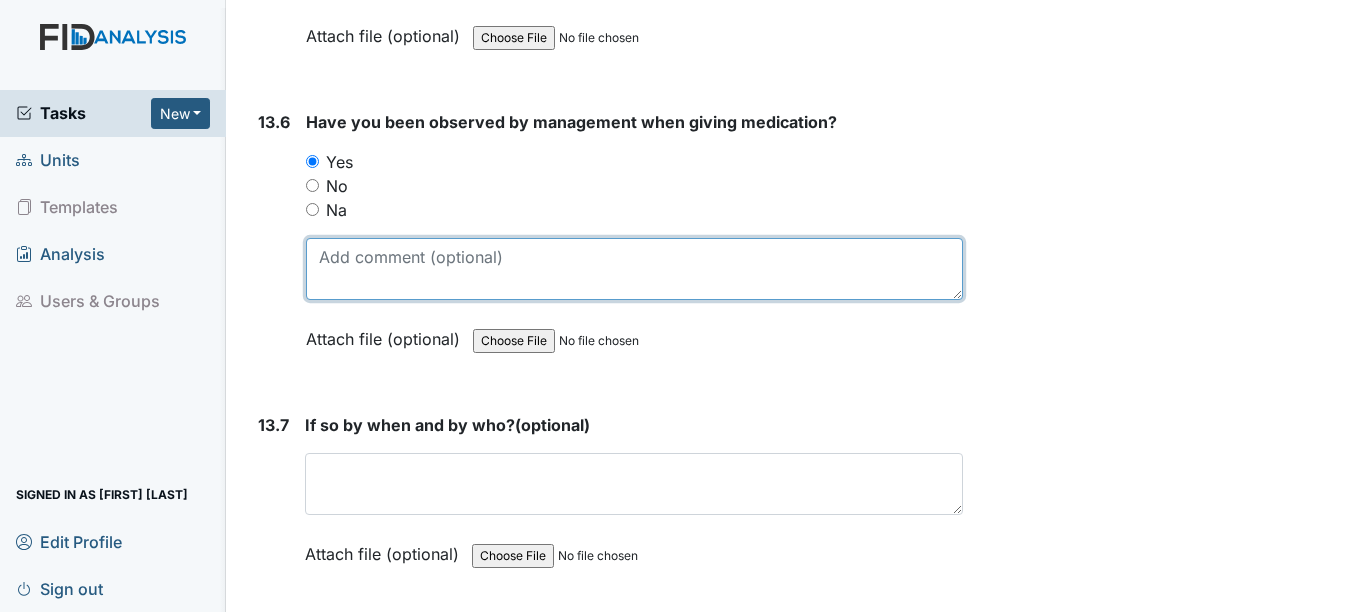 click at bounding box center (634, 269) 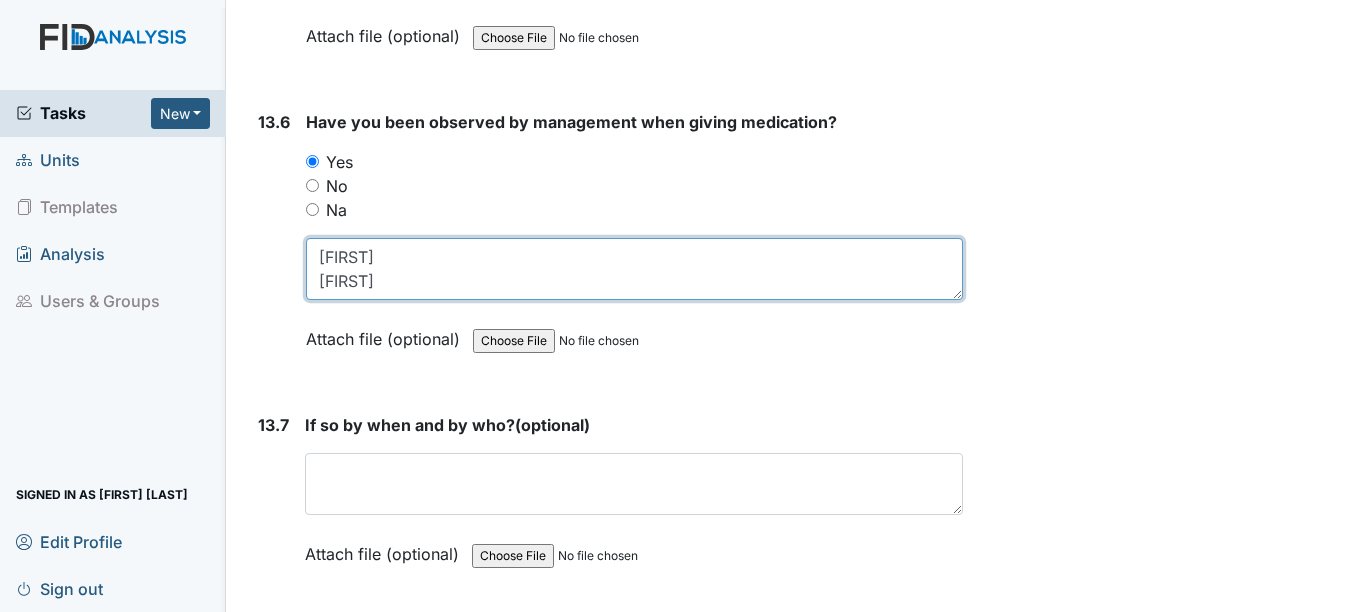 type on "[FIRST]
[FIRST]" 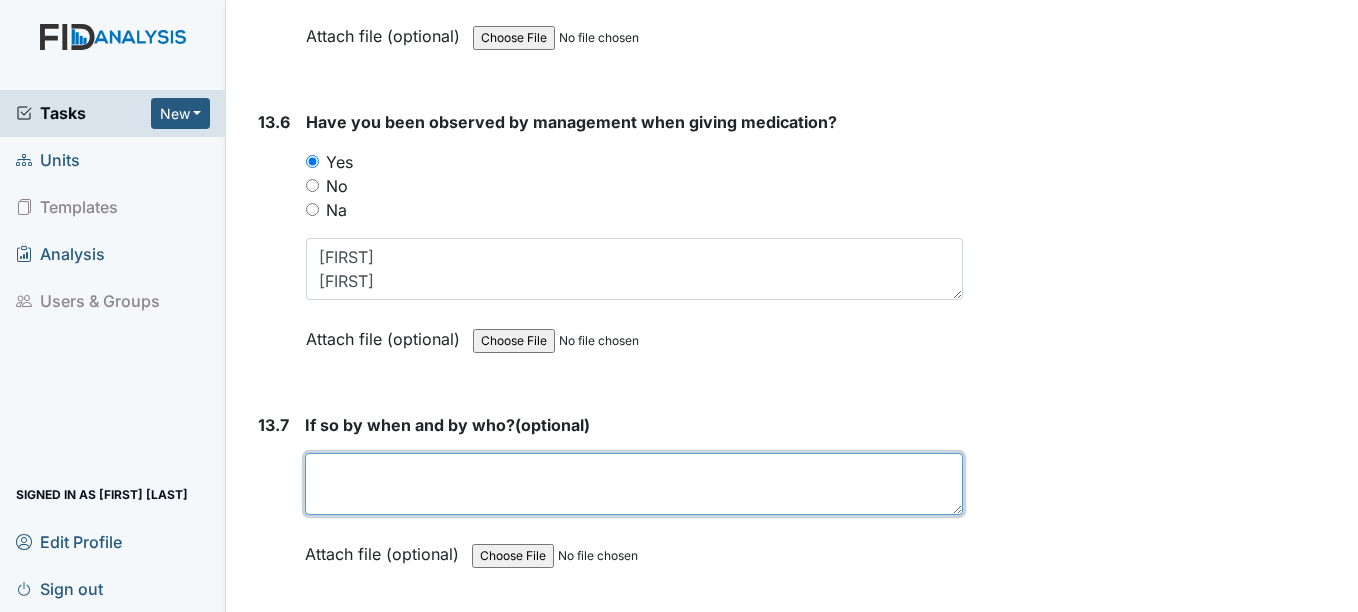 click at bounding box center (633, 484) 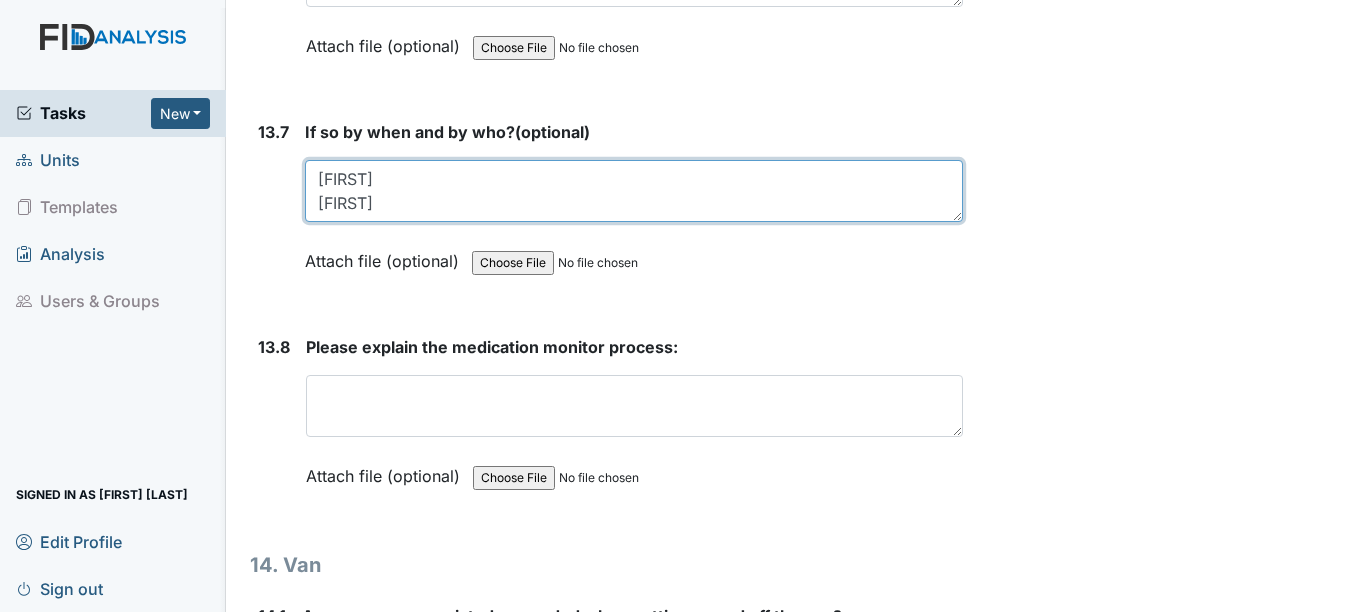 scroll, scrollTop: 36544, scrollLeft: 0, axis: vertical 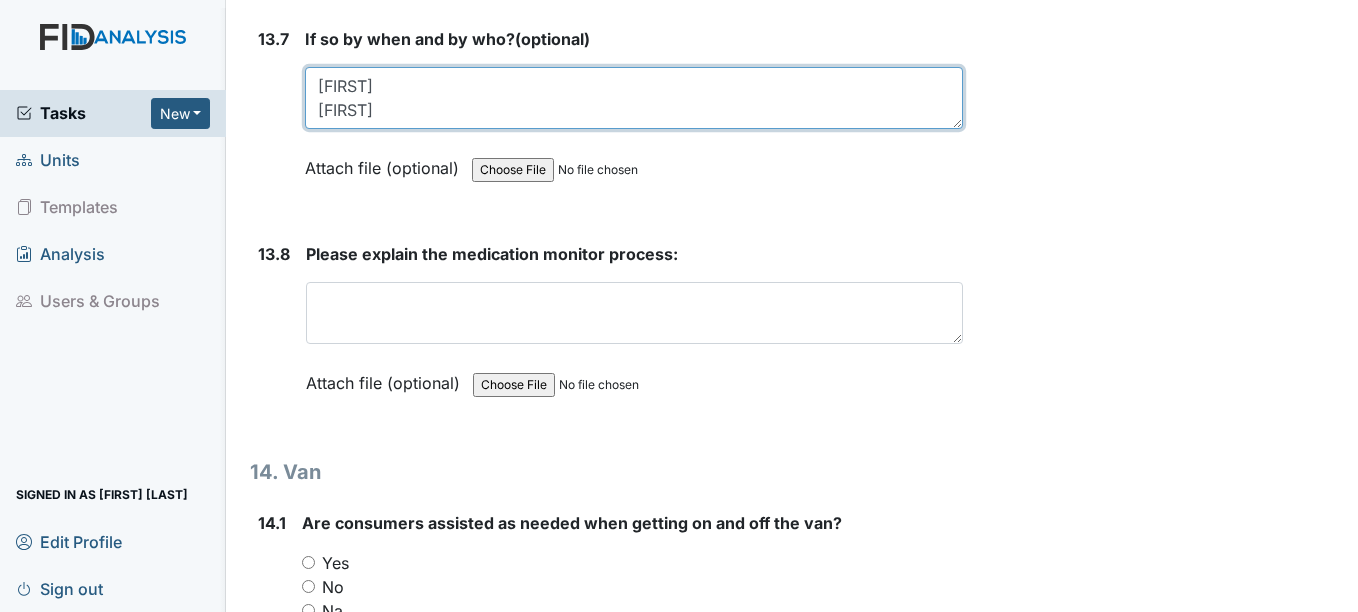 type on "[FIRST]
[FIRST]" 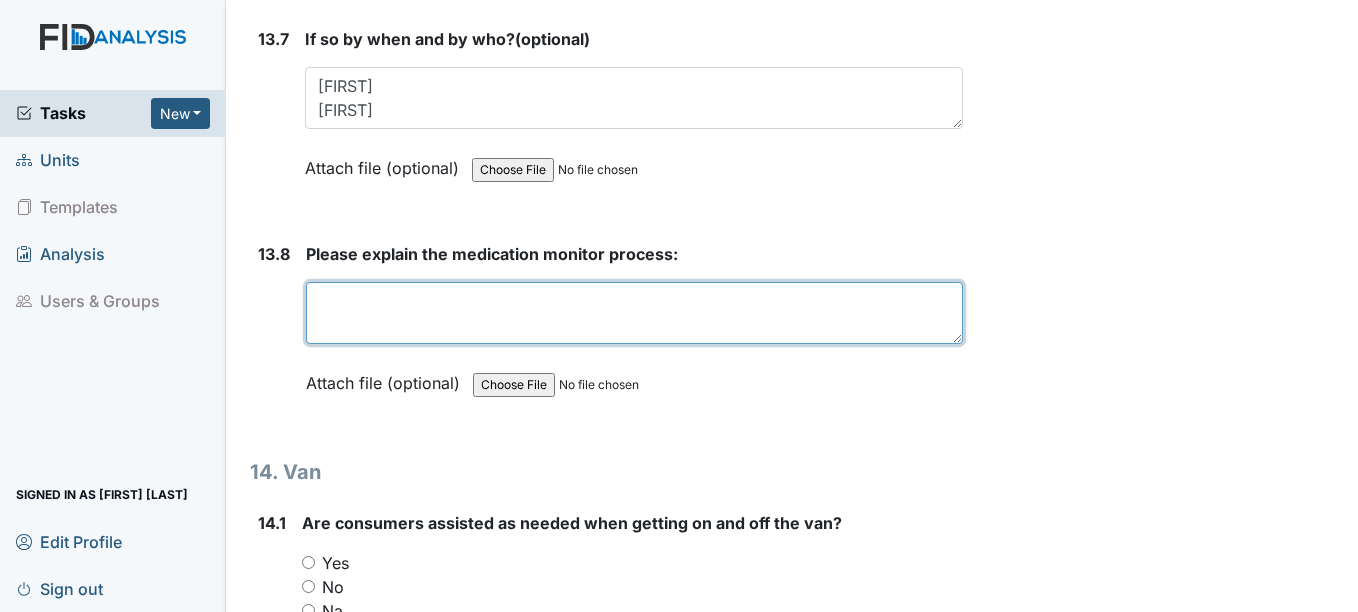 click at bounding box center (634, 313) 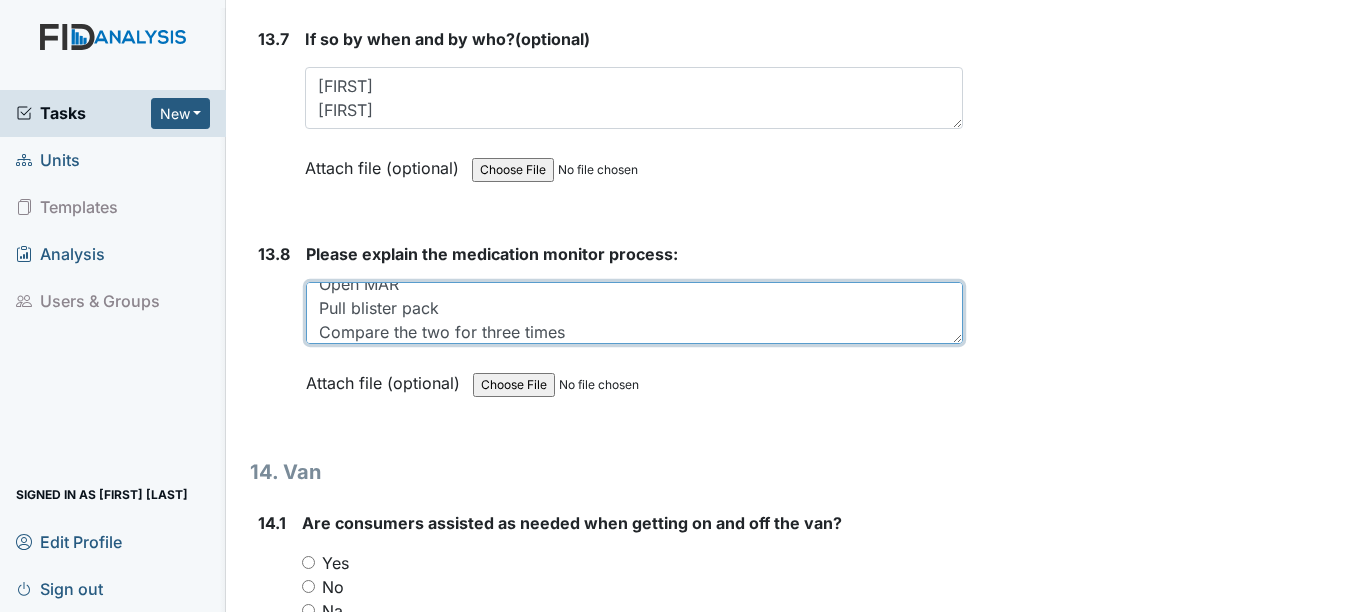 scroll, scrollTop: 65, scrollLeft: 0, axis: vertical 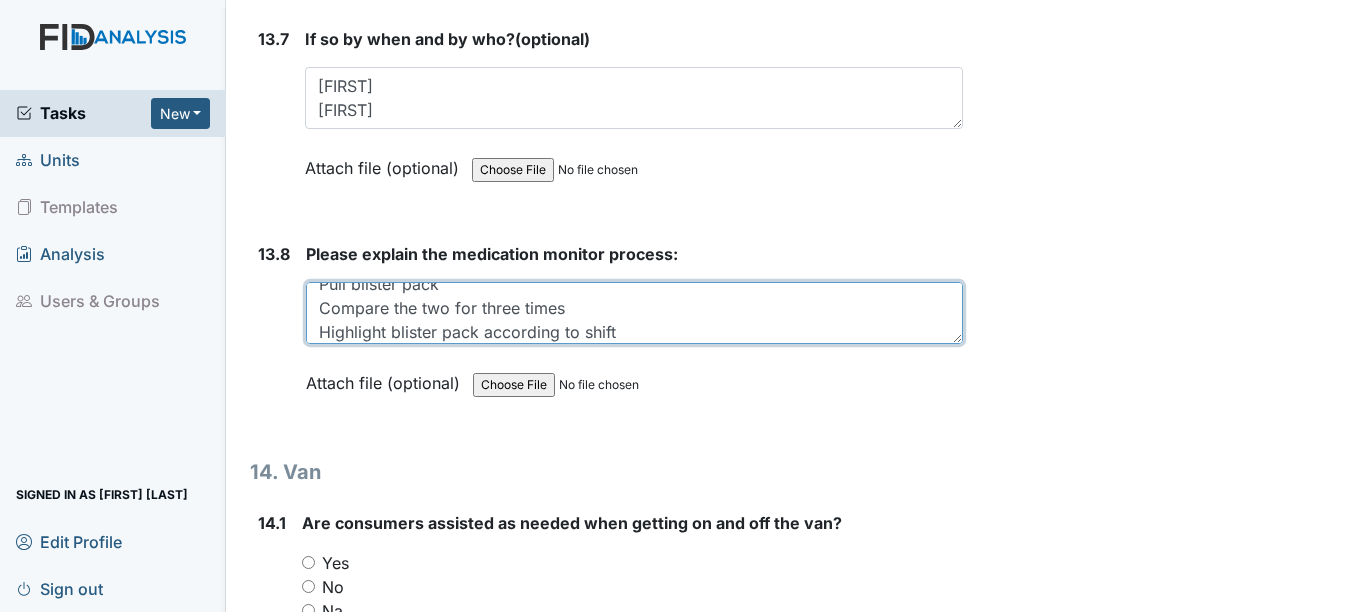 type on "Take key
Open MAR
Pull blister pack
Compare the two for three times
Highlight blister pack according to shift" 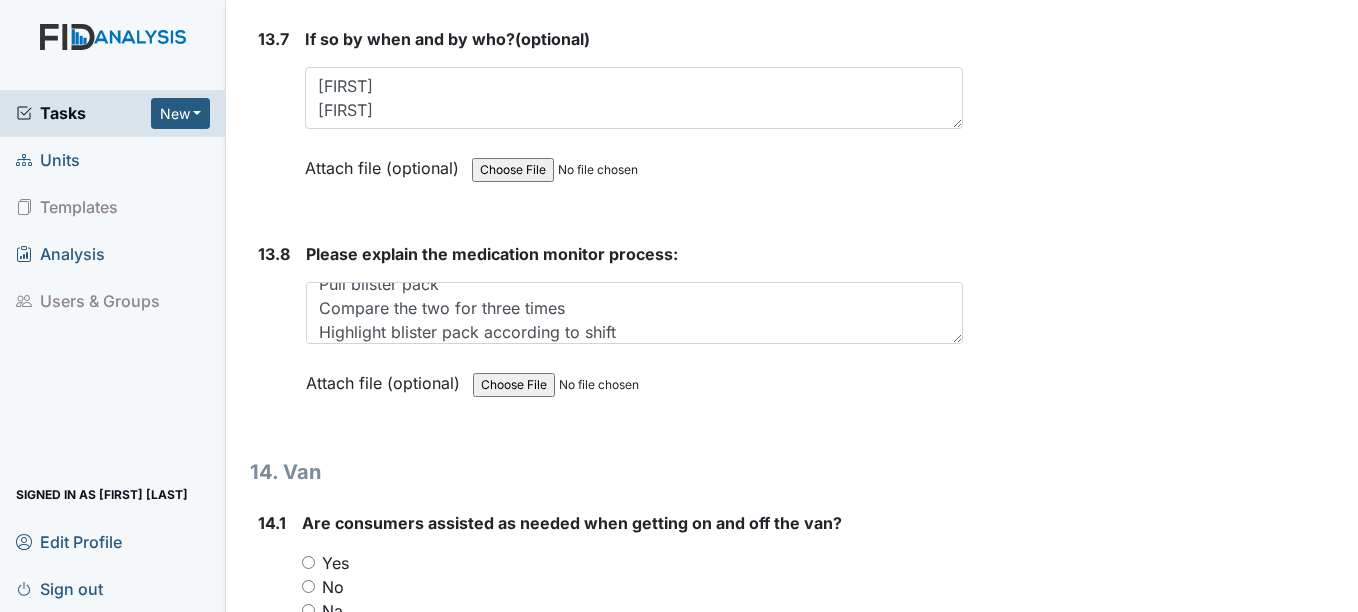 click on "Yes" at bounding box center (308, 562) 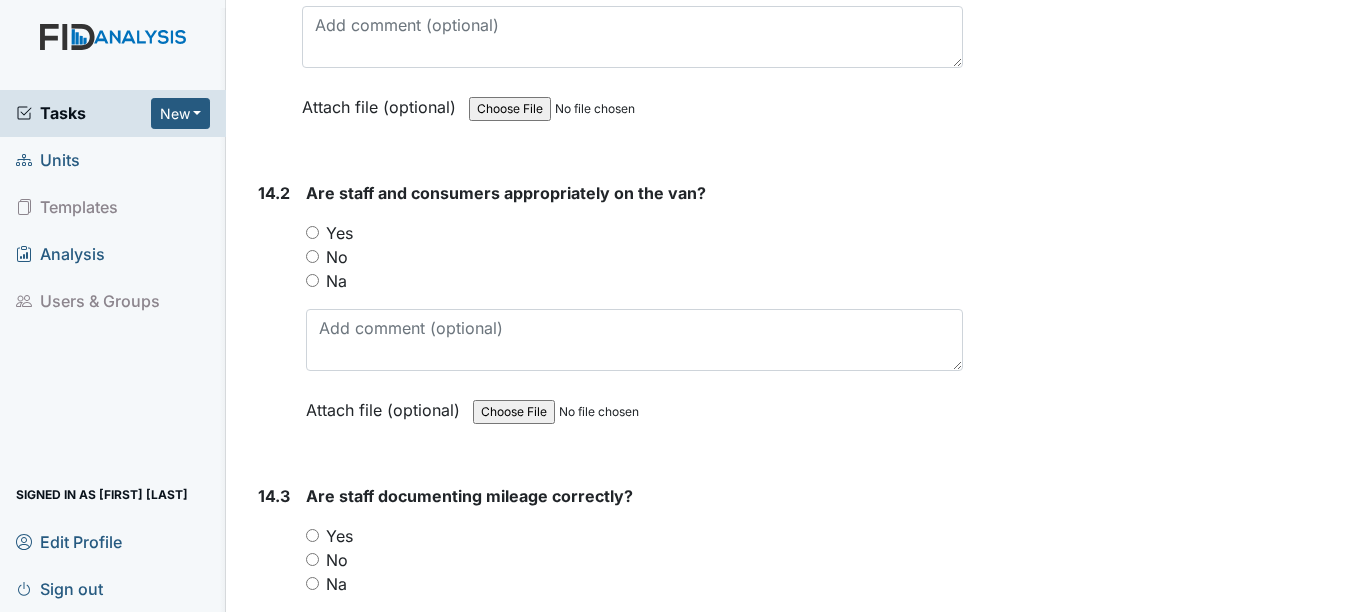 scroll, scrollTop: 37287, scrollLeft: 0, axis: vertical 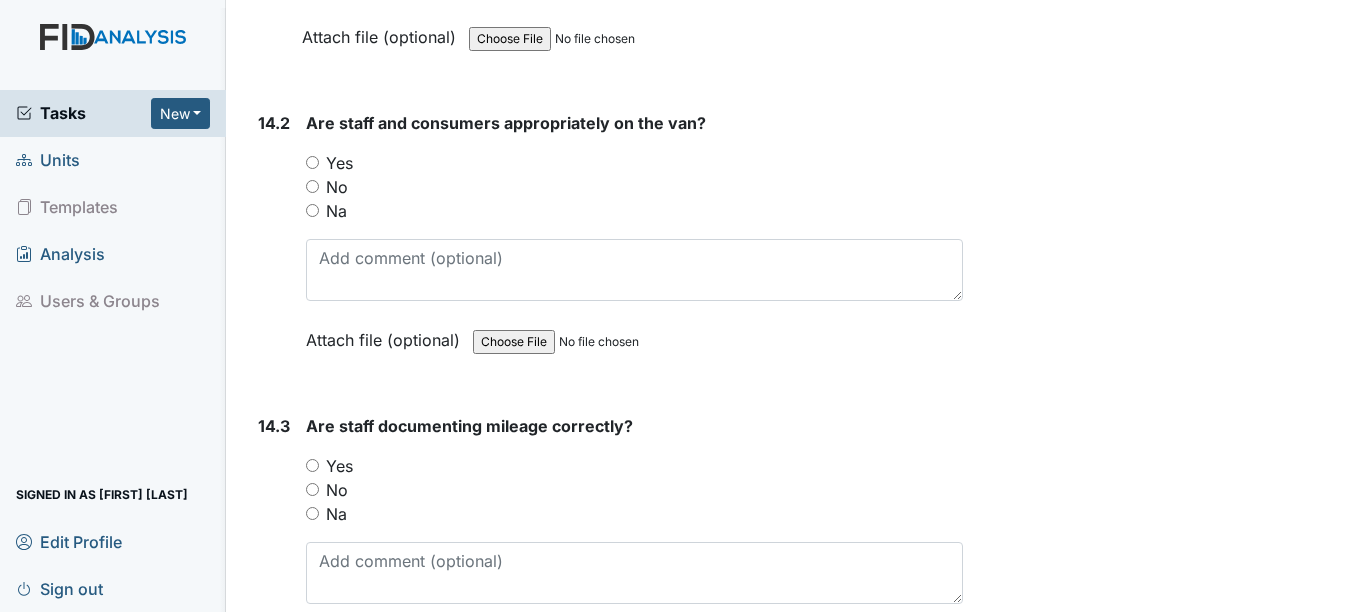 click on "Yes" at bounding box center (312, 162) 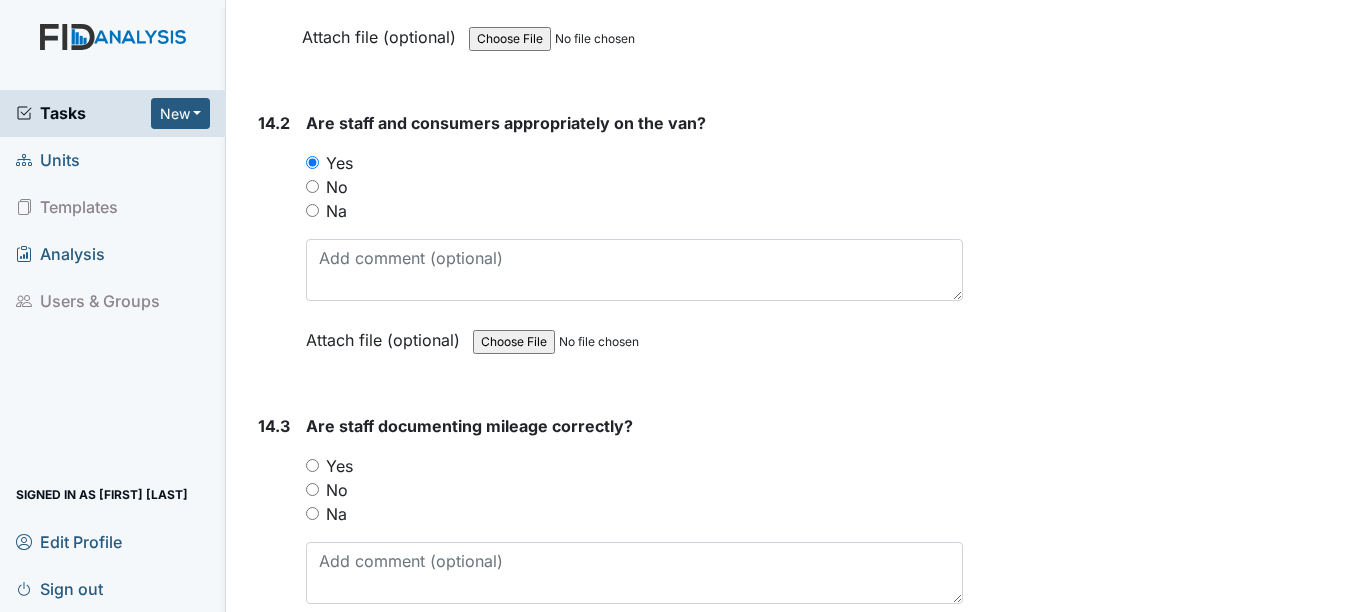 click on "Yes" at bounding box center (312, 465) 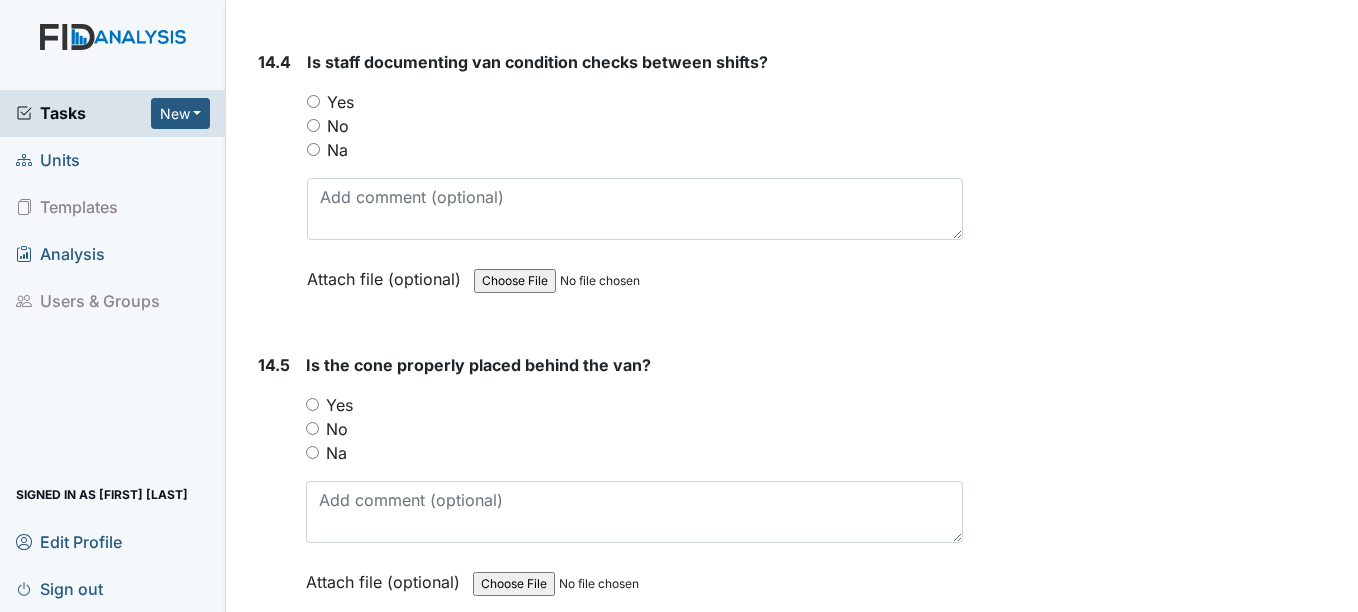 scroll, scrollTop: 38020, scrollLeft: 0, axis: vertical 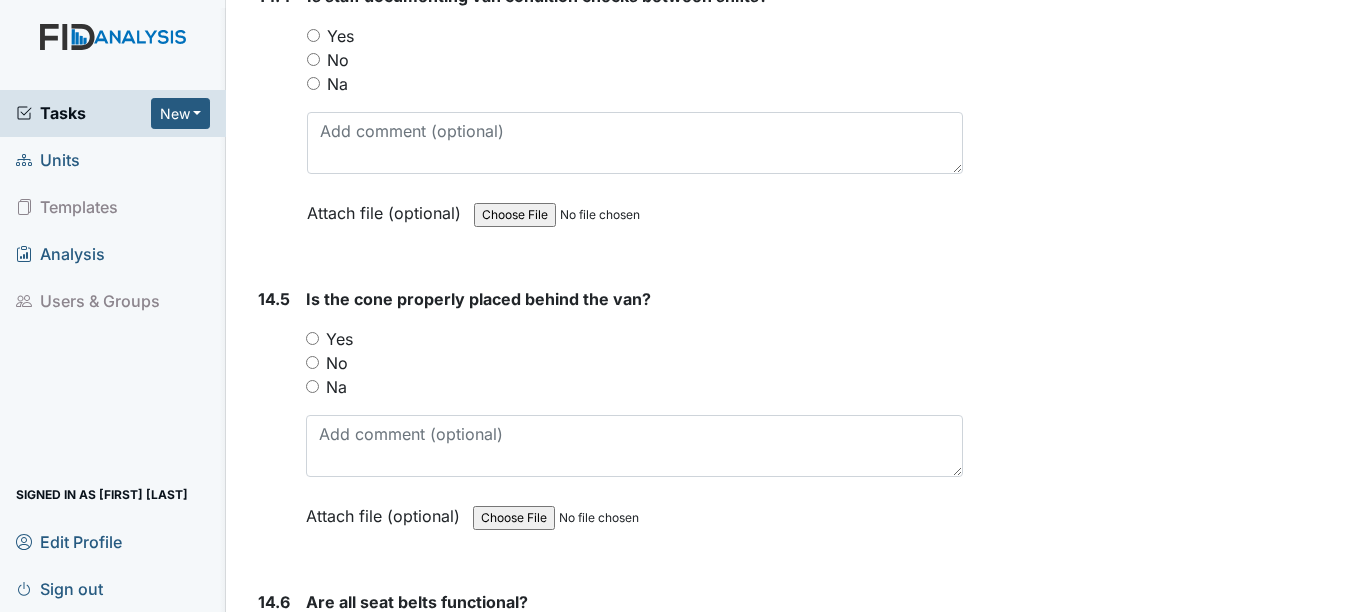 click on "Yes" at bounding box center (313, 35) 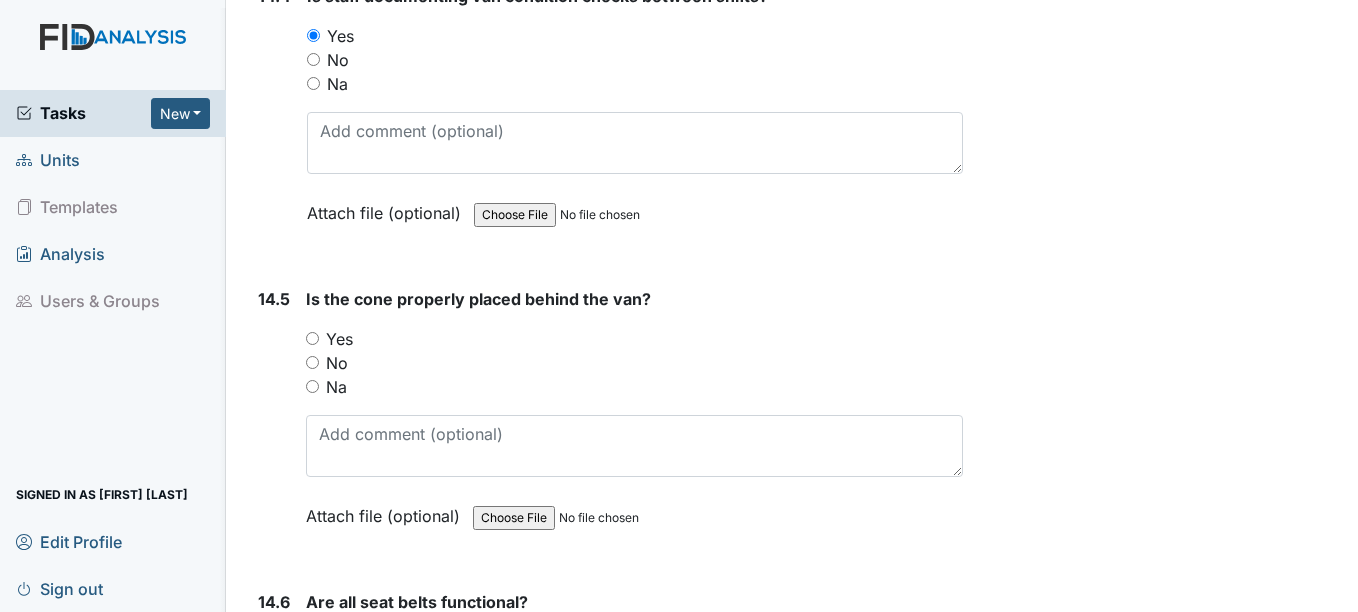 click on "Yes" at bounding box center (312, 338) 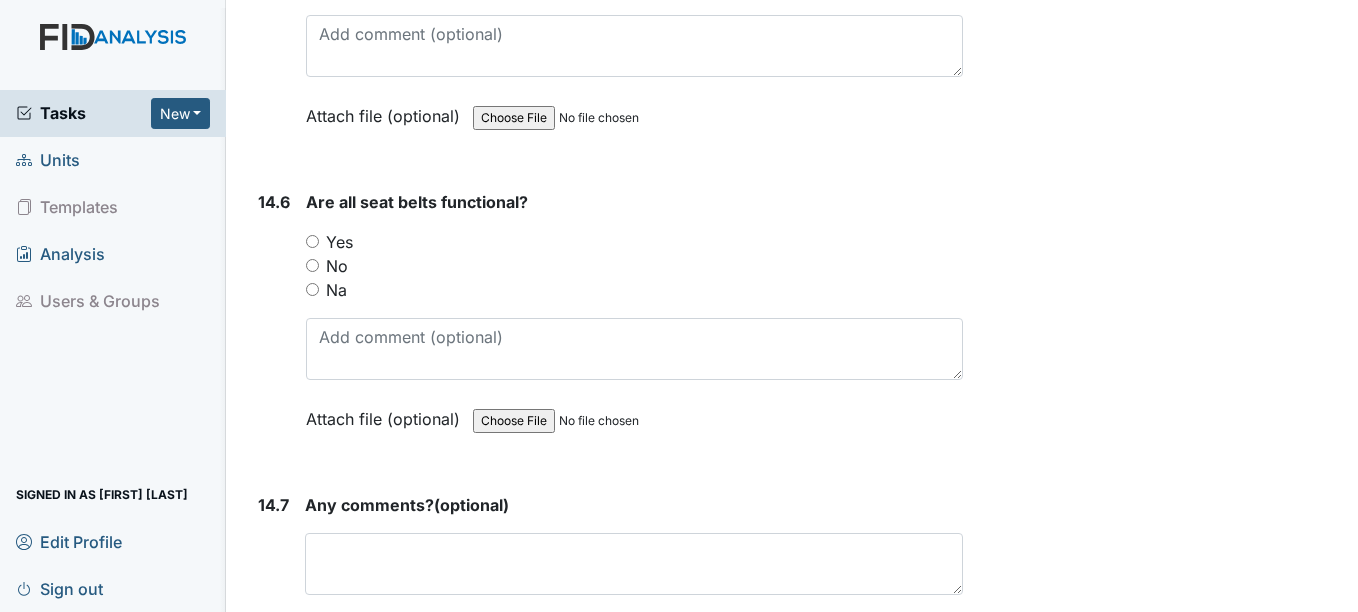 scroll, scrollTop: 38540, scrollLeft: 0, axis: vertical 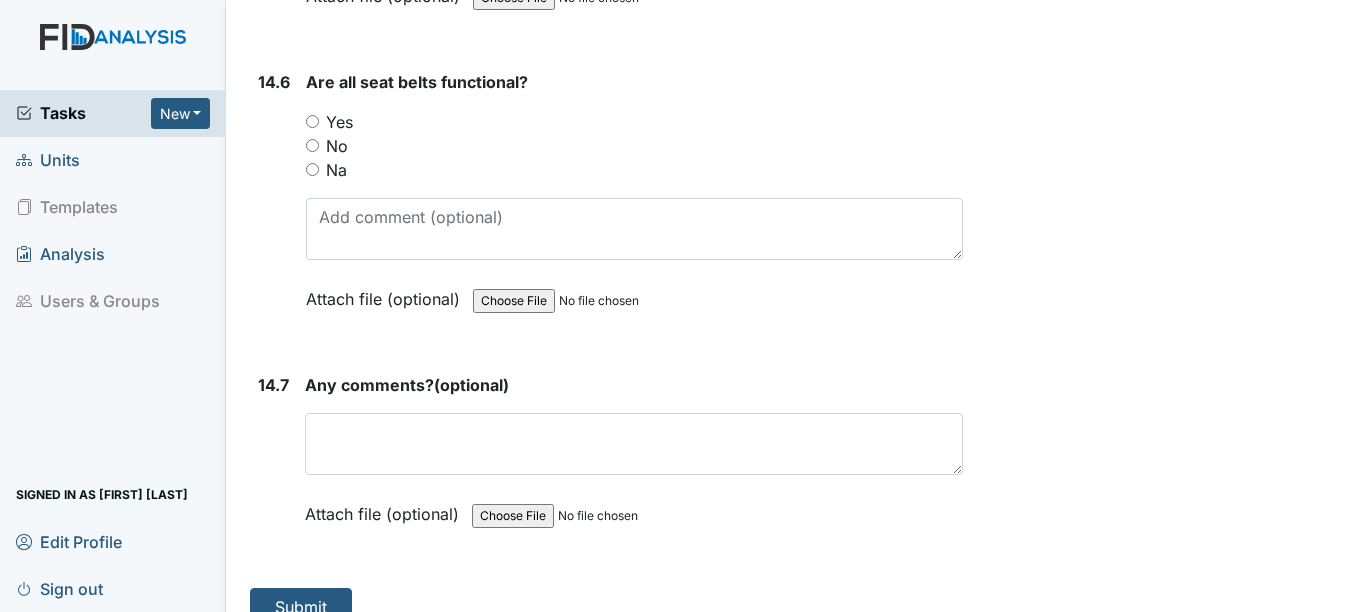 click on "Yes" at bounding box center [634, 122] 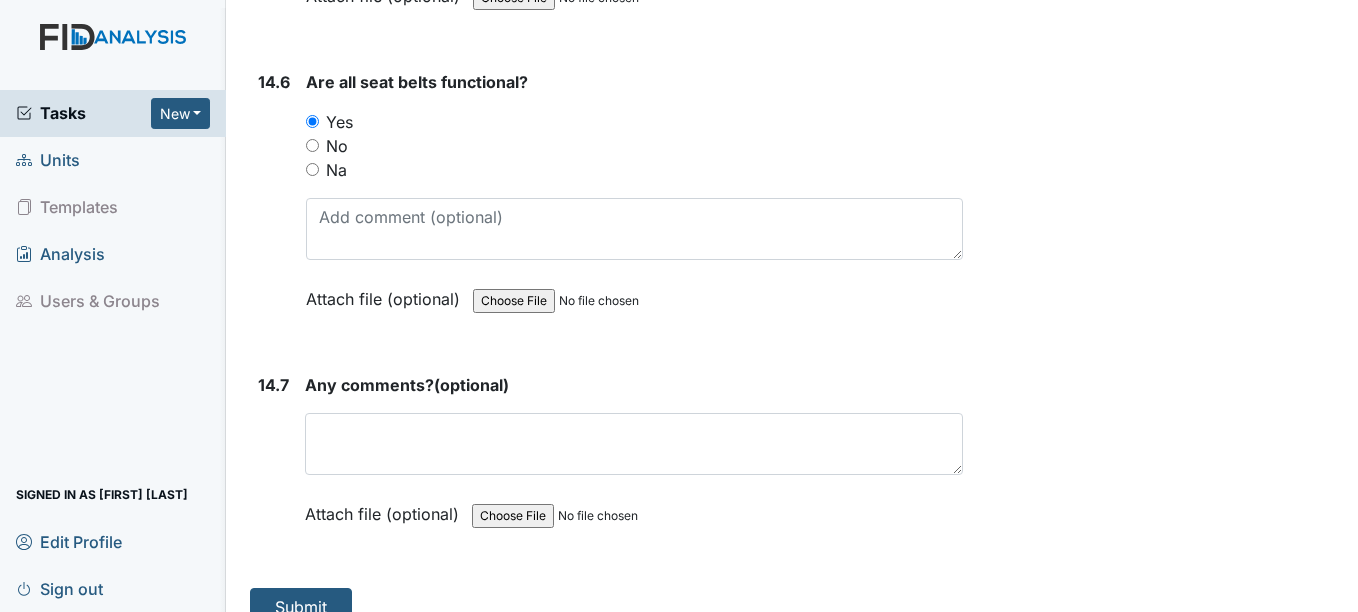 click on "Any comments?
(optional)
This field is required.
Attach file (optional)
You can upload .pdf, .txt, .jpg, .jpeg, .png, .csv, .xls, or .doc files under 100MB." at bounding box center [633, 456] 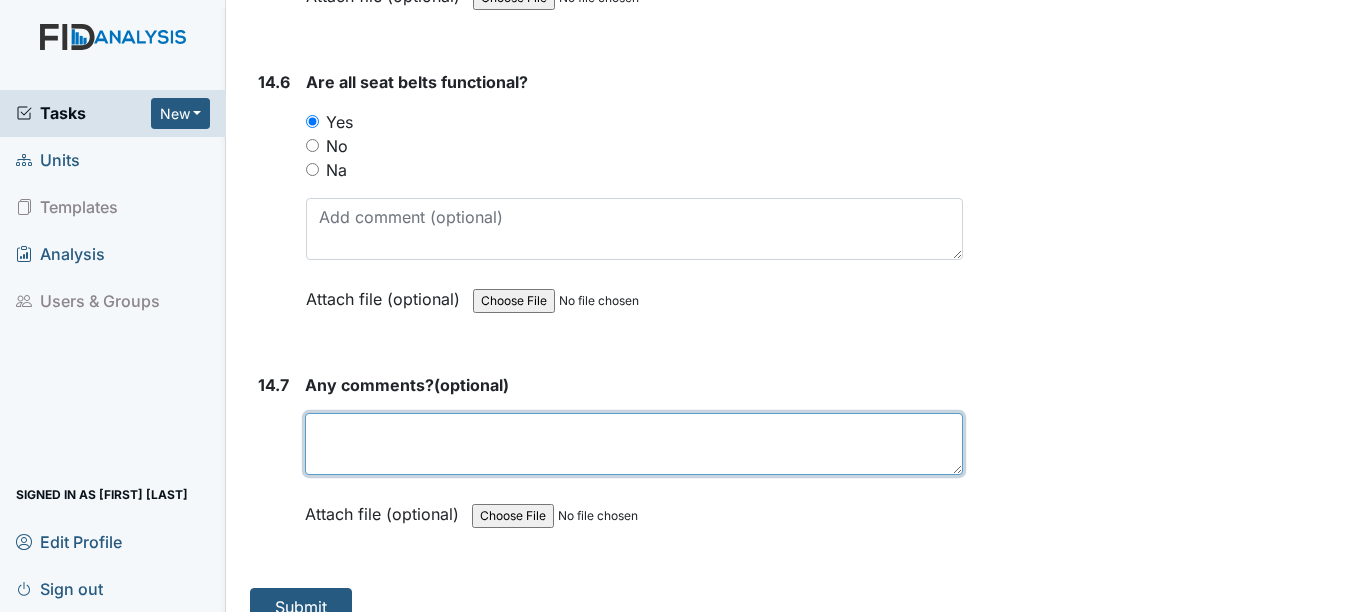 click at bounding box center (633, 444) 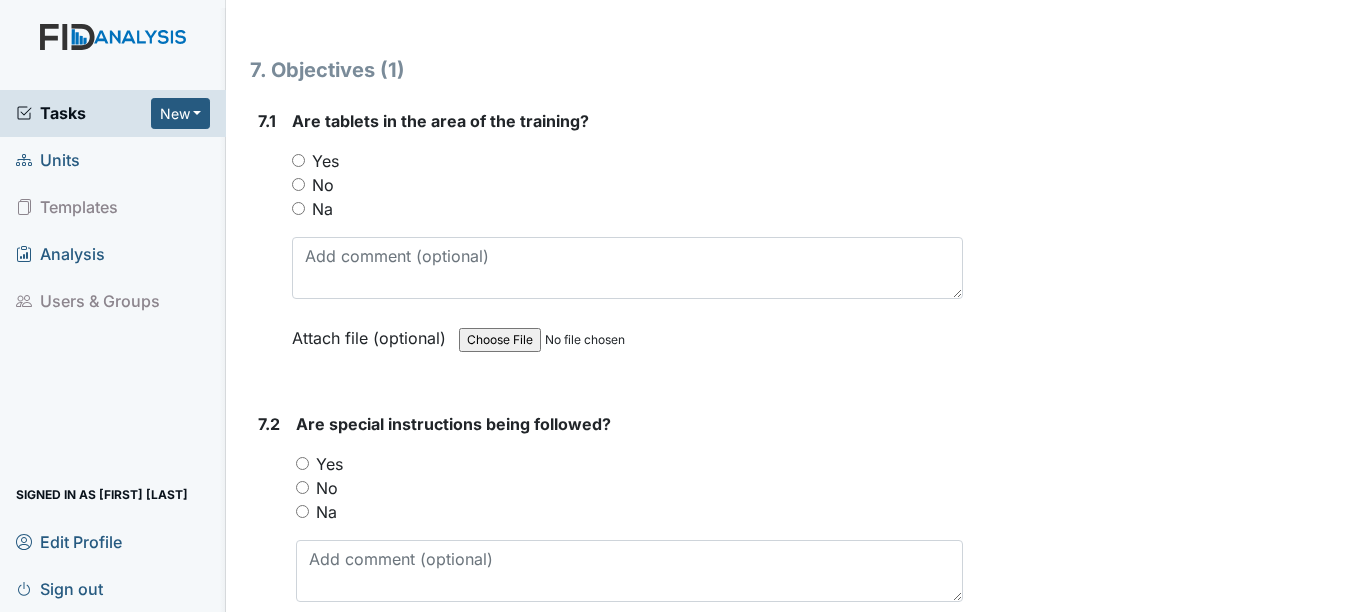 scroll, scrollTop: 12195, scrollLeft: 0, axis: vertical 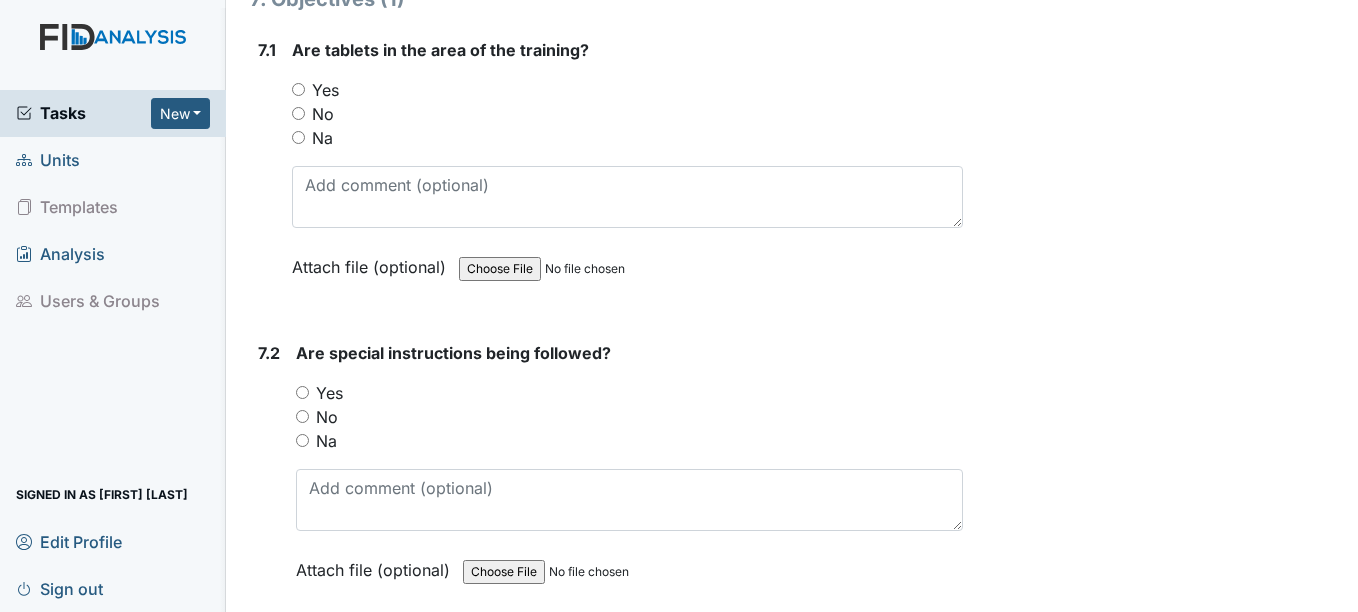 type on "NA" 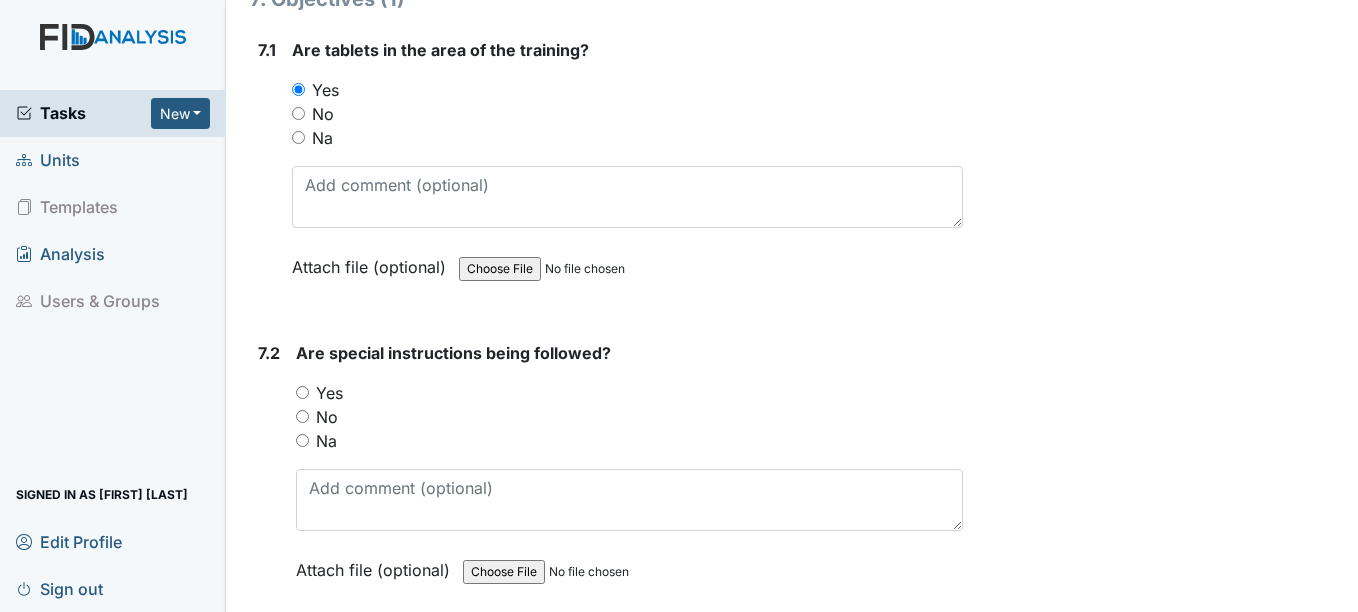 click on "Yes" at bounding box center [629, 393] 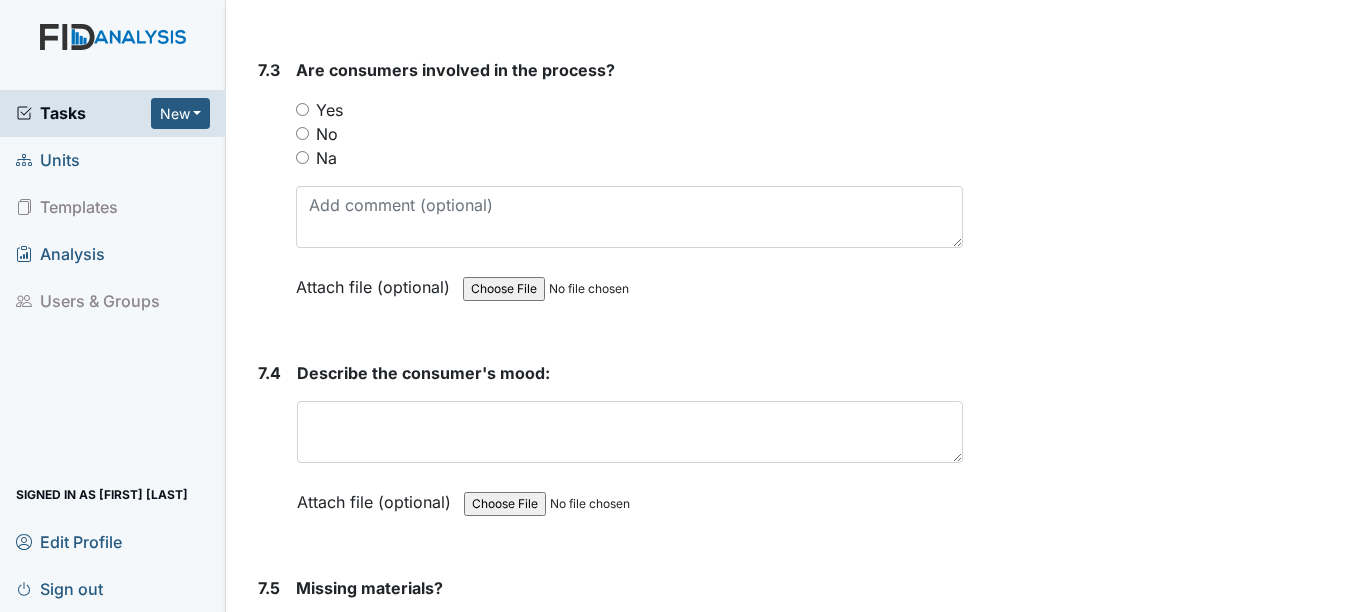 scroll, scrollTop: 12808, scrollLeft: 0, axis: vertical 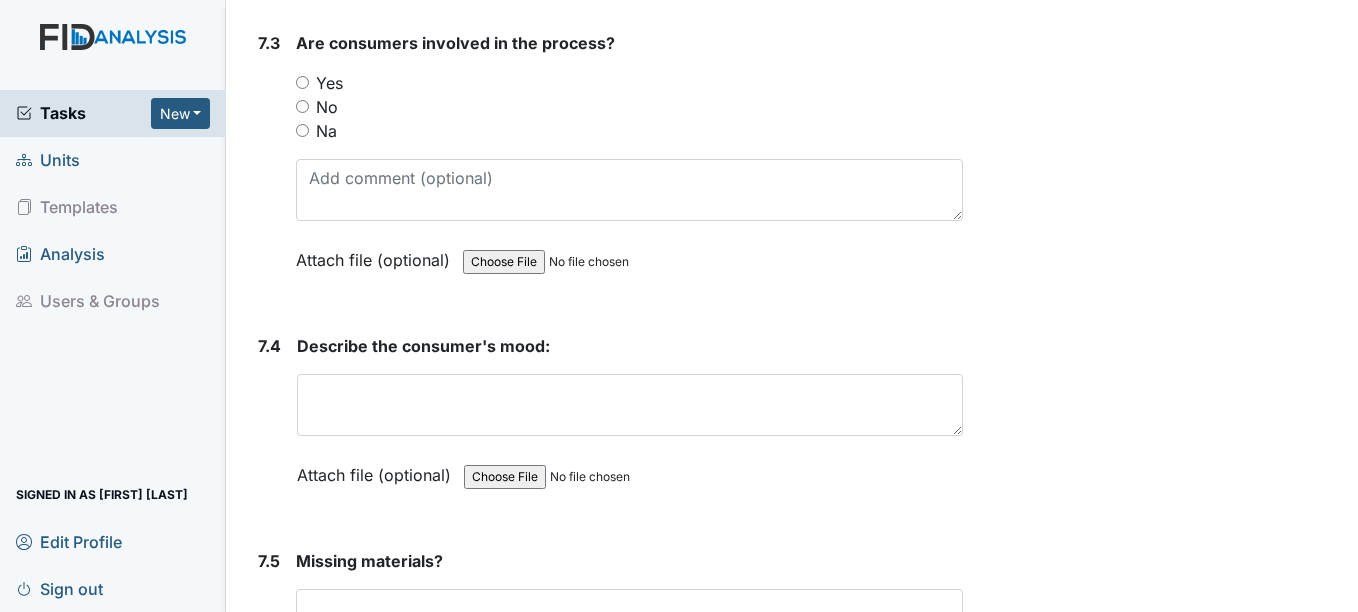 click on "Yes" at bounding box center (302, 82) 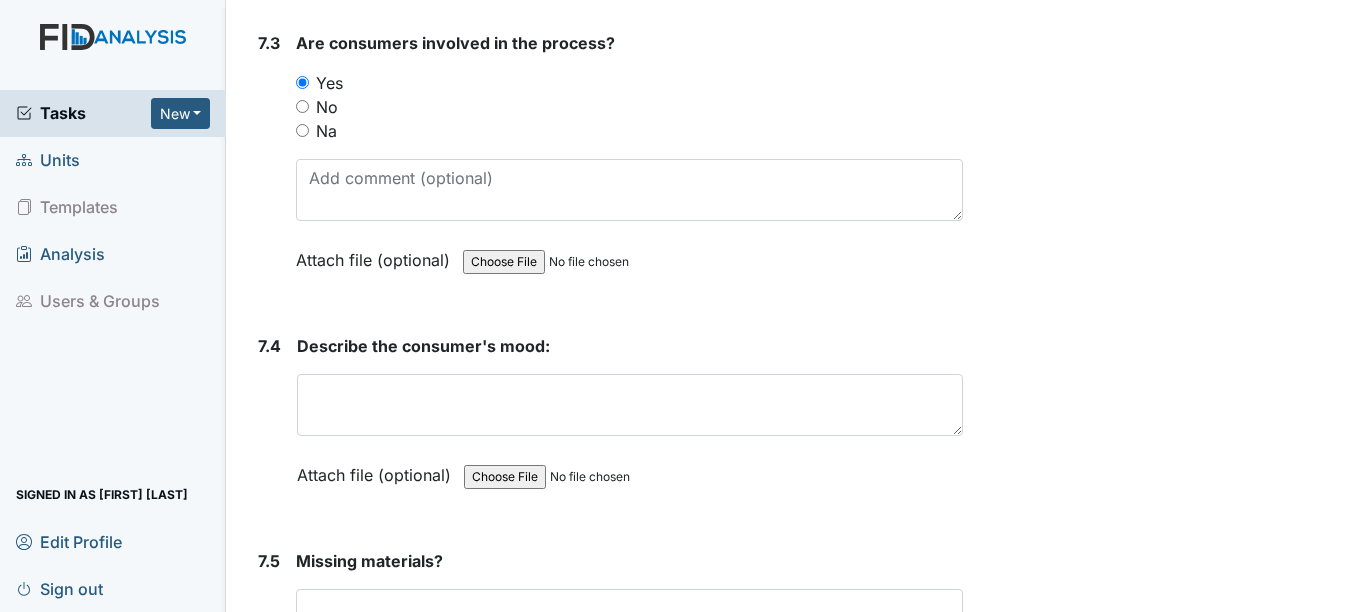 click on "Describe the consumer's mood:
This field is required.
Attach file (optional)
You can upload .pdf, .txt, .jpg, .jpeg, .png, .csv, .xls, or .doc files under 100MB." at bounding box center (629, 417) 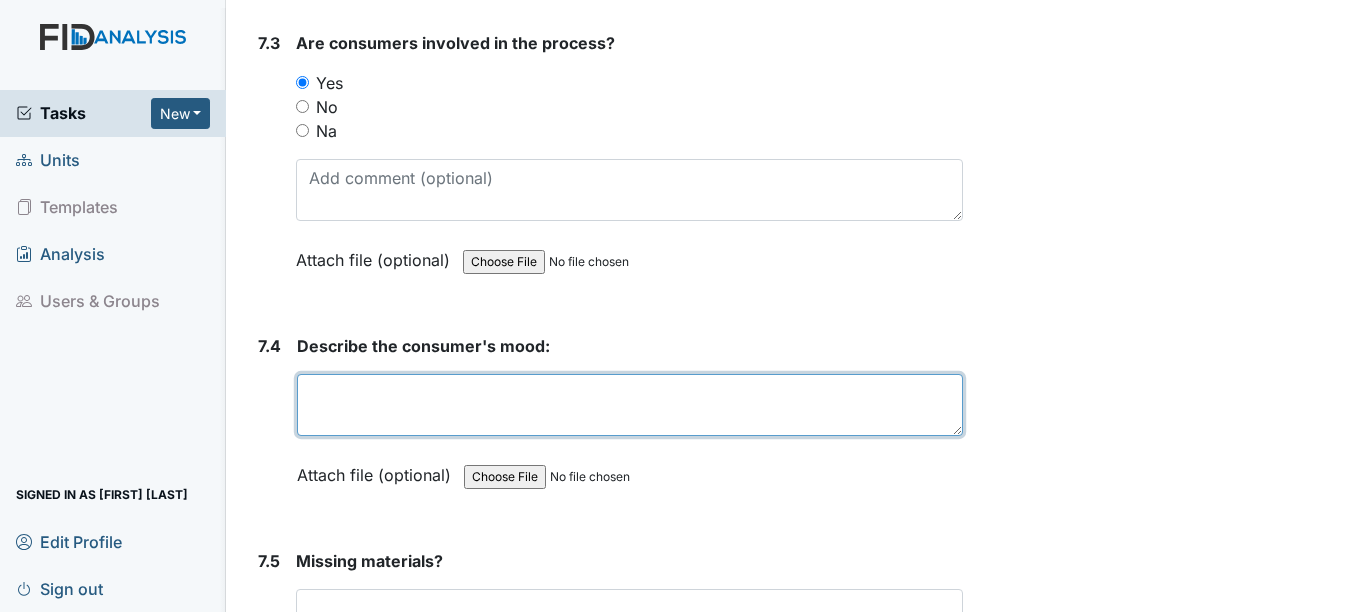click at bounding box center [629, 405] 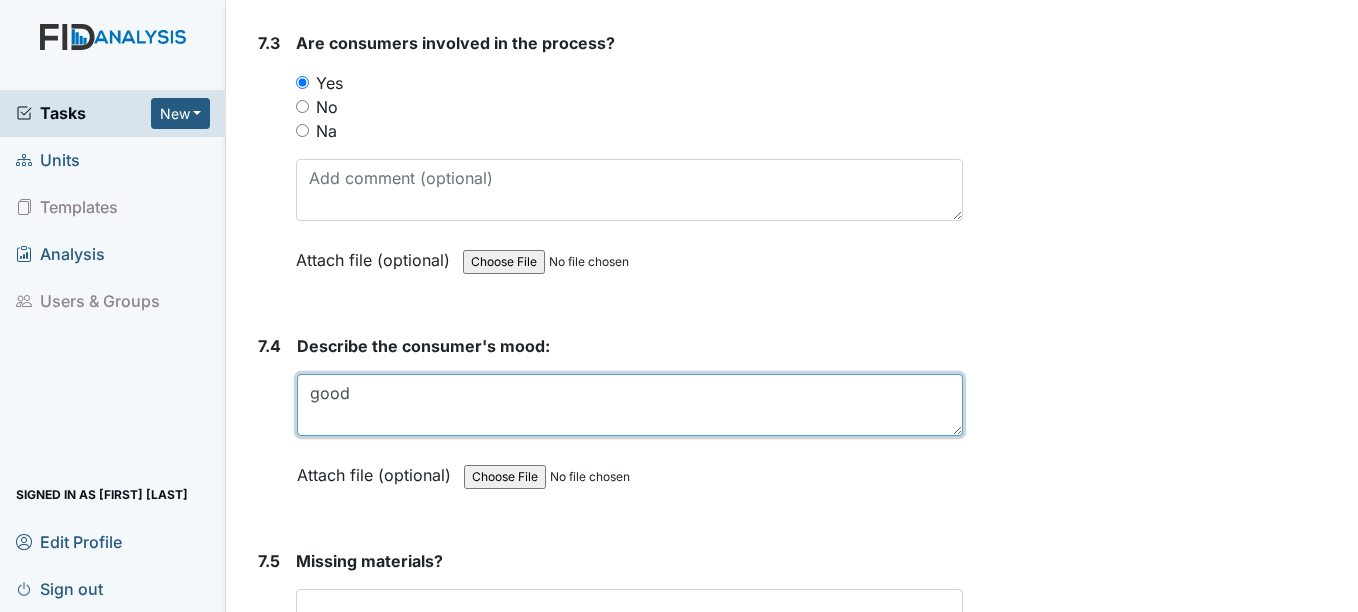 type on "good" 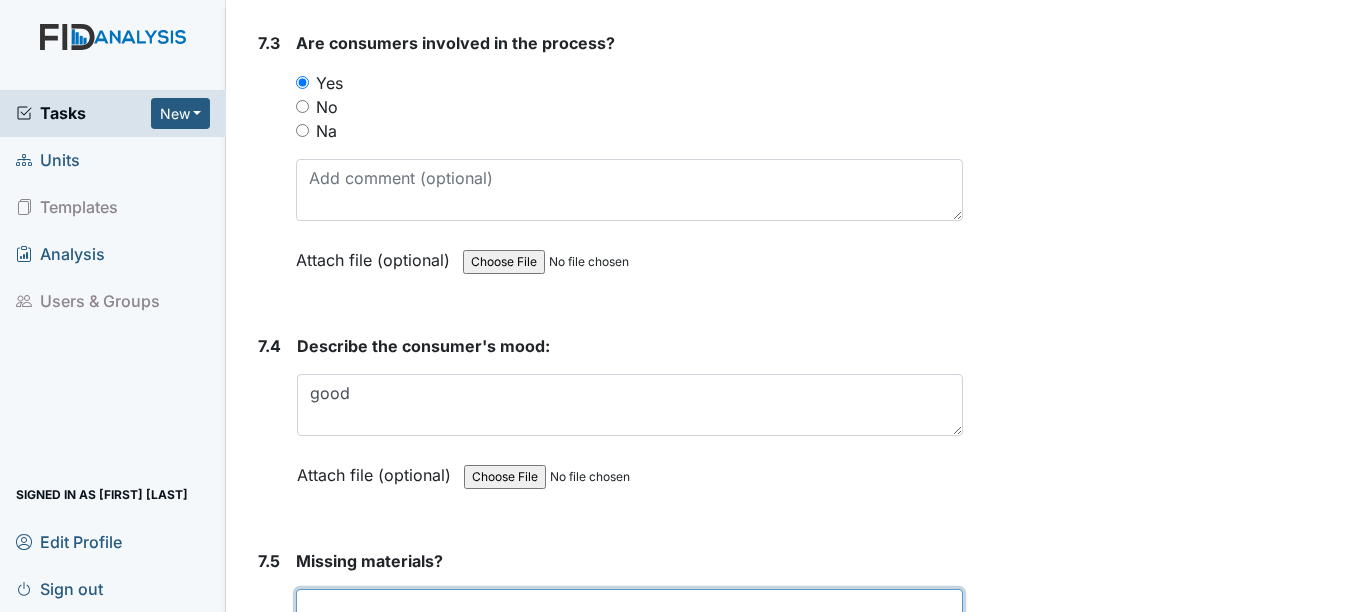 click at bounding box center (629, 620) 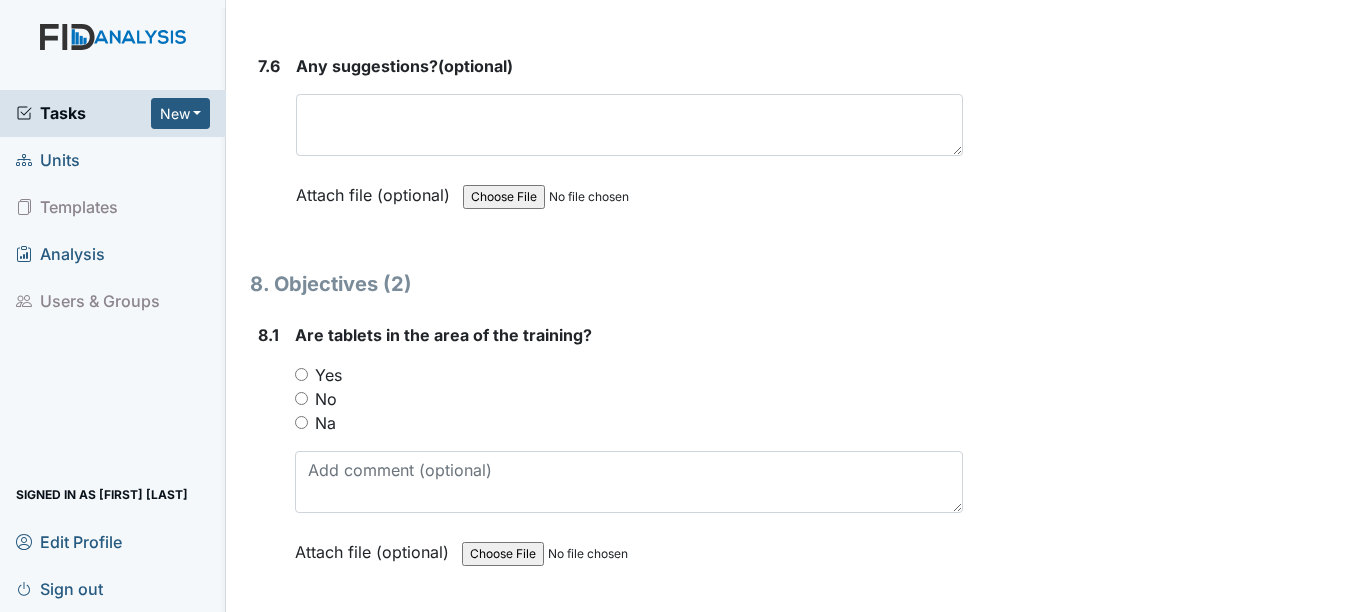 scroll, scrollTop: 13547, scrollLeft: 0, axis: vertical 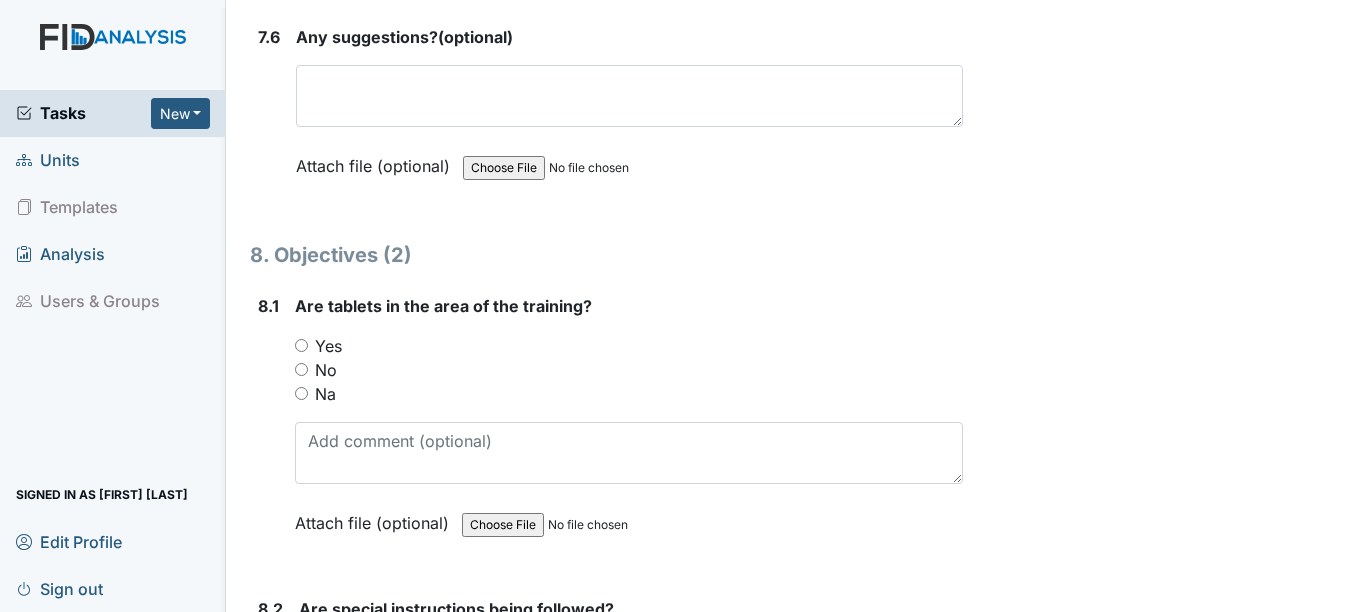 type on "none" 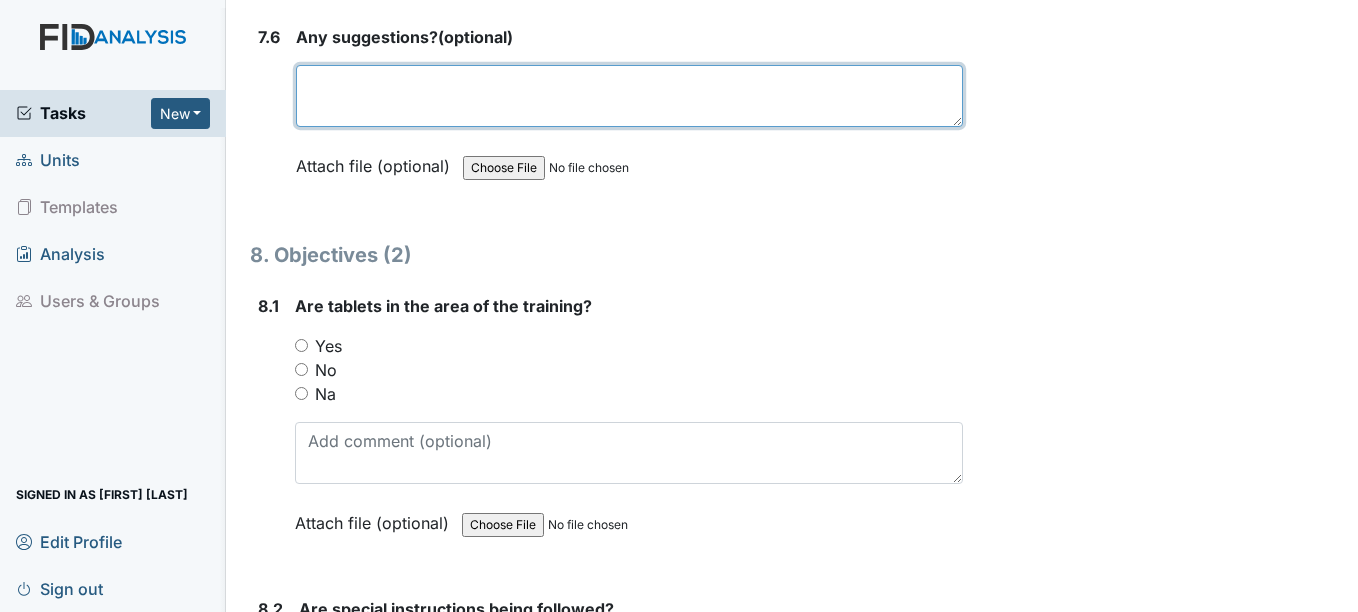 click at bounding box center (629, 96) 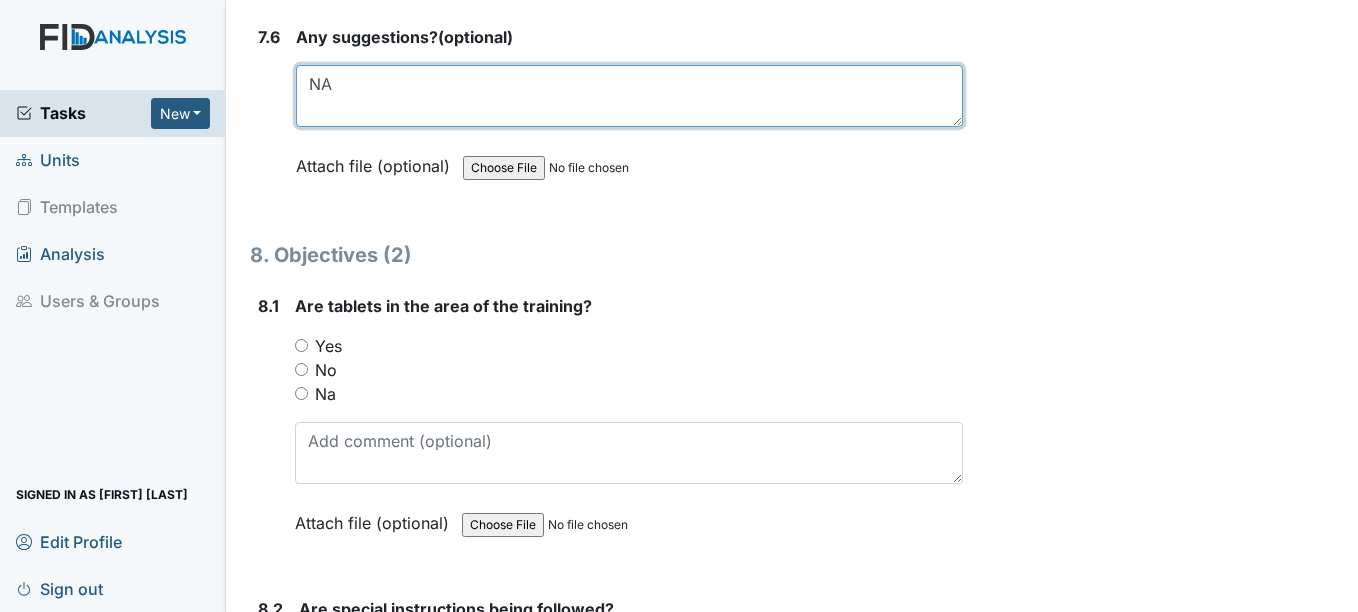 type on "NA" 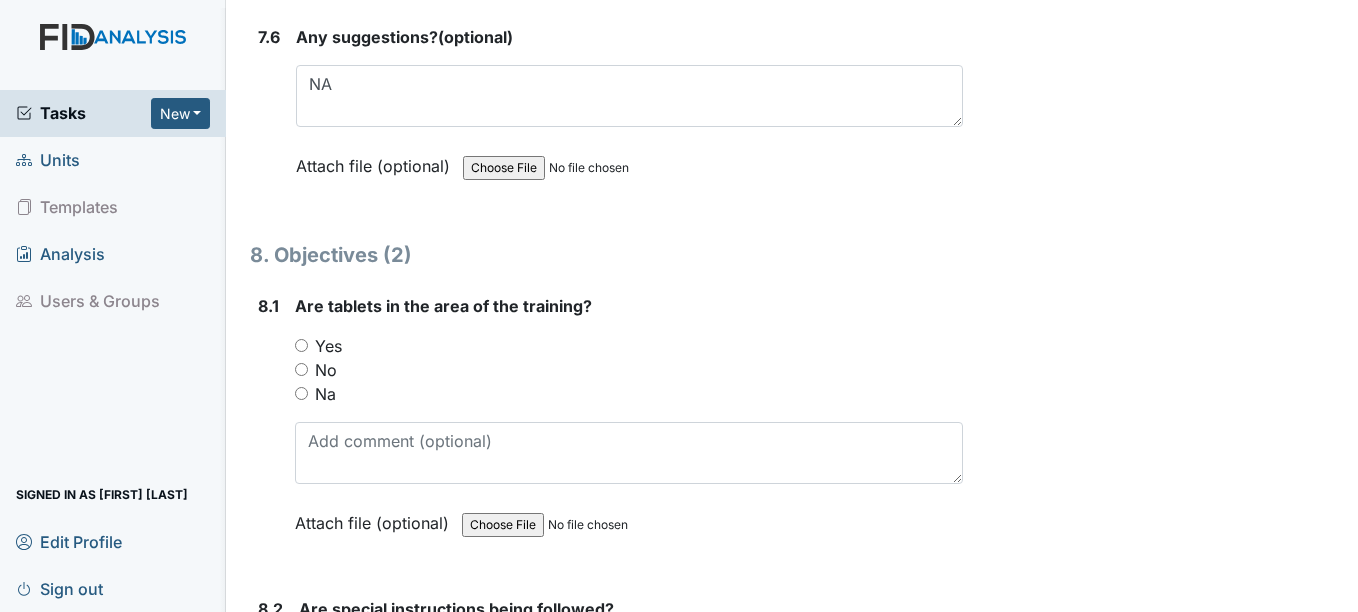 click on "Yes" at bounding box center [301, 345] 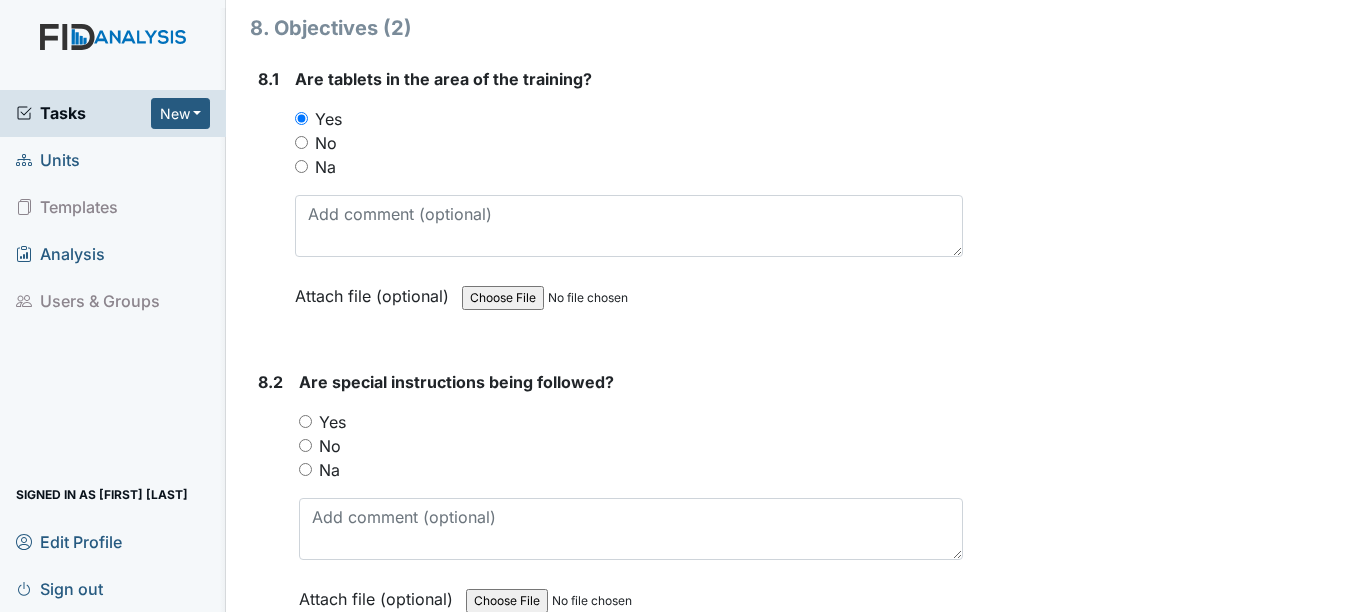 scroll, scrollTop: 13934, scrollLeft: 0, axis: vertical 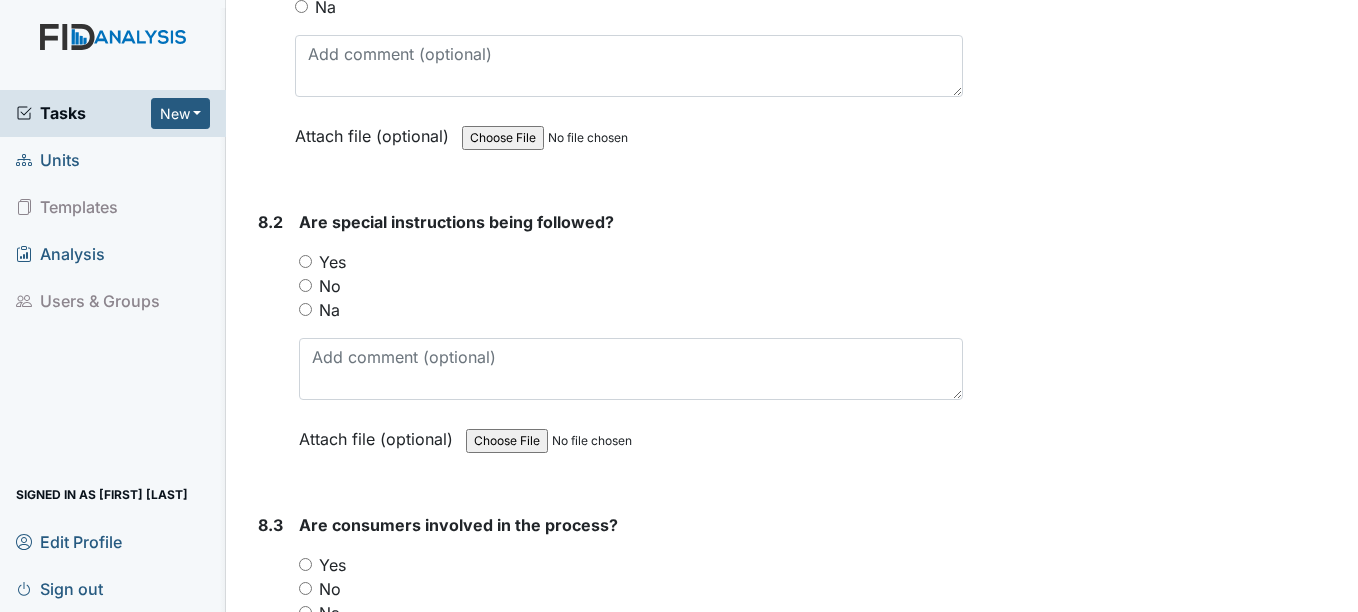 drag, startPoint x: 1351, startPoint y: 605, endPoint x: 305, endPoint y: 262, distance: 1100.802 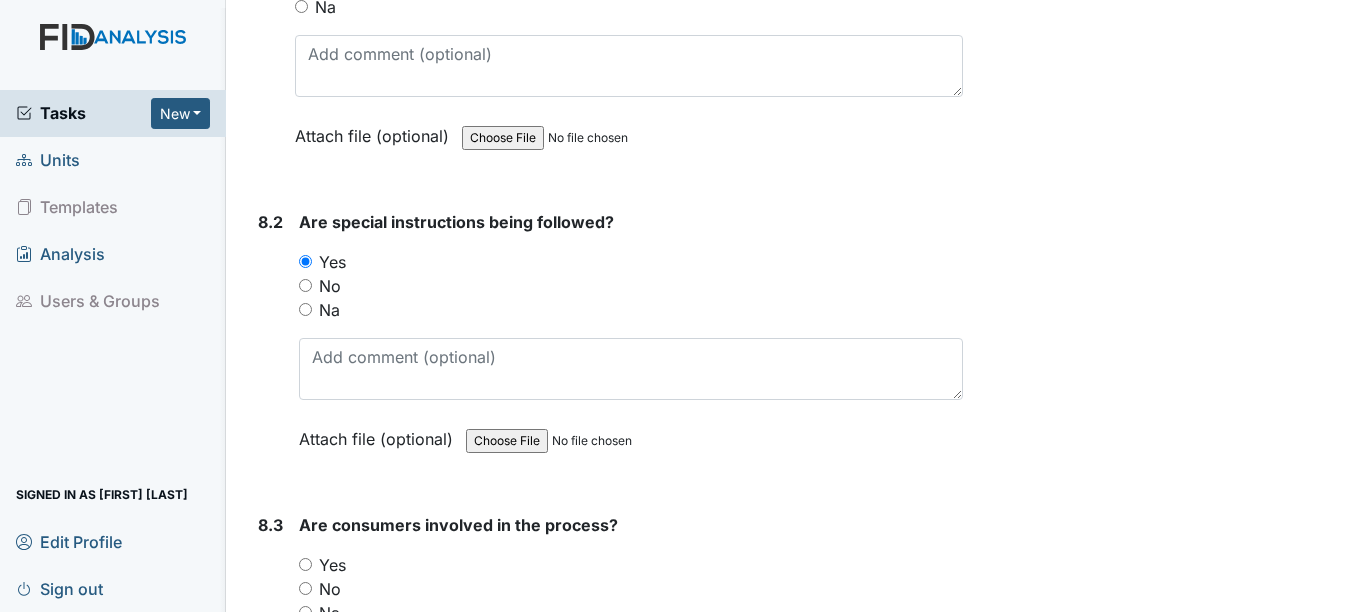 click on "Yes" at bounding box center [305, 564] 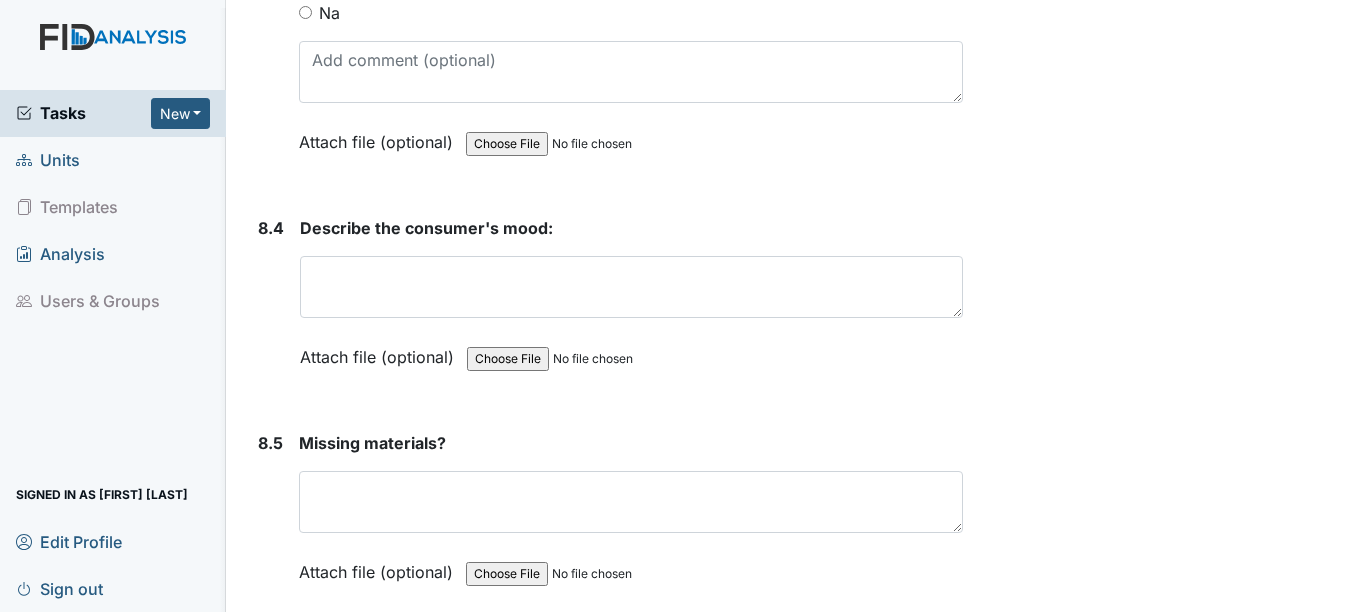 scroll, scrollTop: 14694, scrollLeft: 0, axis: vertical 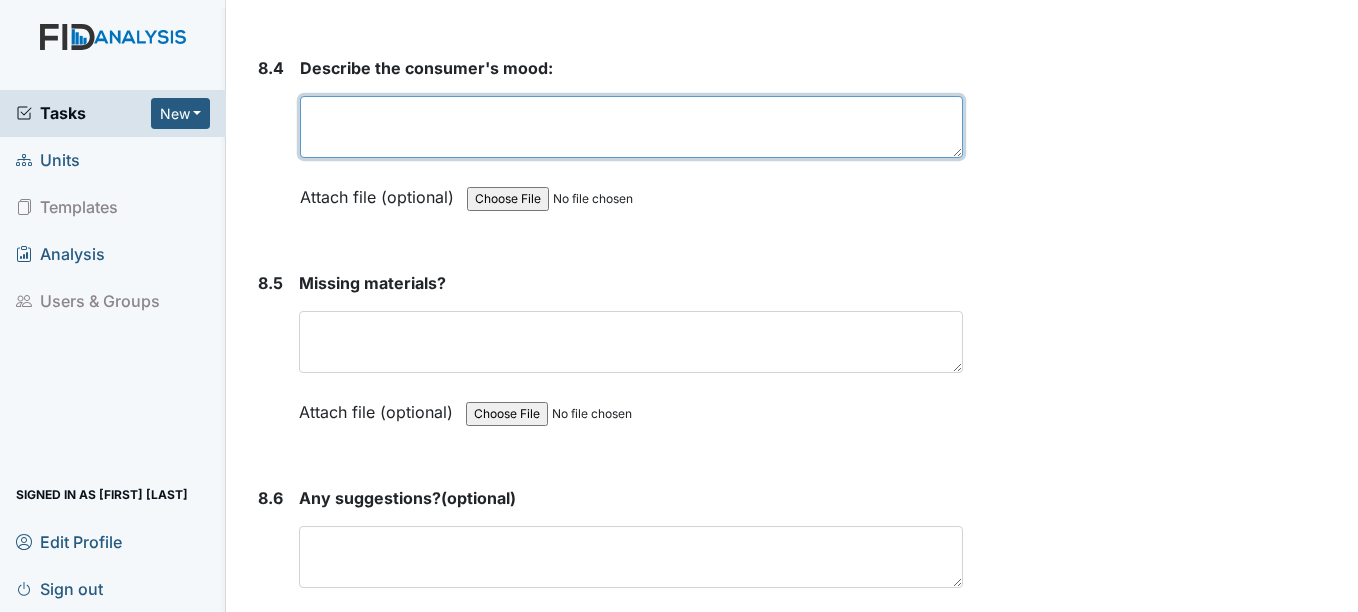 click at bounding box center (631, 127) 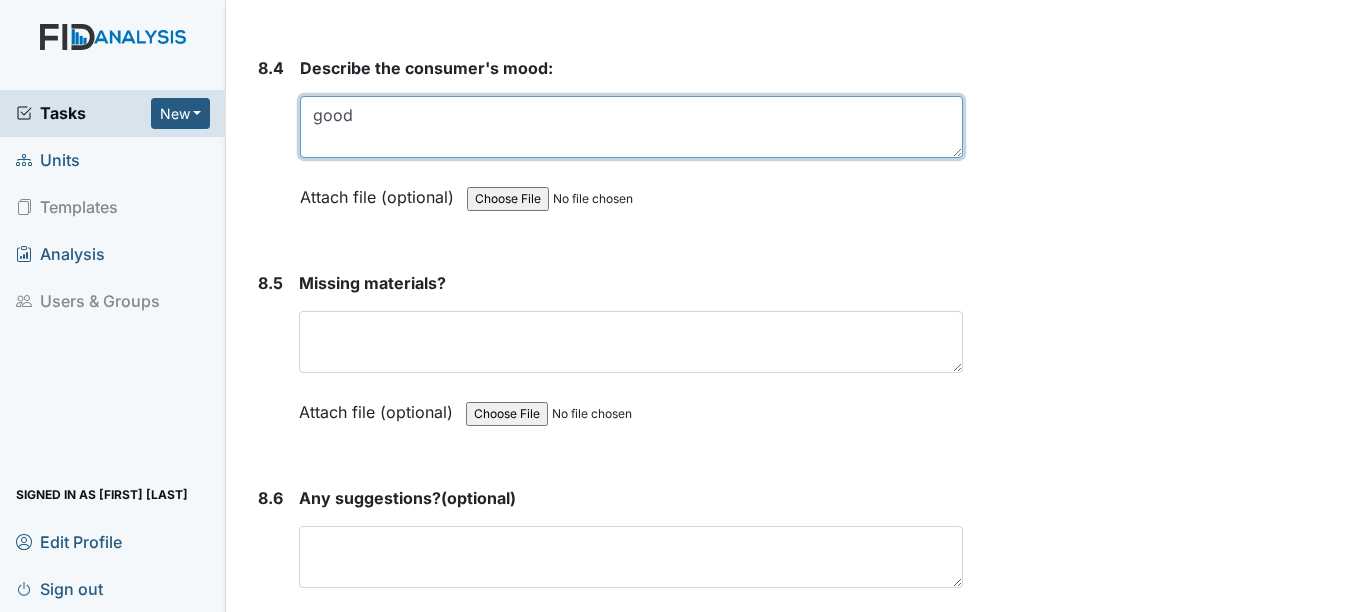 type on "good" 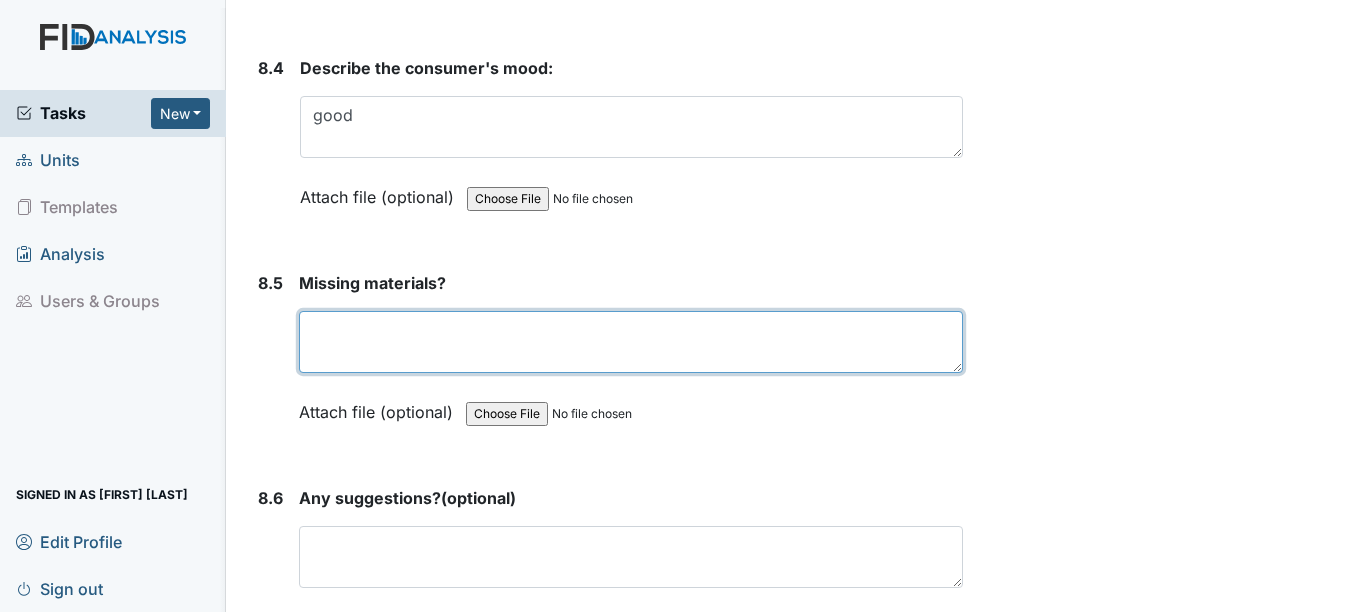 click at bounding box center [630, 342] 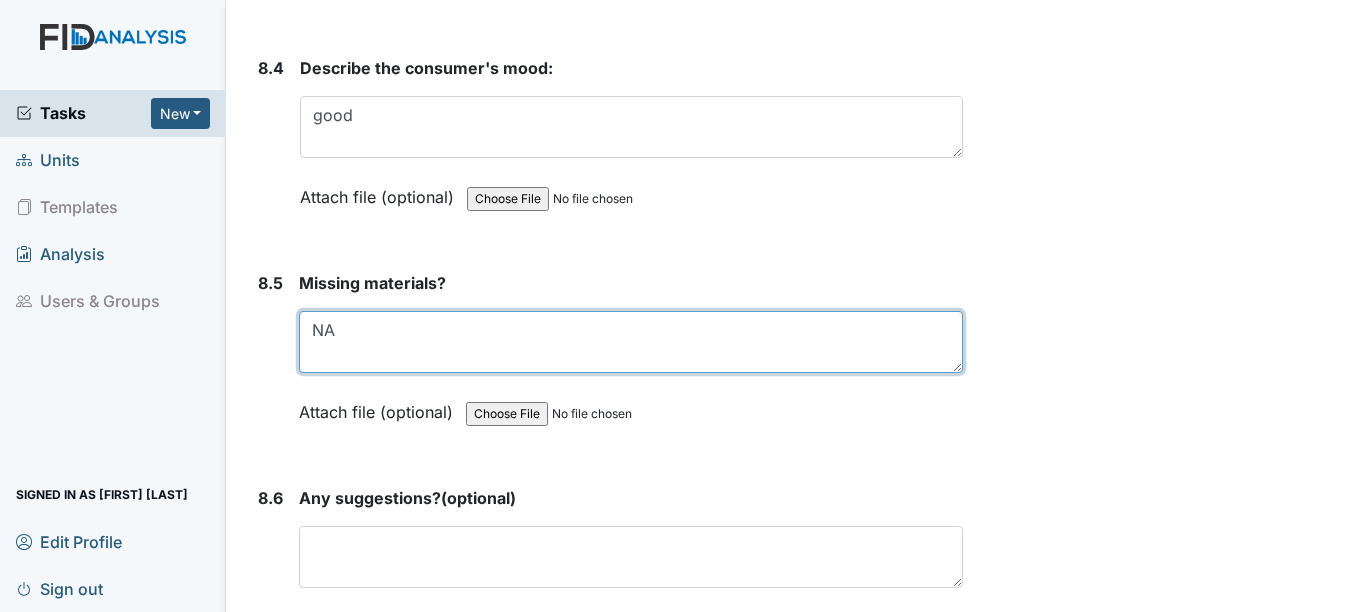 type on "NA" 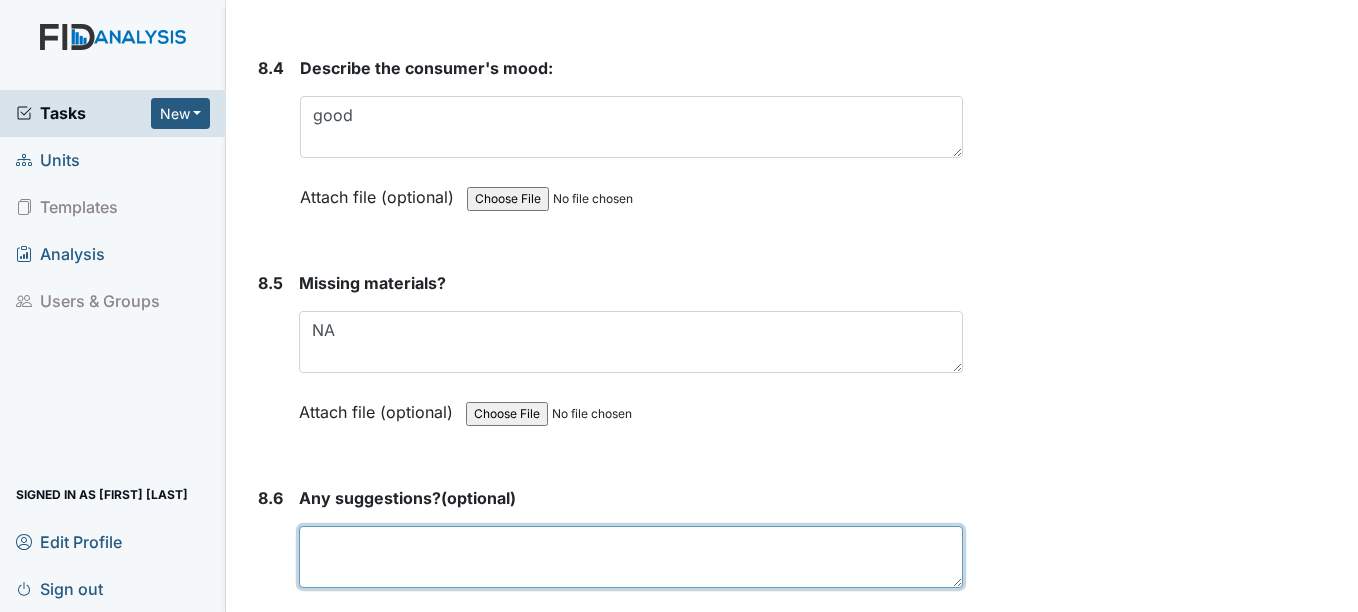 click at bounding box center [630, 557] 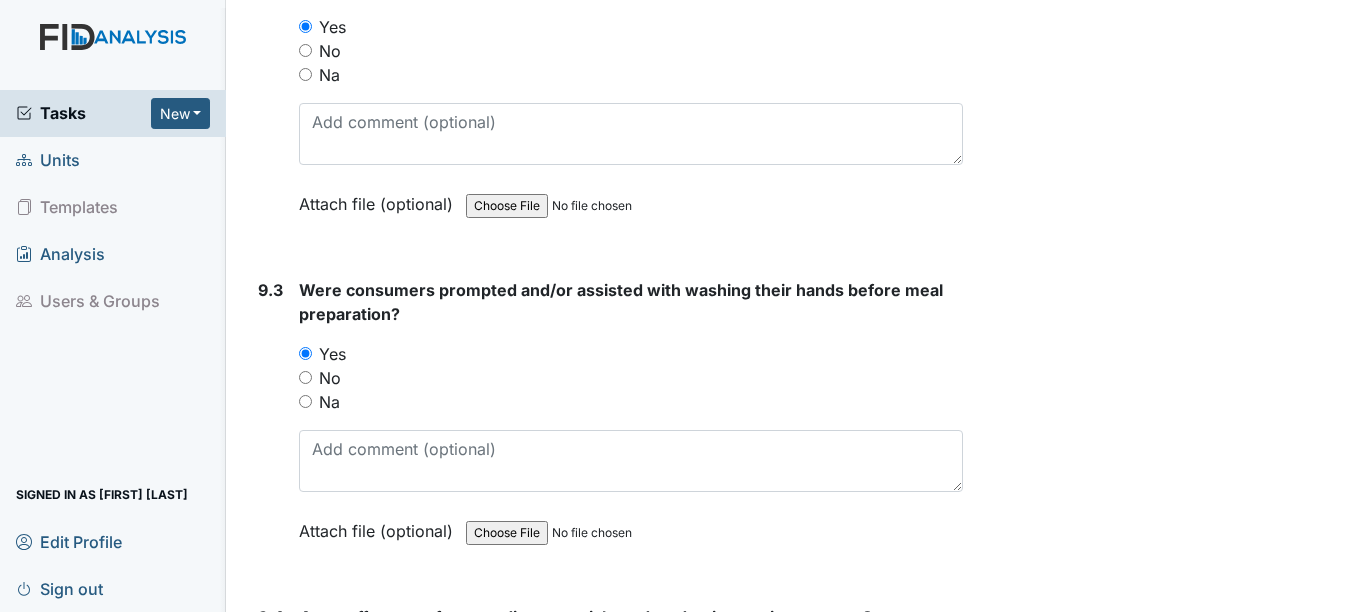 scroll, scrollTop: 15934, scrollLeft: 0, axis: vertical 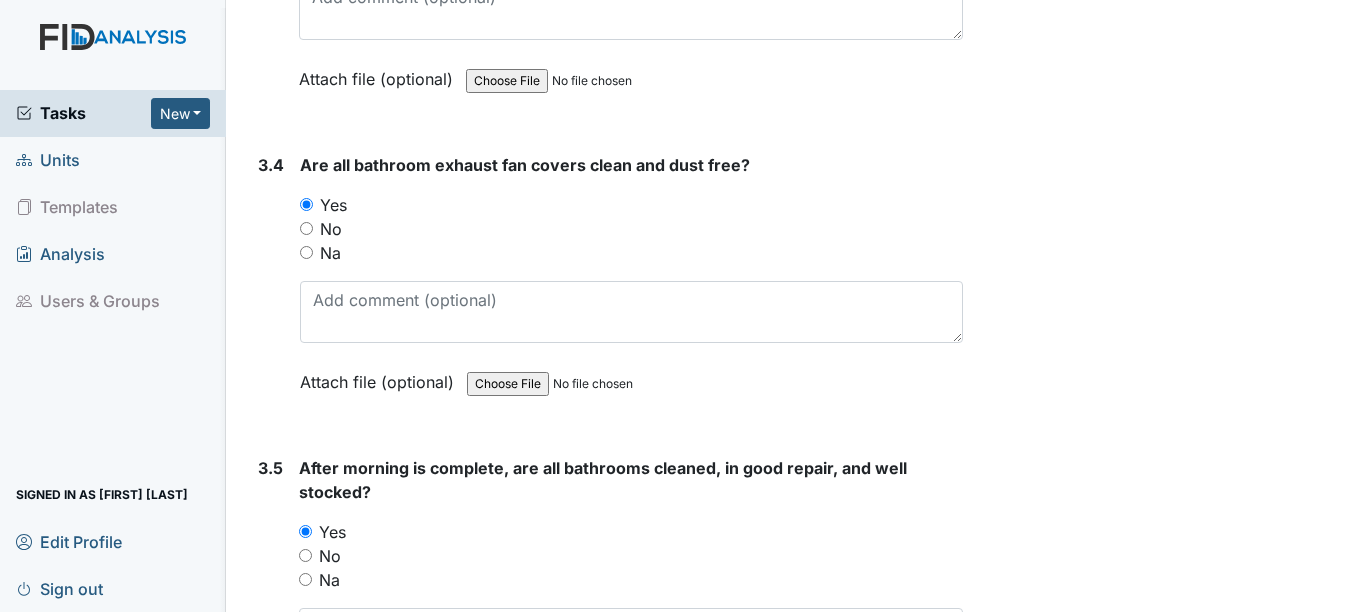 type on "NA" 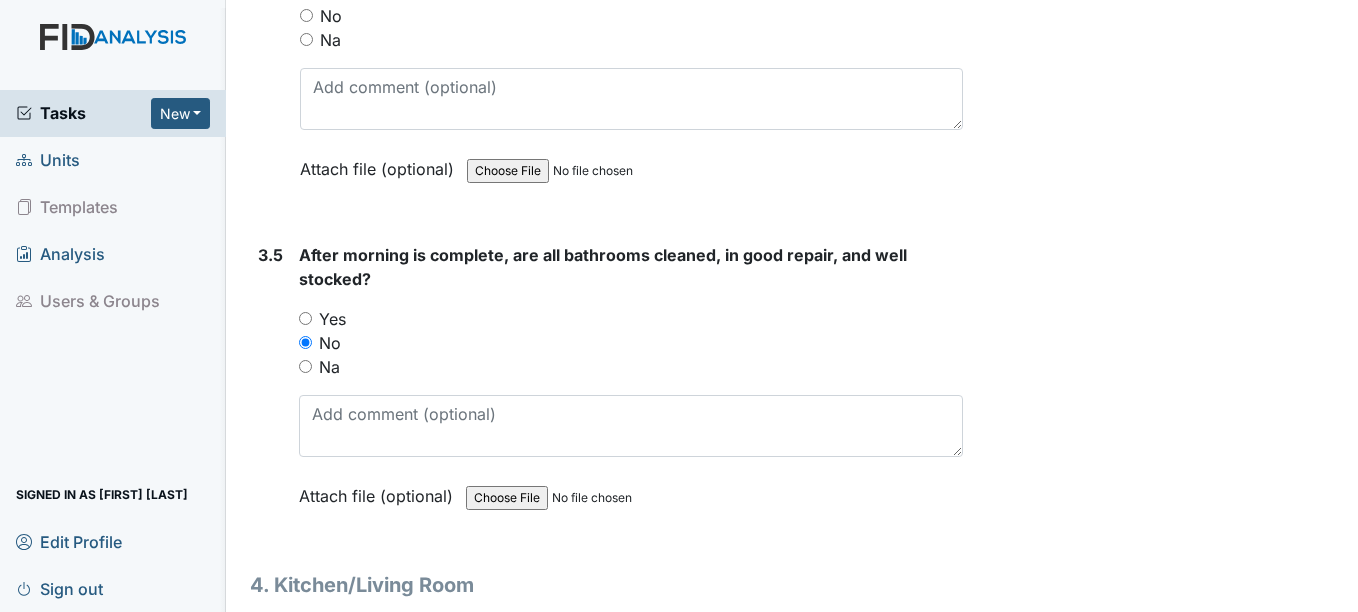 scroll, scrollTop: 6480, scrollLeft: 0, axis: vertical 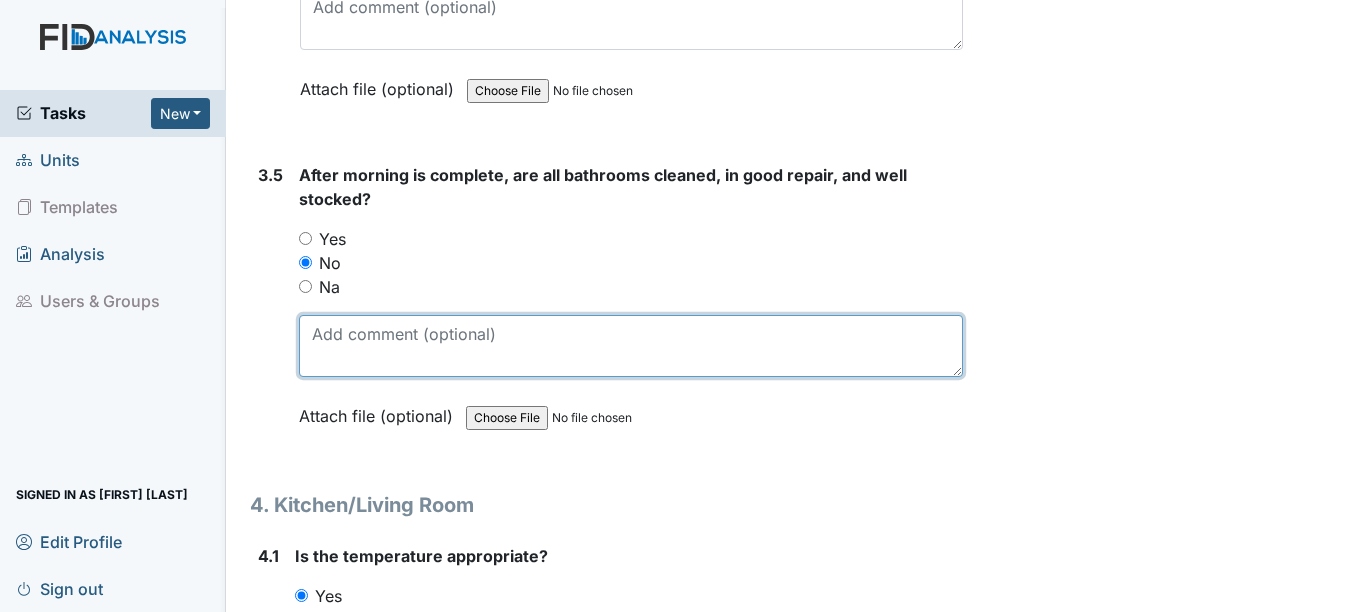 click at bounding box center [630, 346] 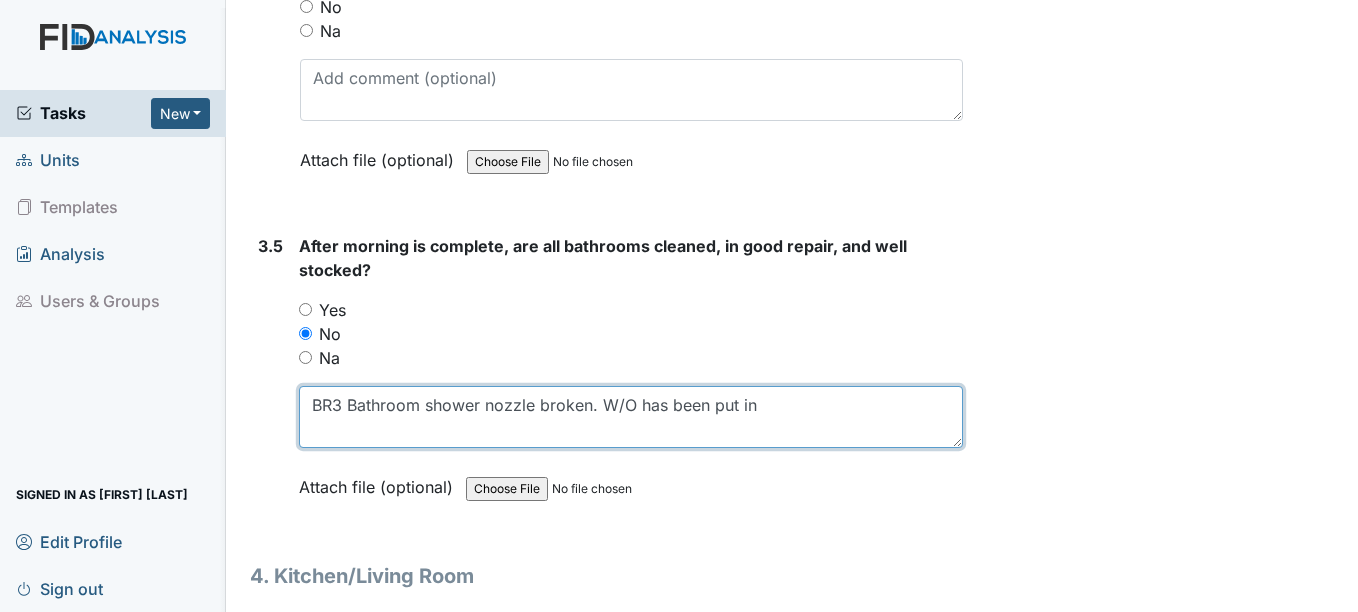 scroll, scrollTop: 6400, scrollLeft: 0, axis: vertical 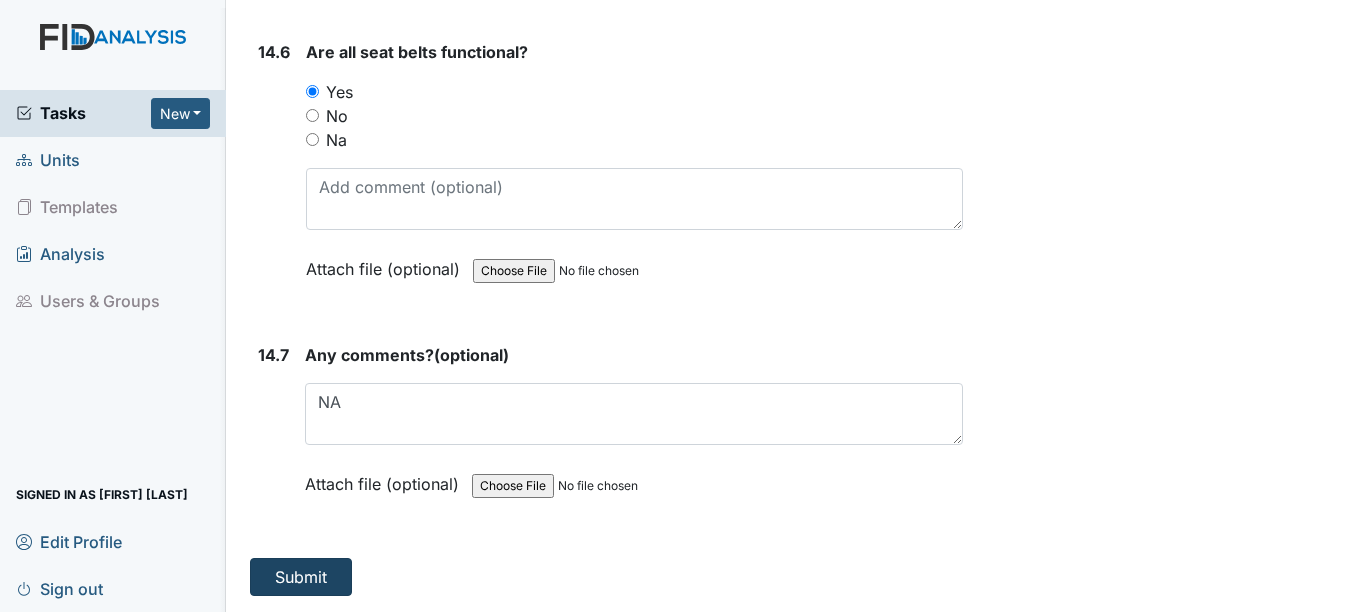 type on "BR3 Bathroom shower nozzle broken. W/O has been put in" 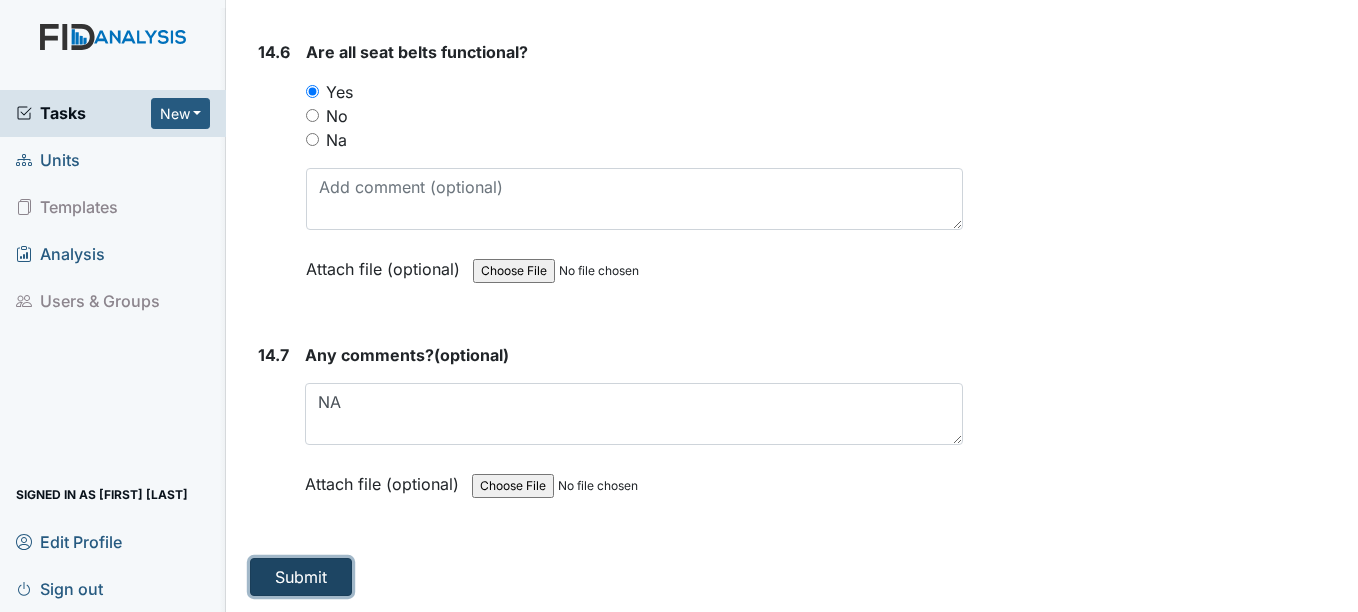 click on "Submit" at bounding box center [301, 577] 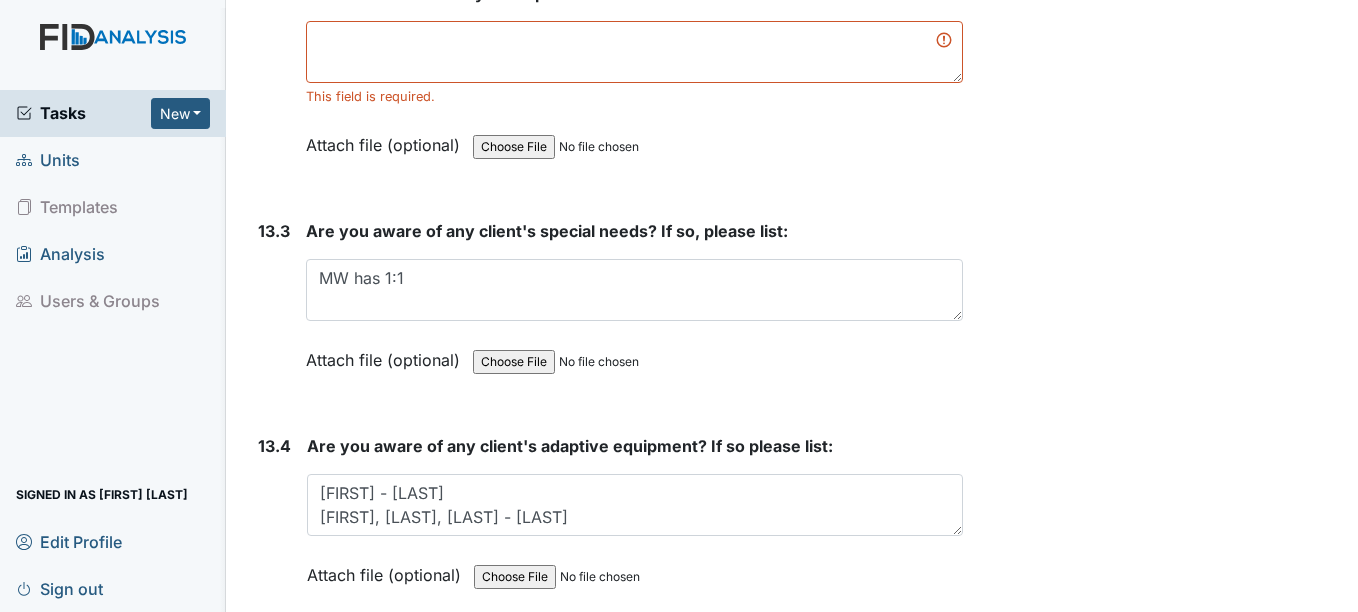 scroll, scrollTop: 35290, scrollLeft: 0, axis: vertical 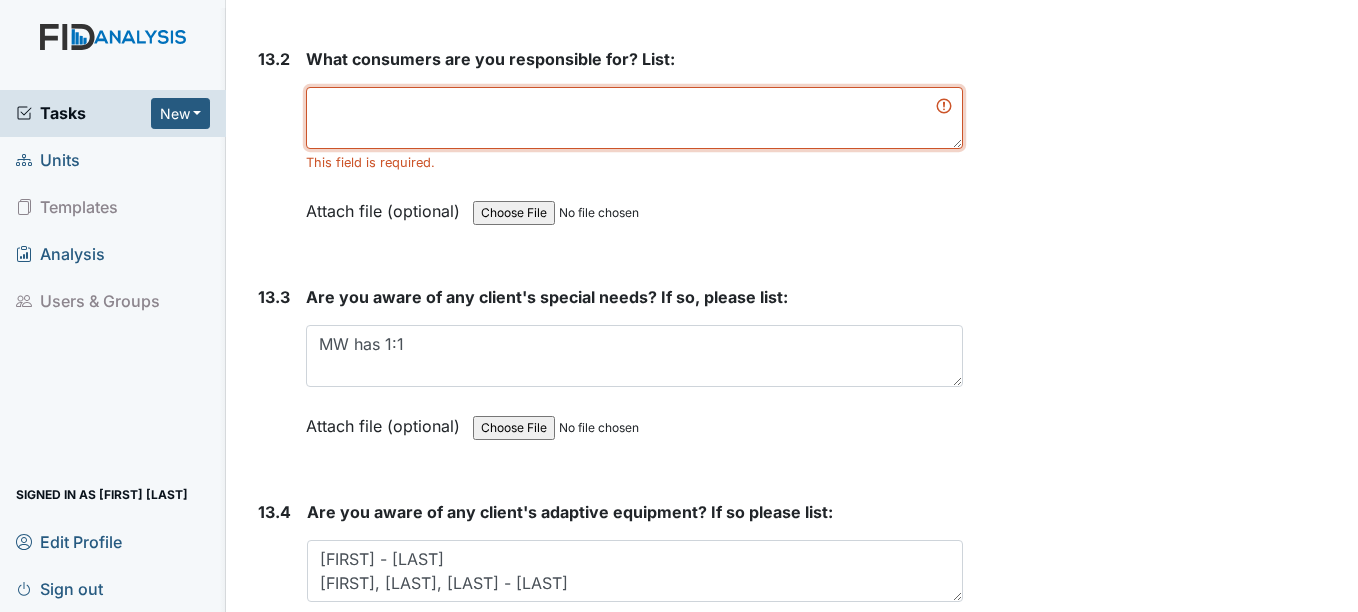 click at bounding box center (634, 118) 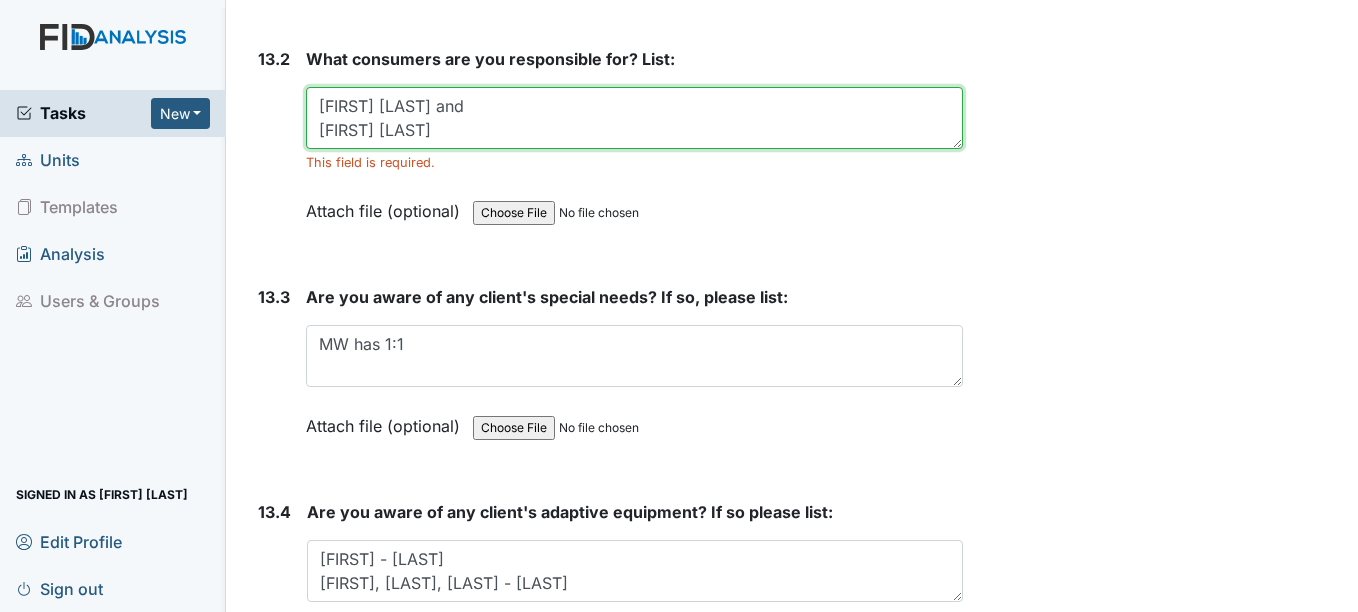 click on "[FIRST] [LAST] and
[FIRST] [LAST]" at bounding box center [634, 118] 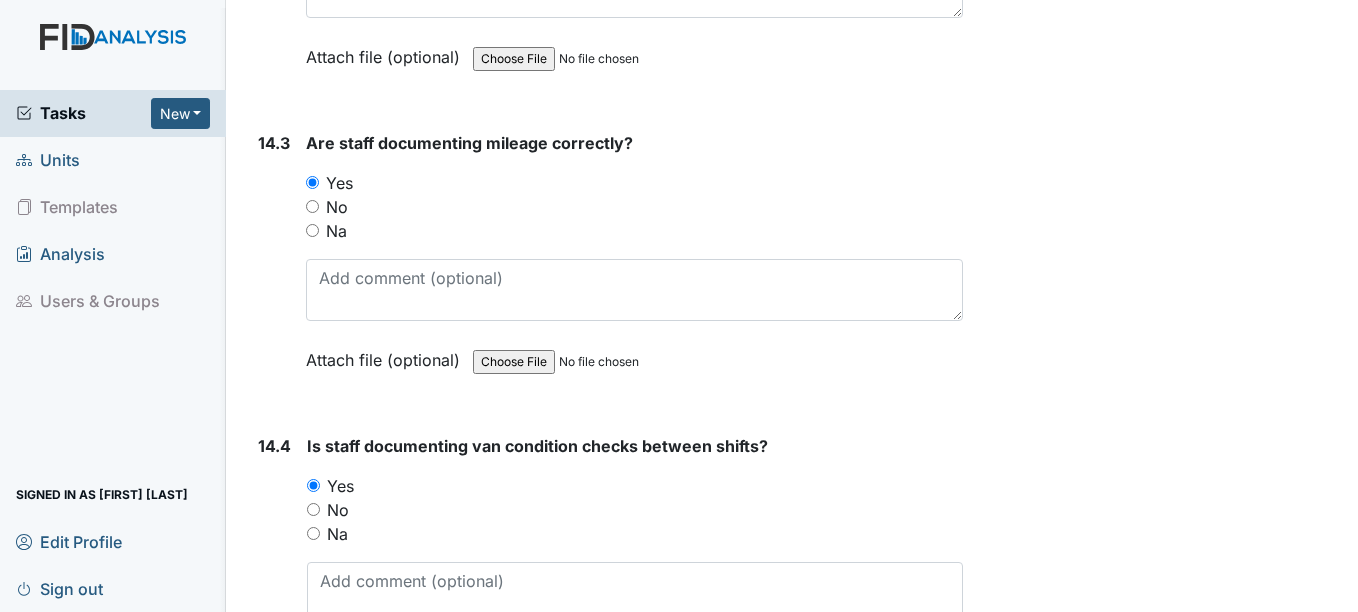 scroll, scrollTop: 37690, scrollLeft: 0, axis: vertical 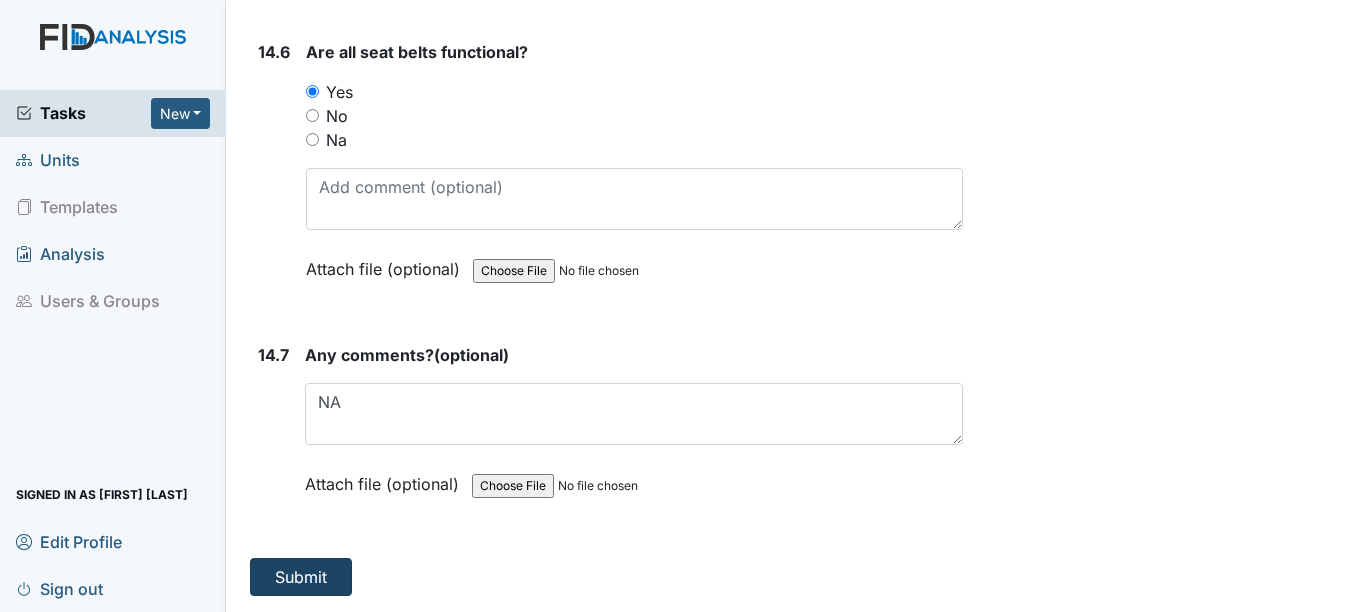 type on "[FIRST] [LAST]
[FIRST] [LAST]" 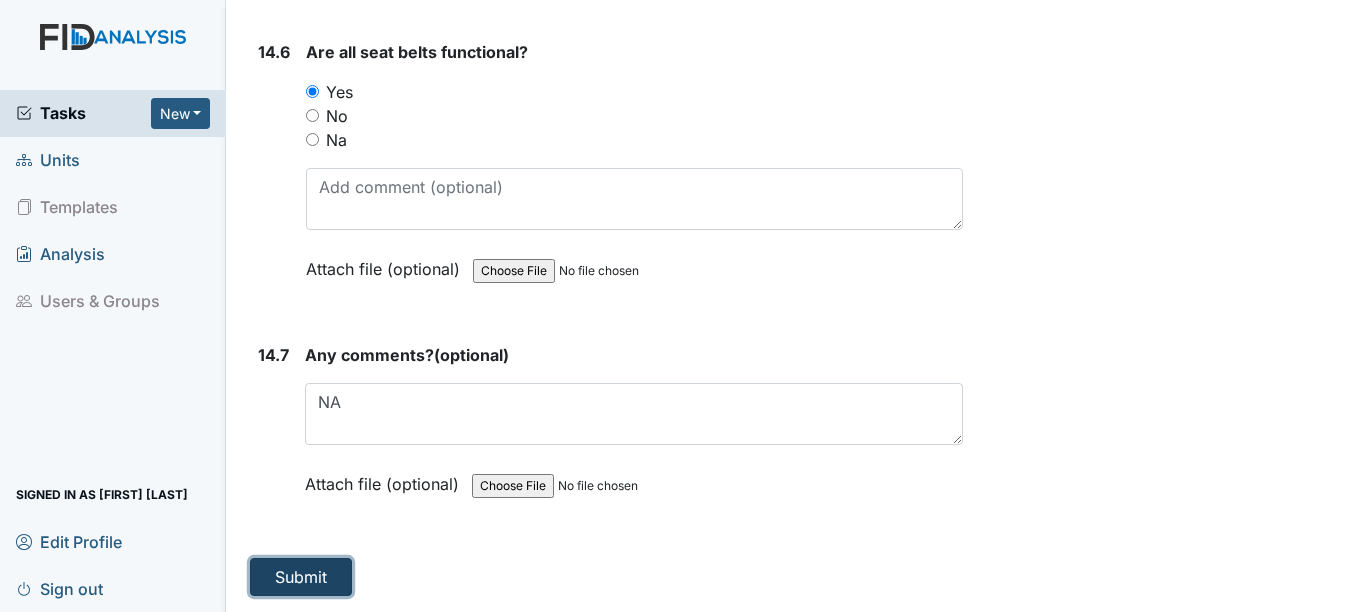 click on "Submit" at bounding box center [301, 577] 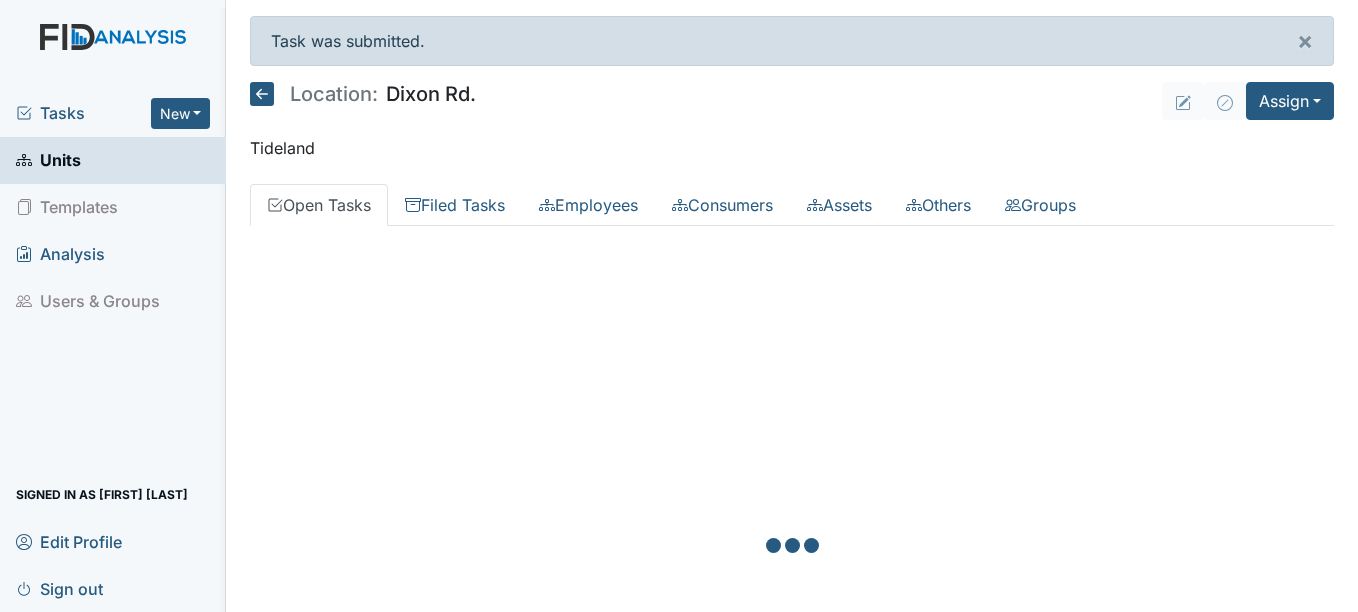 scroll, scrollTop: 0, scrollLeft: 0, axis: both 